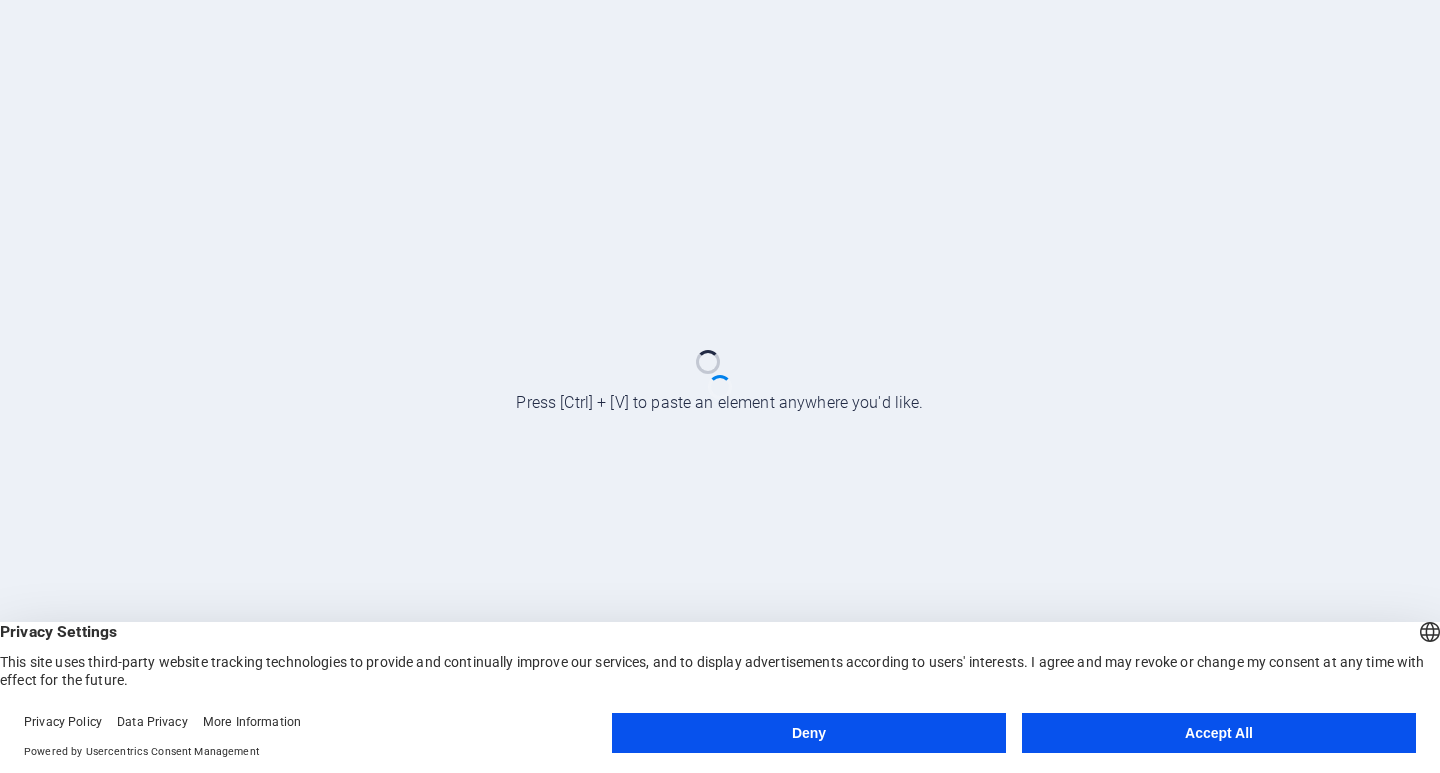 scroll, scrollTop: 0, scrollLeft: 0, axis: both 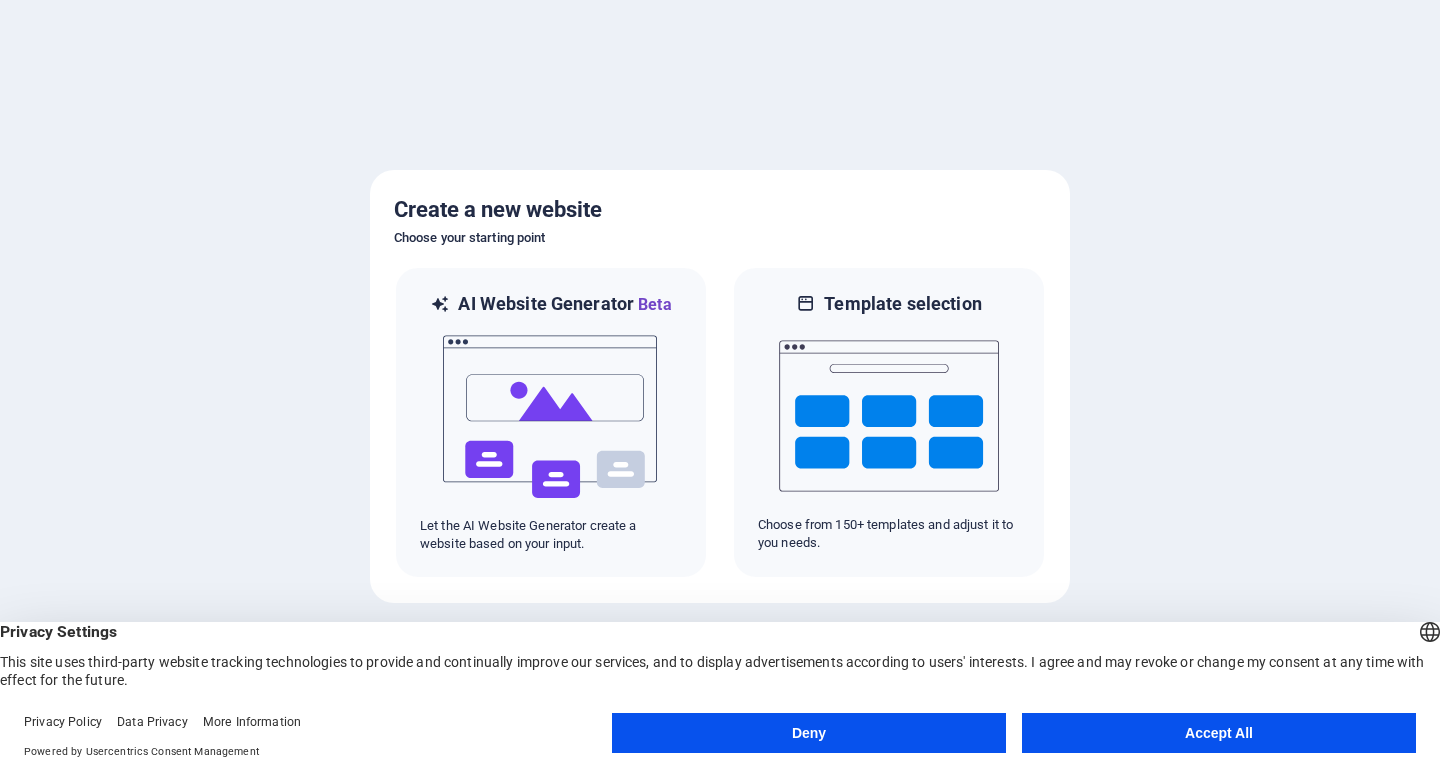 click on "Accept All" at bounding box center [1219, 733] 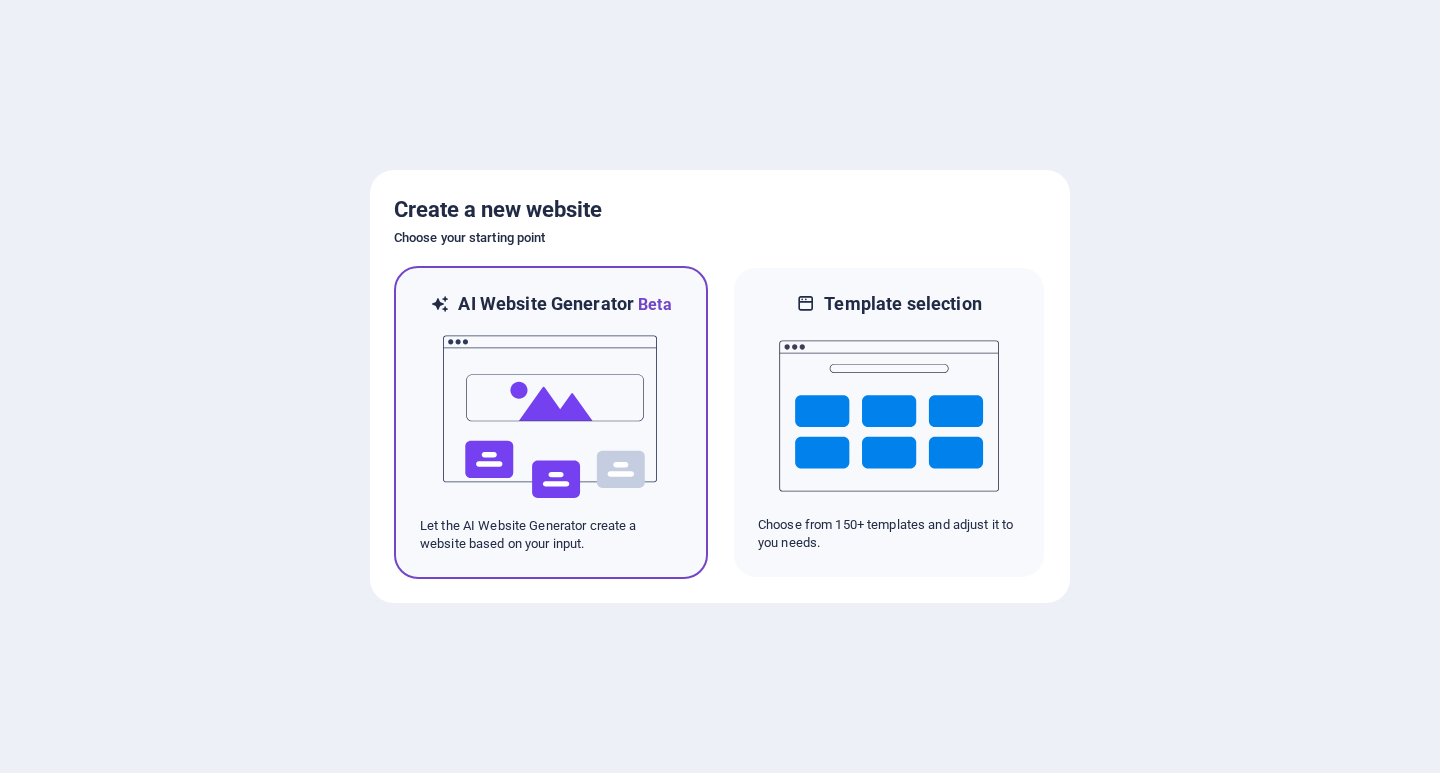 click at bounding box center [551, 417] 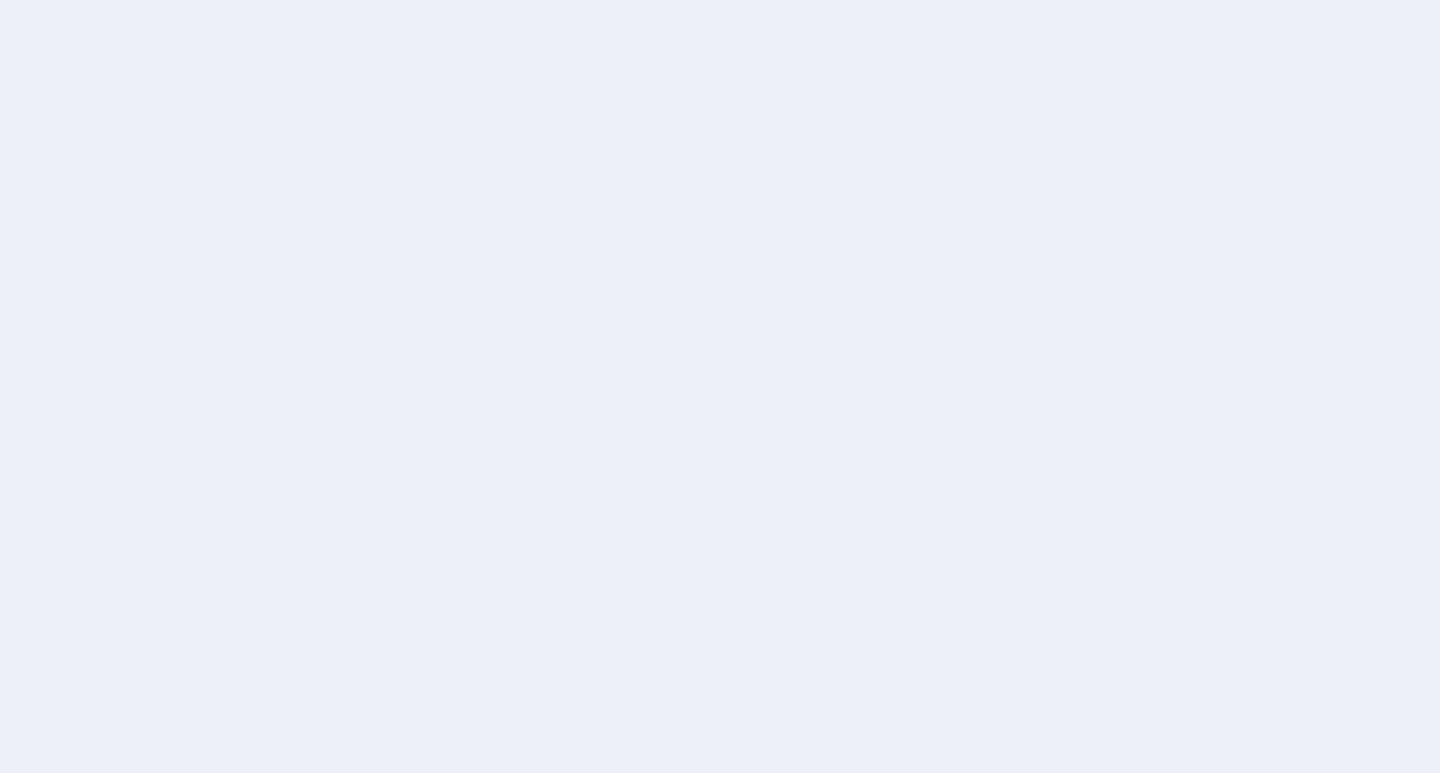 scroll, scrollTop: 0, scrollLeft: 0, axis: both 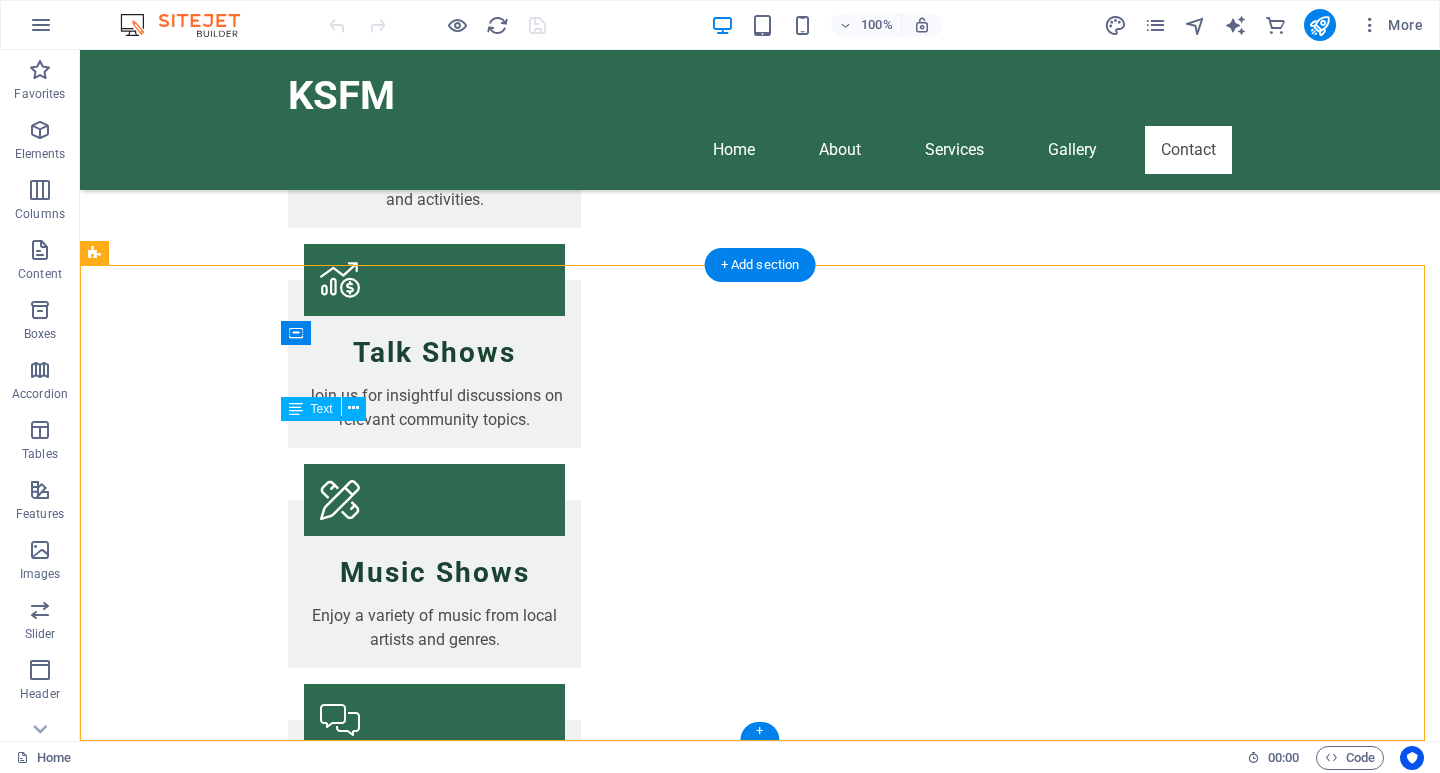 click on "KSFM - Connecting you to the heart of your community through media. Proudly serving Parys and the Vredefort Dome. Company details: [NUMBER] [STREET], [CITY], [STATE], [POSTAL_CODE]. Email: [EMAIL] | Phone: [PHONE]." at bounding box center [208, 2363] 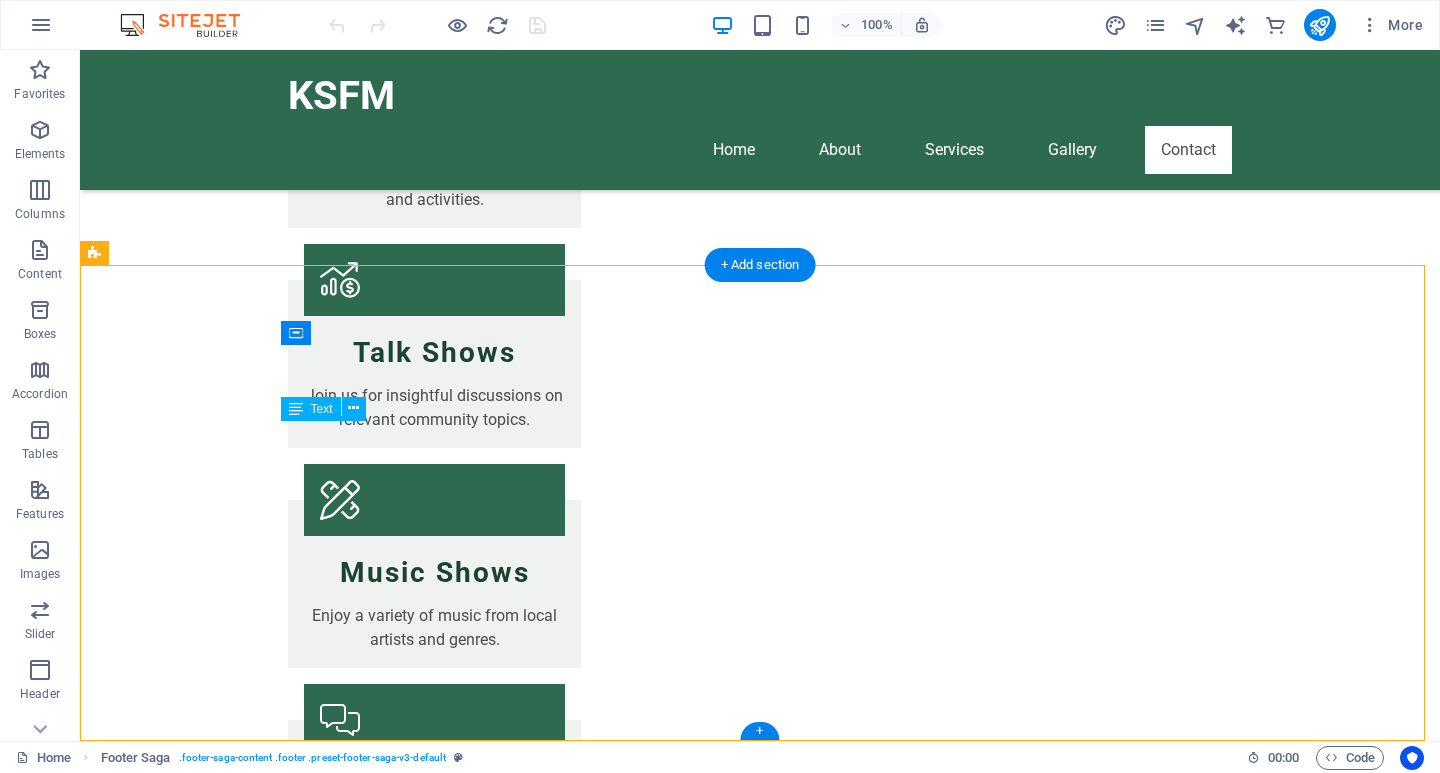 click on "KSFM - Connecting you to the heart of your community through media. Proudly serving Parys and the Vredefort Dome. Company details: [NUMBER] [STREET], [CITY], [STATE], [POSTAL_CODE]. Email: [EMAIL] | Phone: [PHONE]." at bounding box center [208, 2363] 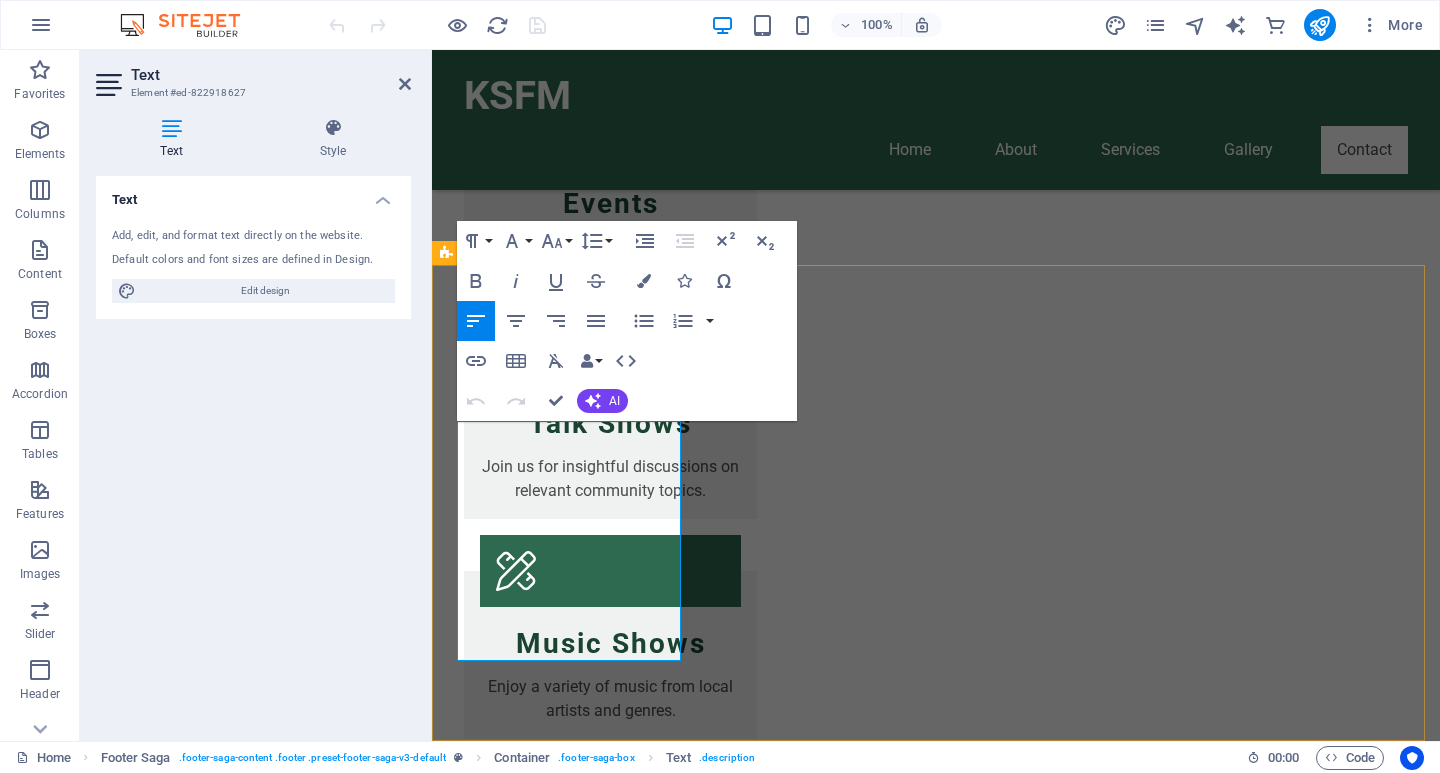 click on "KSFM - Connecting you to the heart of your community through media. Proudly serving Parys and the Vredefort Dome. Company details: [NUMBER] [STREET], [CITY], [STATE], [POSTAL_CODE]. Email: [EMAIL] | Phone: [PHONE]." at bounding box center [560, 2363] 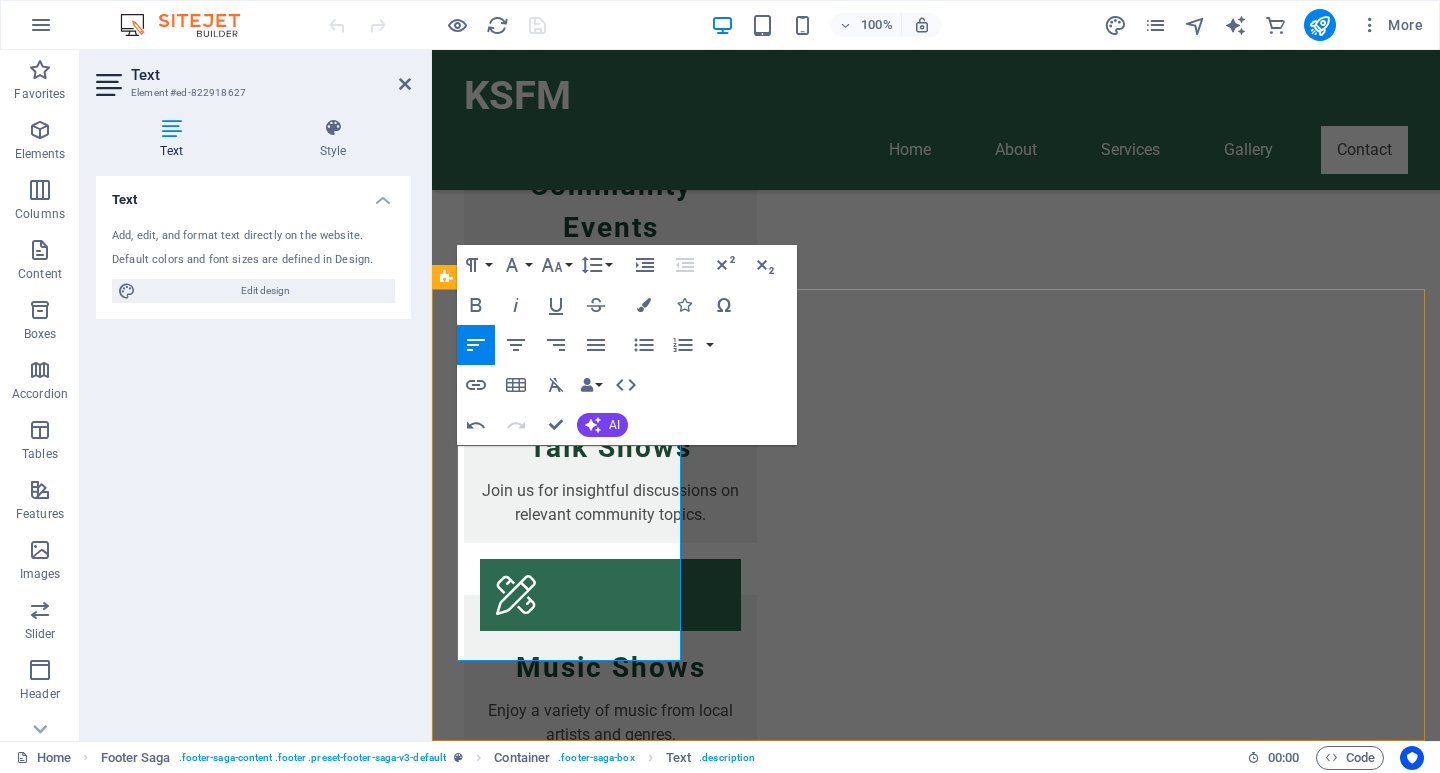 type 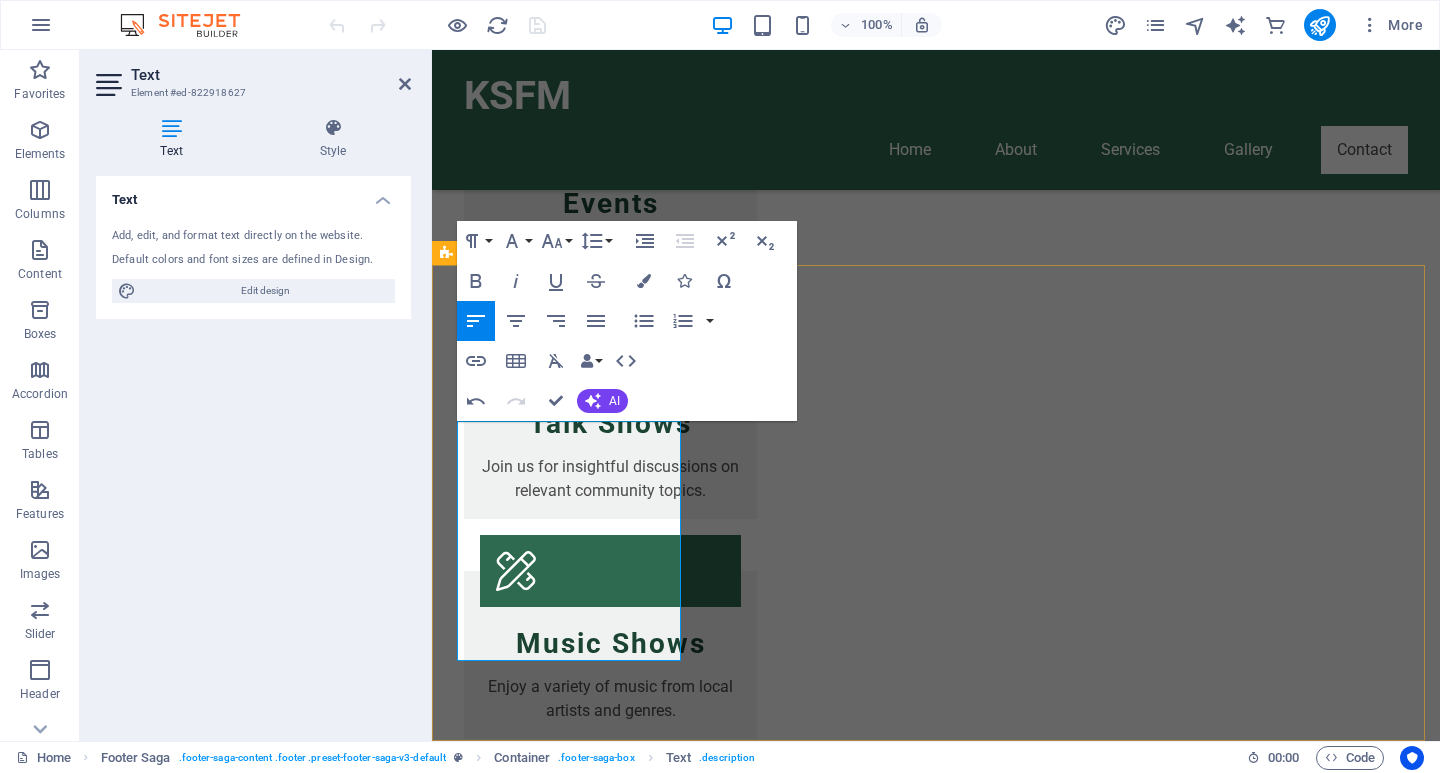 click on "KSFM - Connecting you to the heart of your community through media. Proudly serving [CITY] and the [LOCATION]. Company details: [NUMBER] [STREET] , [CITY], [STATE], [POSTAL_CODE]. Email: [EMAIL] | Phone: [PHONE]. Explore our website for more information." at bounding box center [560, 2387] 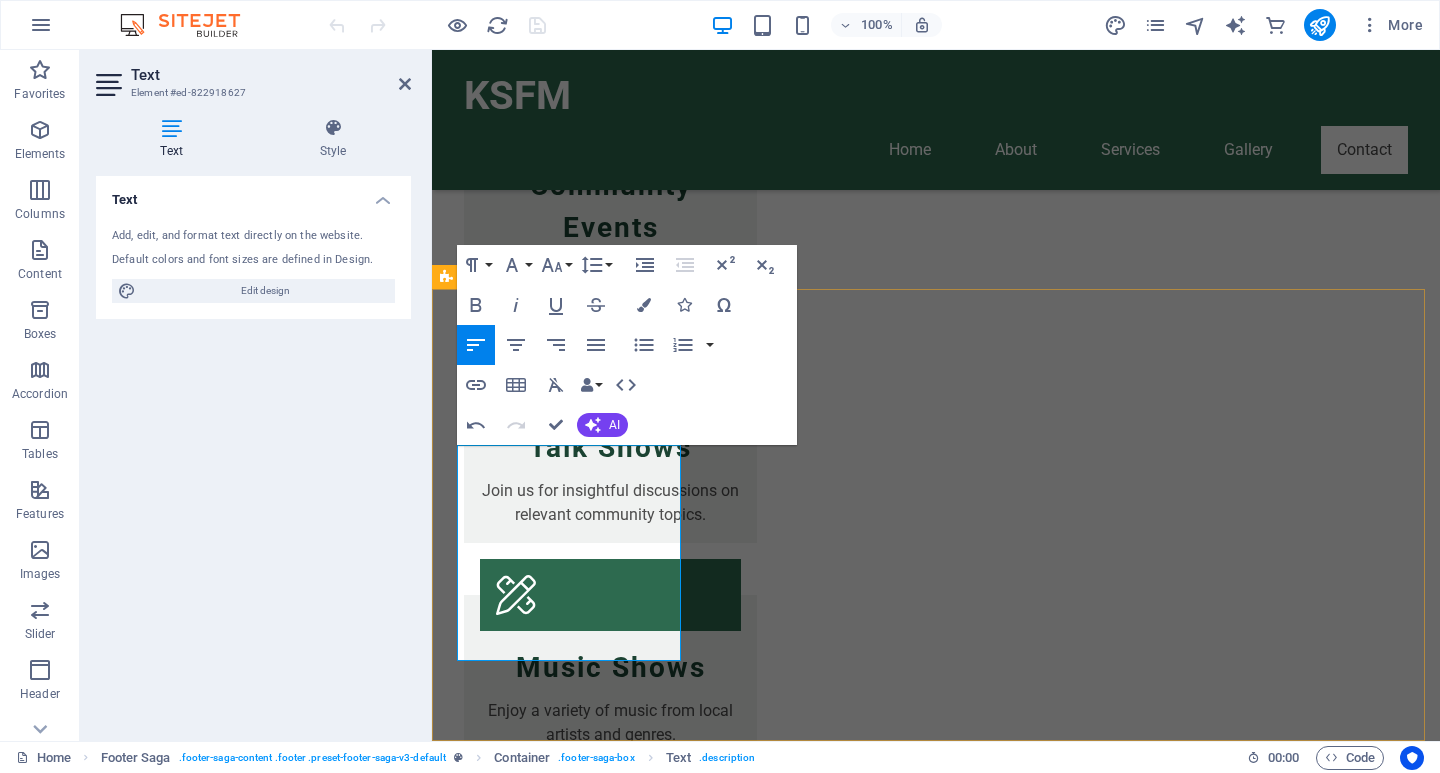 scroll, scrollTop: 2331, scrollLeft: 0, axis: vertical 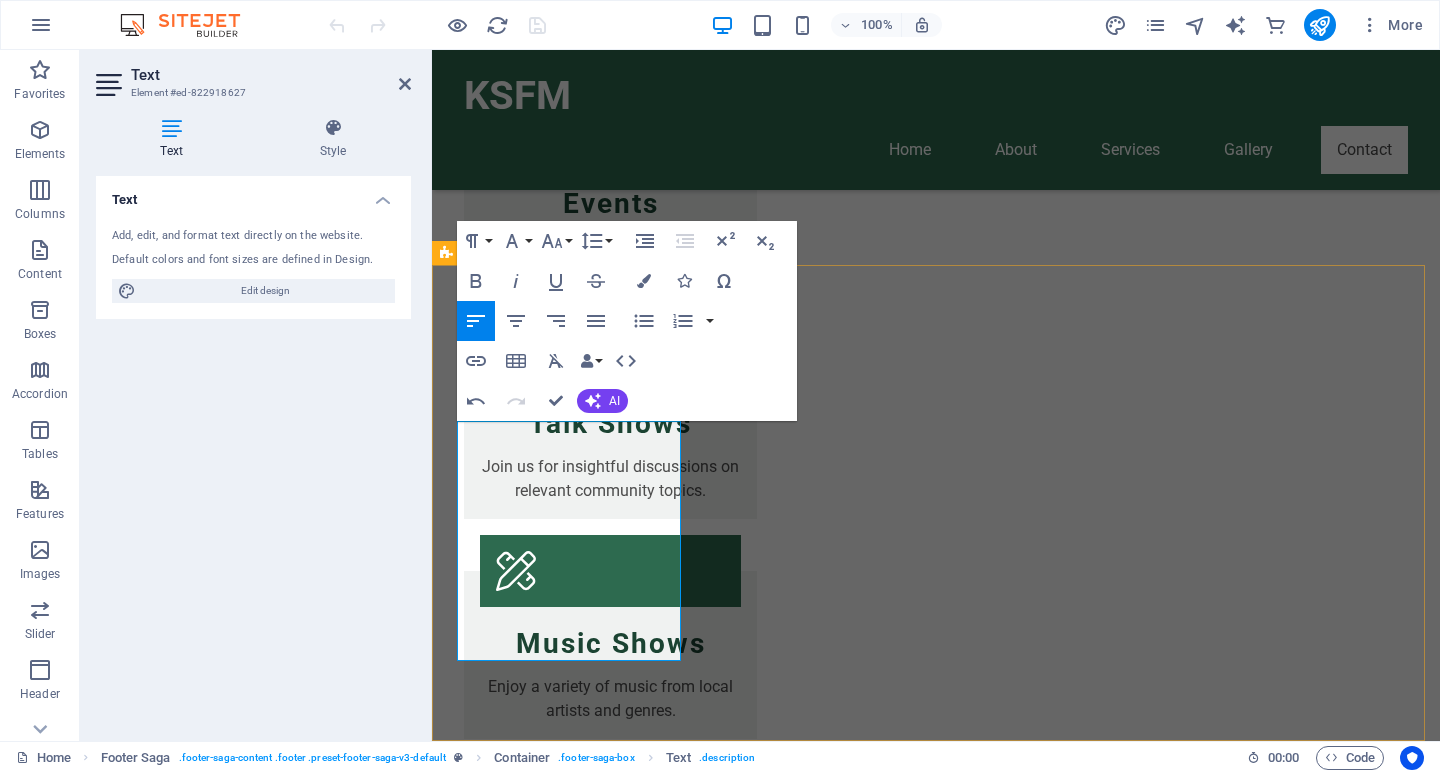 drag, startPoint x: 629, startPoint y: 598, endPoint x: 634, endPoint y: 637, distance: 39.319206 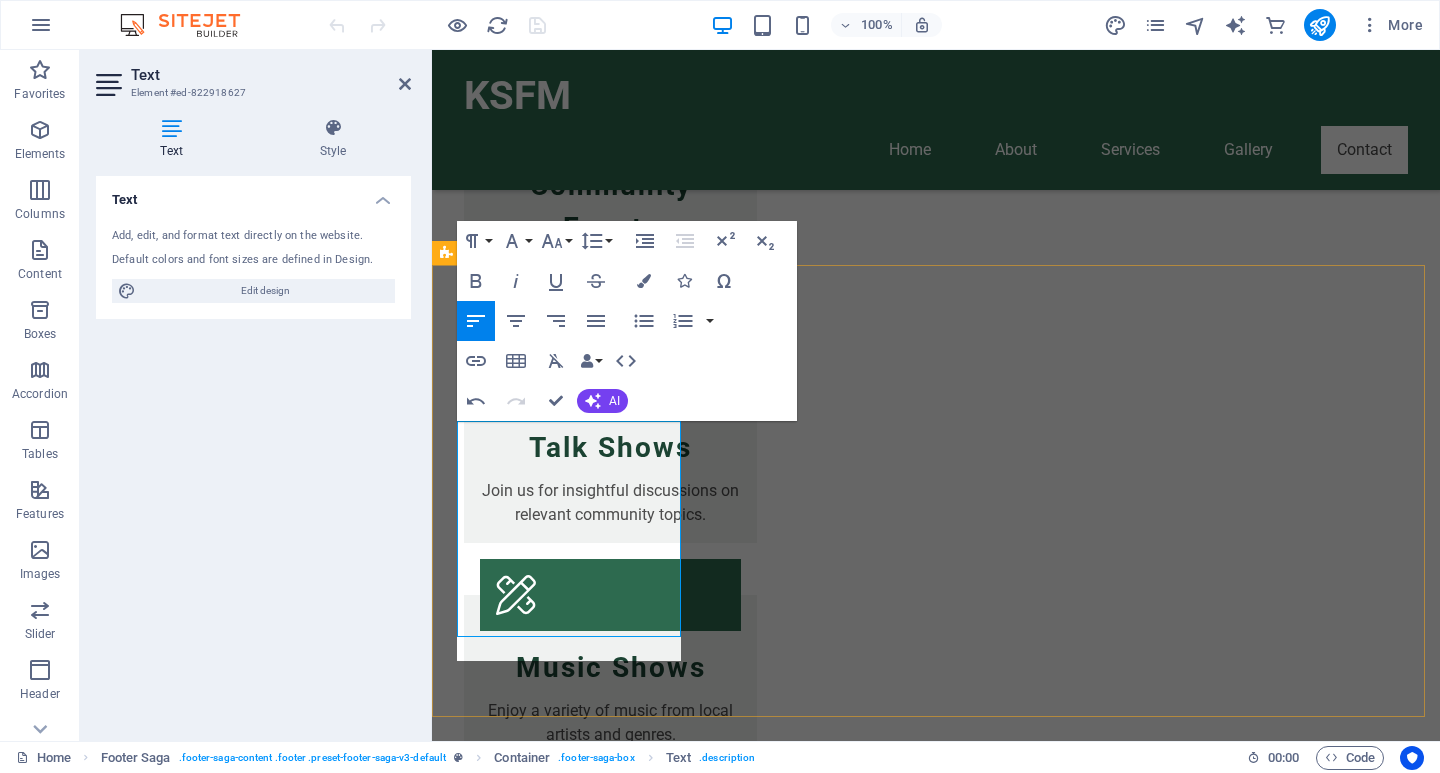 scroll, scrollTop: 2331, scrollLeft: 0, axis: vertical 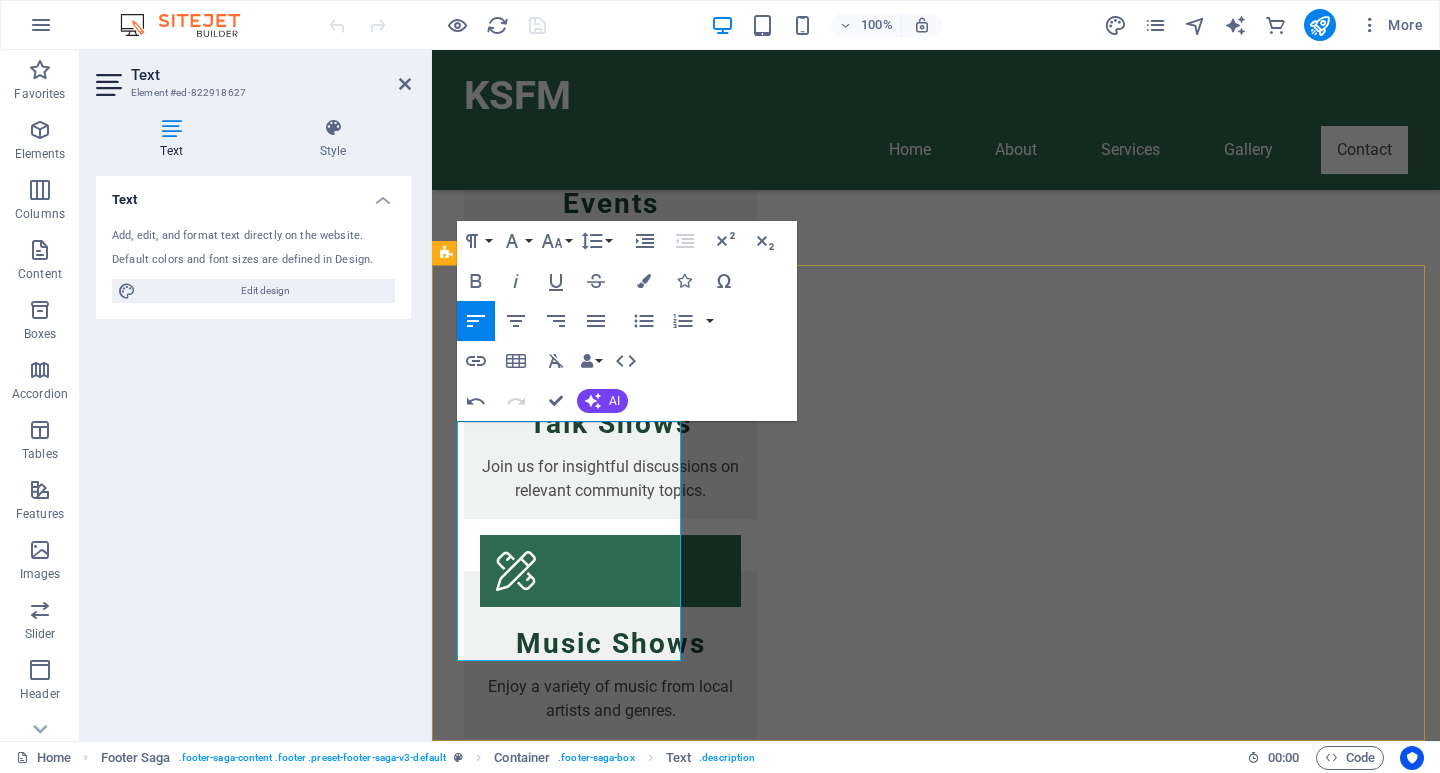 click on "KSFM KSFM - Connecting you to the heart of your community through media. Proudly serving [CITY] and the [LOCATION]. Company details: [NUMBER] [STREET], [CITY], [STATE], [POSTAL_CODE]. Email: [EMAIL] | Phone: [PHONE] . Explore our website for more information. Contact [NUMBER] [STREET] [POSTAL_CODE]   [CITY] Phone:  [PHONE] Mobile:  Email:  [EMAIL] Navigation Home About Services Gallery Contact Legal Notice Privacy Policy Social media Facebook X Instagram" at bounding box center [936, 2664] 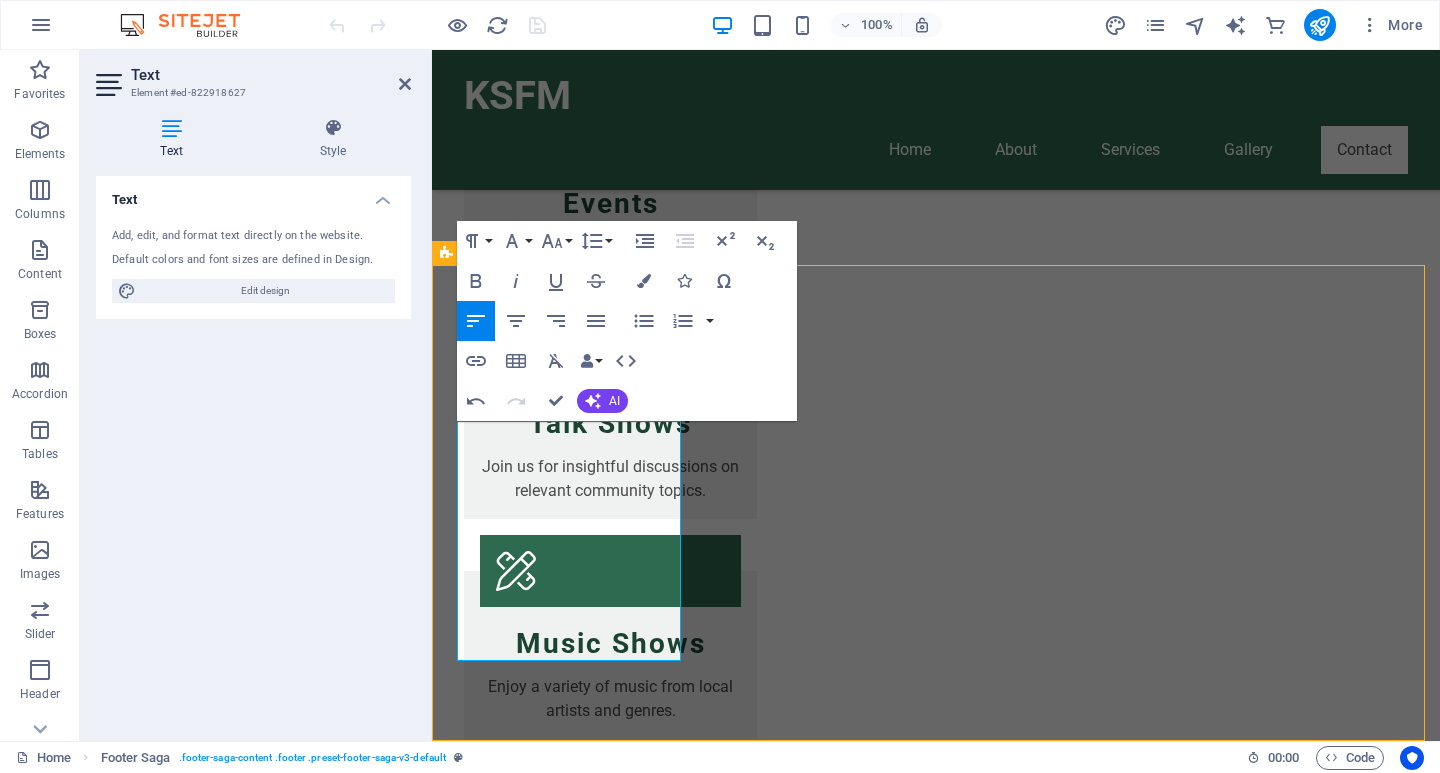scroll, scrollTop: 2402, scrollLeft: 0, axis: vertical 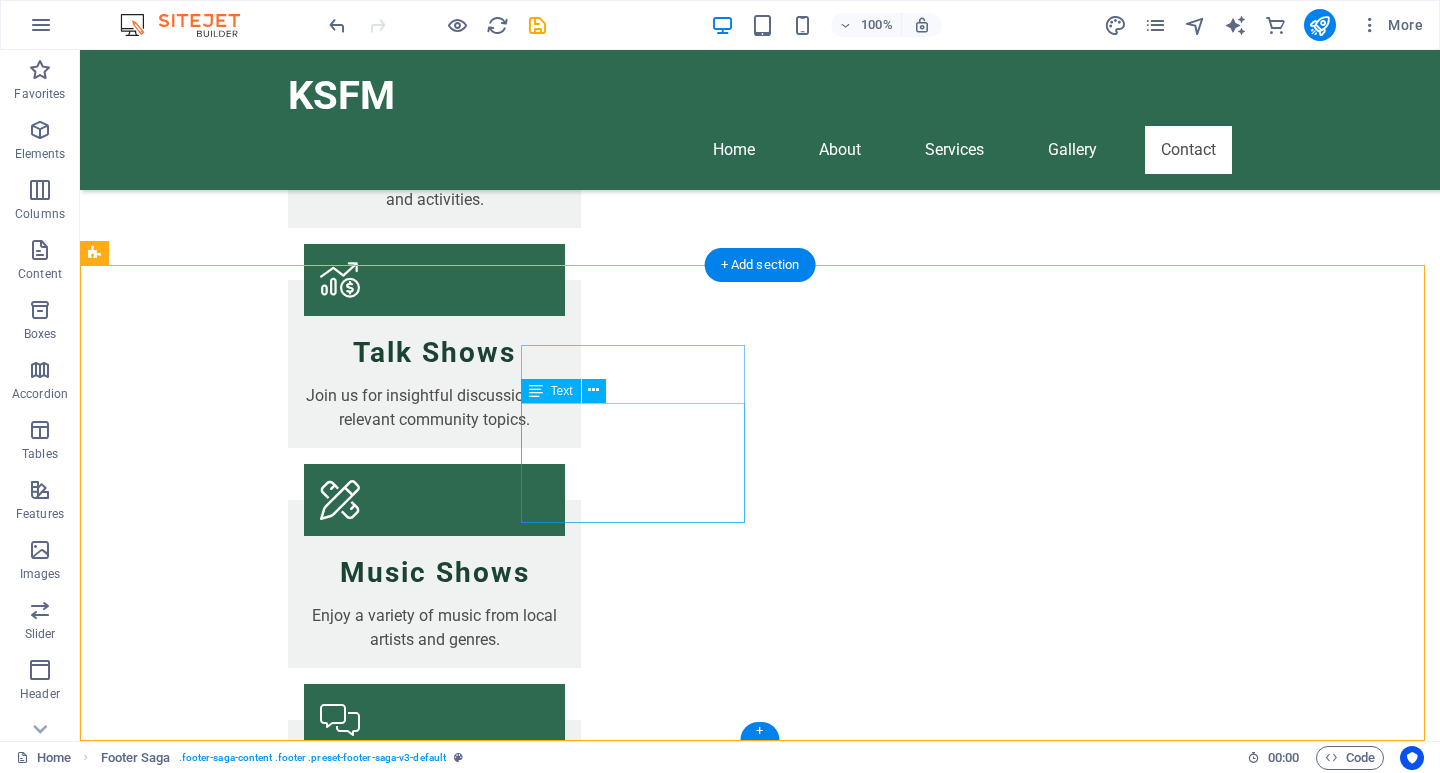 click on "[PHONE]" at bounding box center [175, 2584] 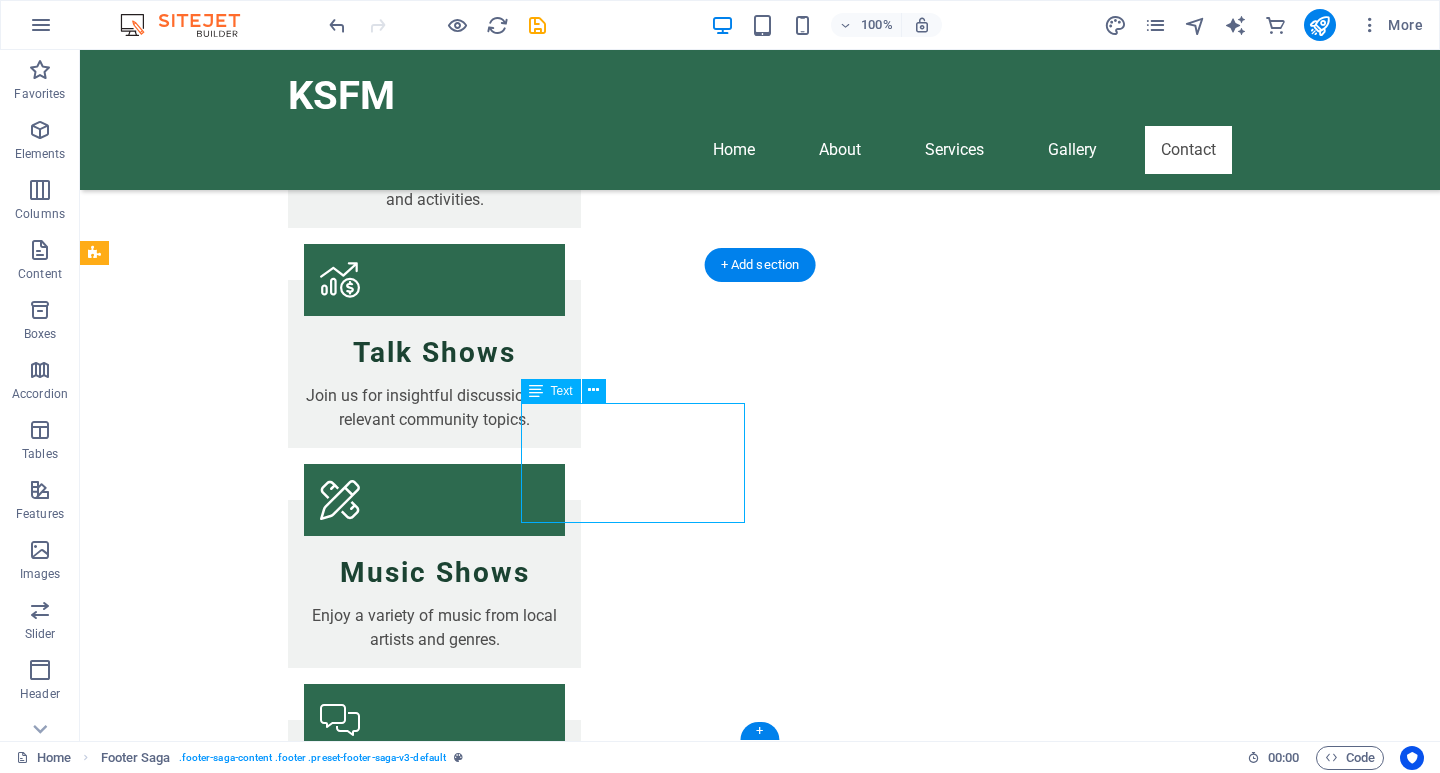 click on "[PHONE]" at bounding box center (175, 2584) 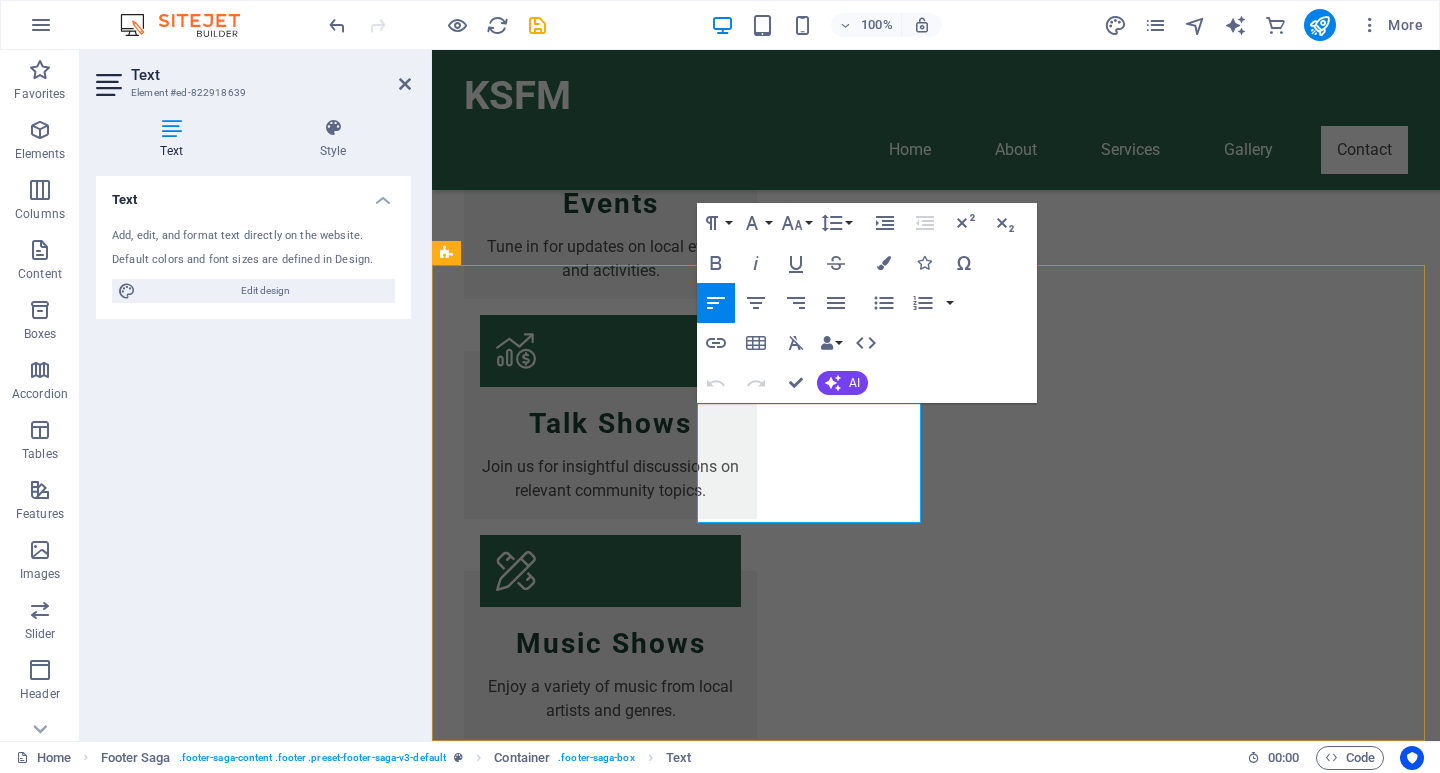 drag, startPoint x: 722, startPoint y: 412, endPoint x: 992, endPoint y: 816, distance: 485.9177 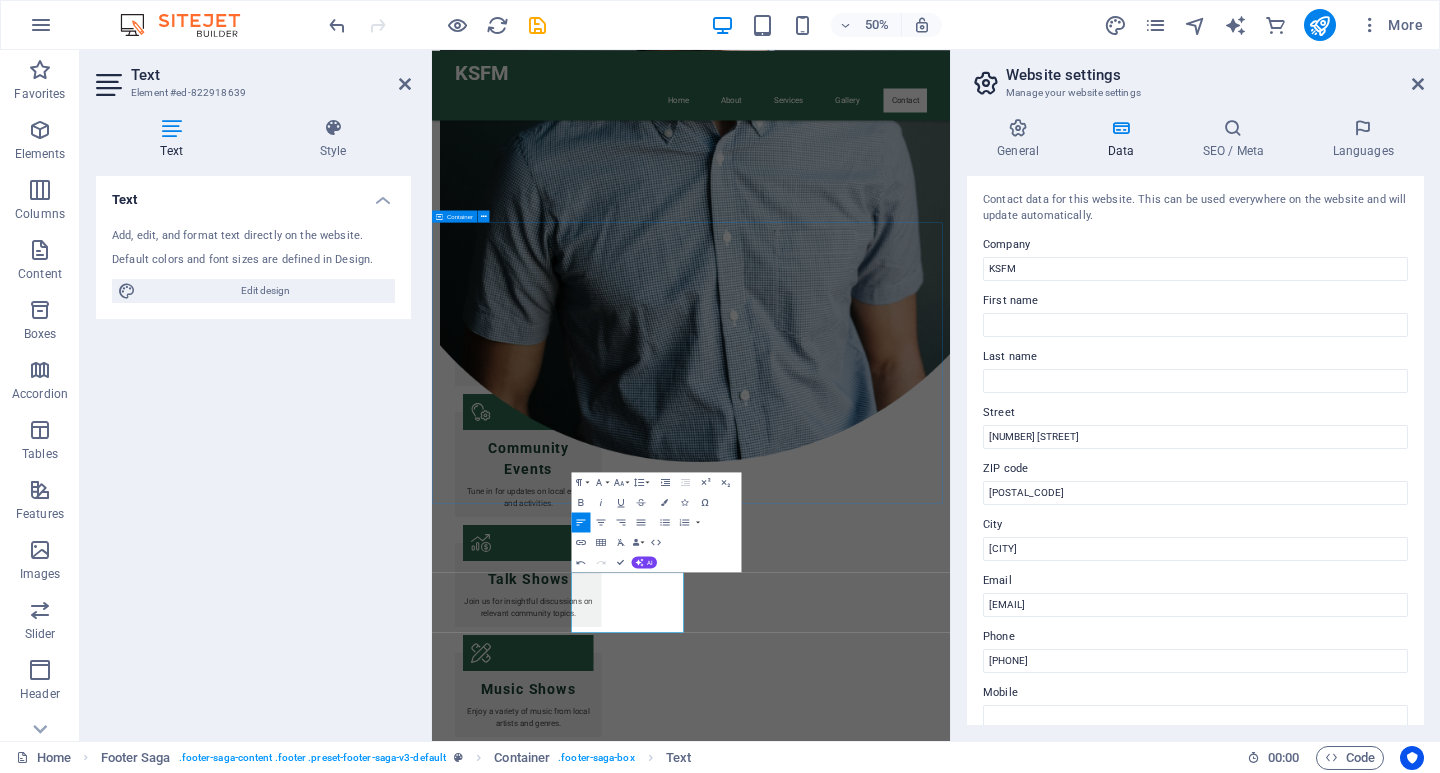 drag, startPoint x: 1164, startPoint y: 908, endPoint x: 1277, endPoint y: 554, distance: 371.5979 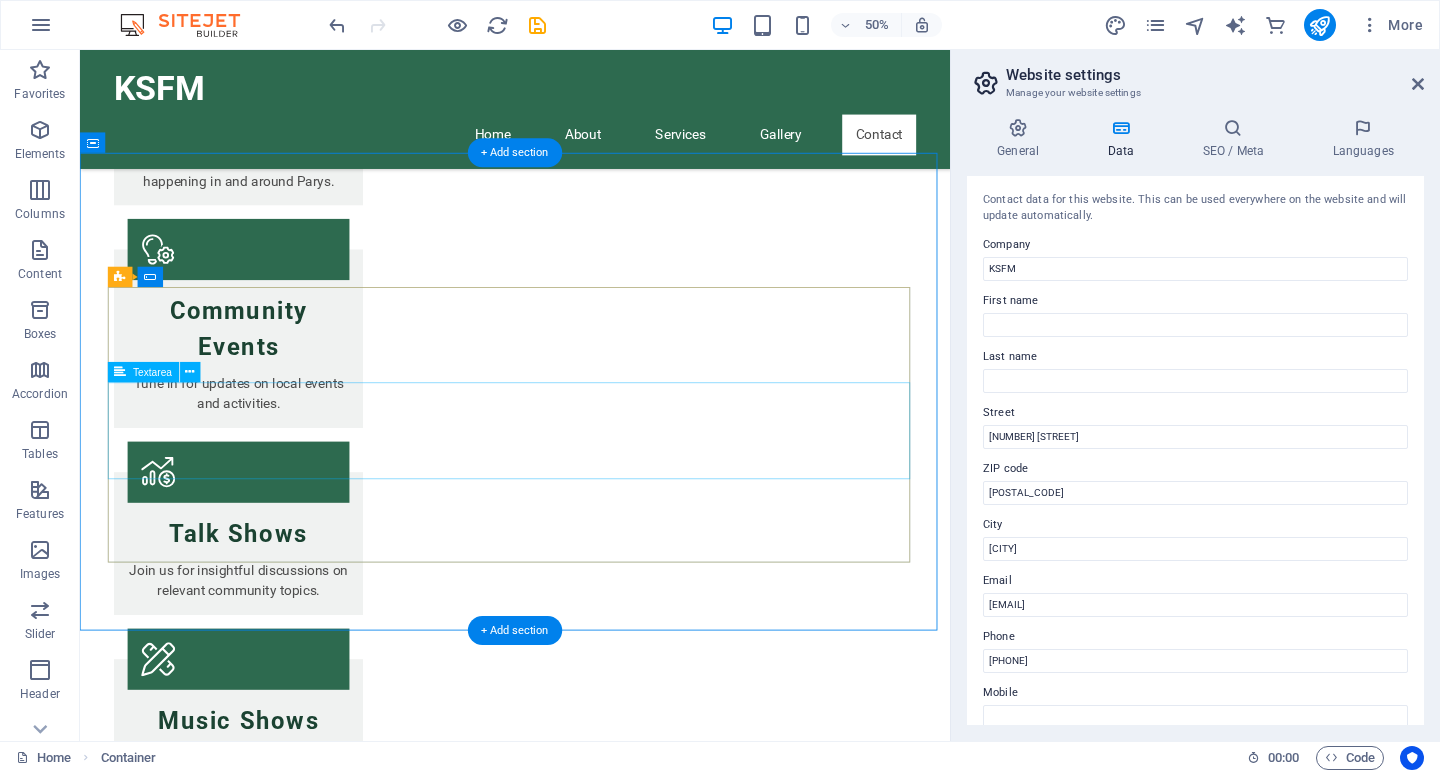 scroll, scrollTop: 2212, scrollLeft: 0, axis: vertical 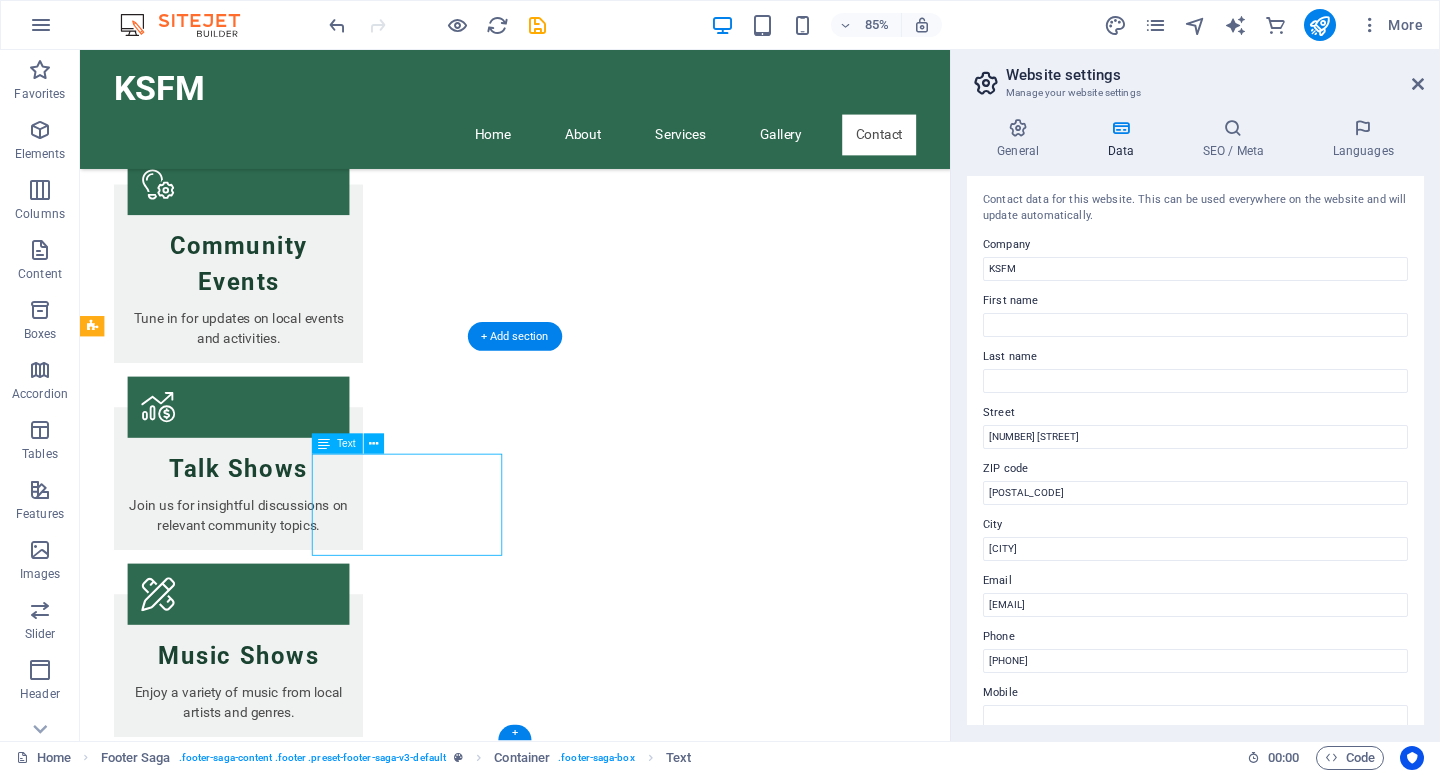click on "[POSTAL_CODE]   [CITY] Phone:  [PHONE] Mobile:  Email:  [EMAIL]" at bounding box center (208, 2707) 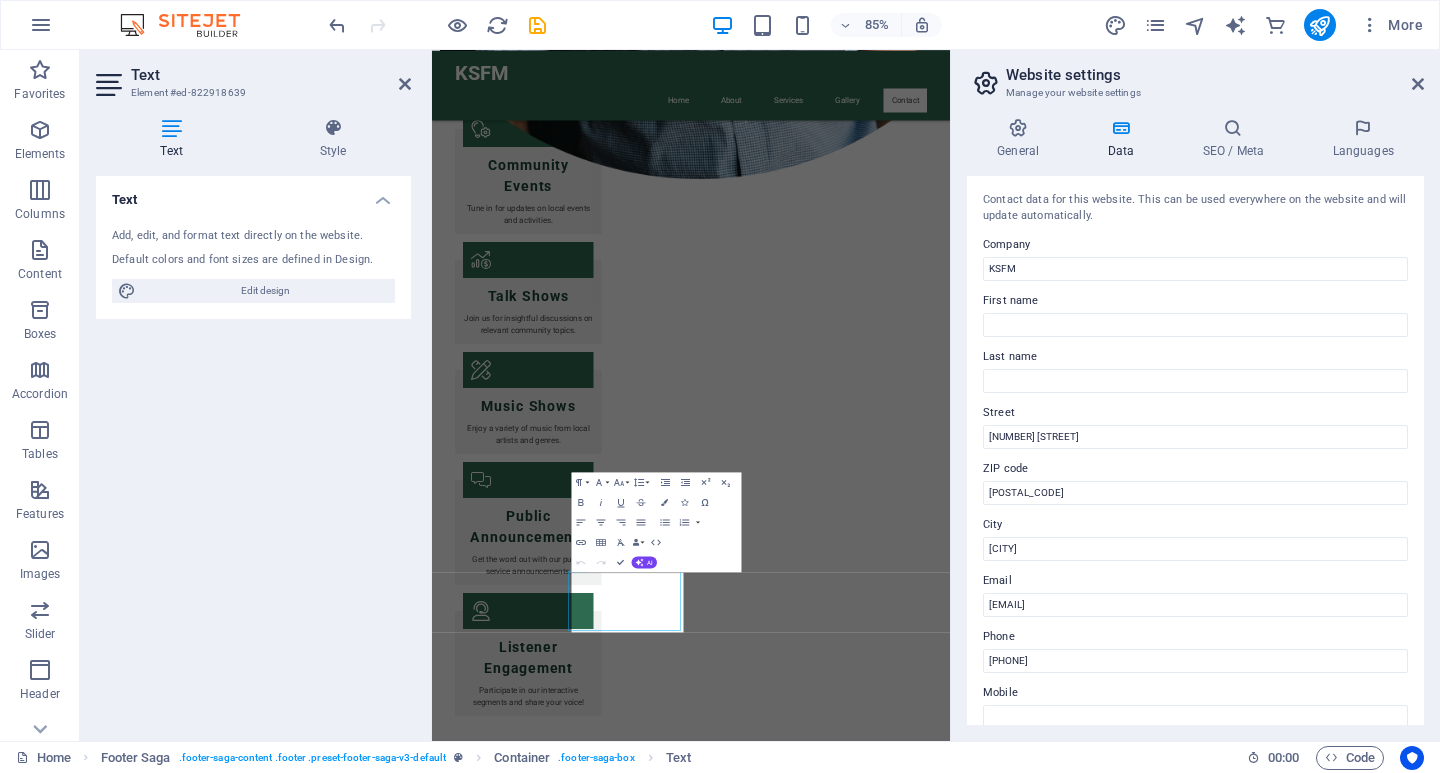 scroll, scrollTop: 1646, scrollLeft: 0, axis: vertical 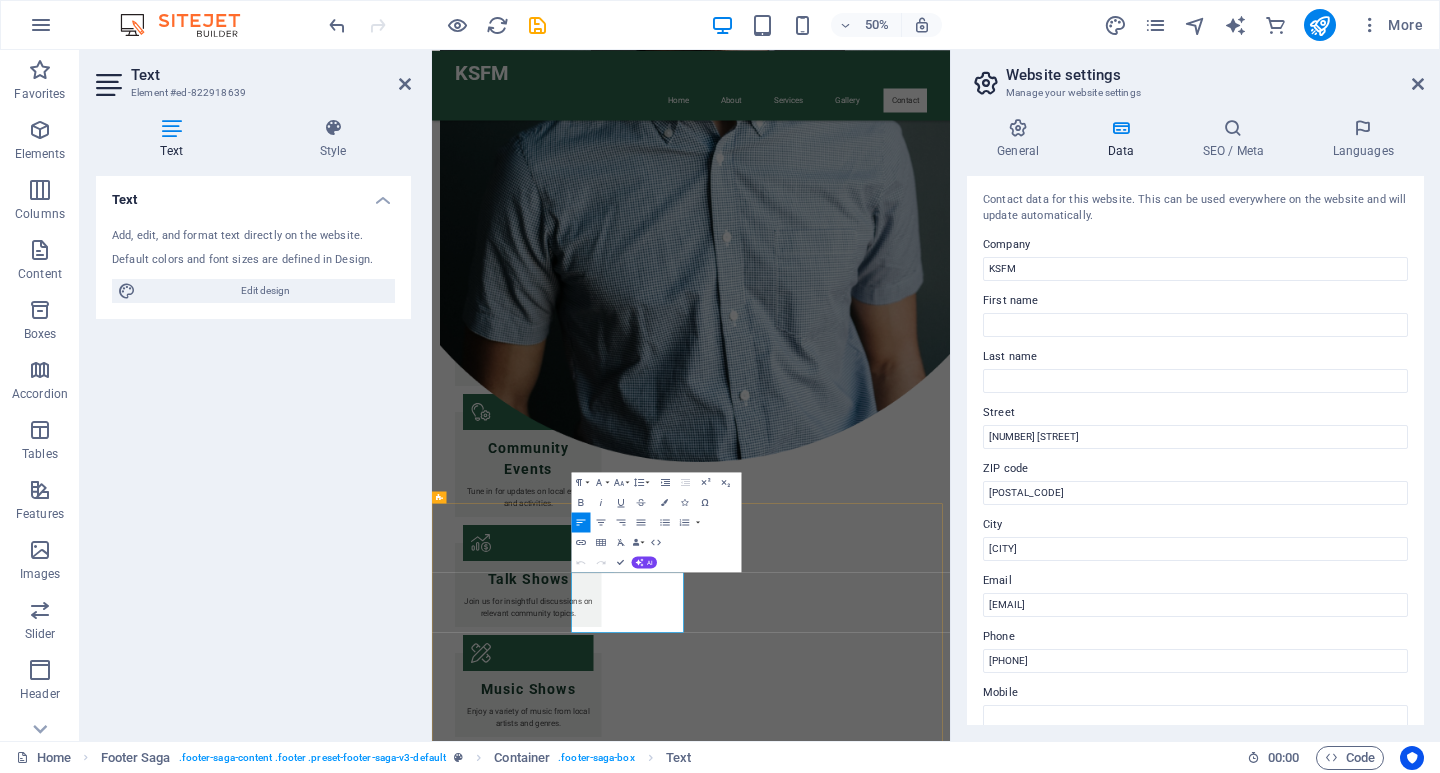 click on "Phone:  [PHONE]" at bounding box center [560, 3276] 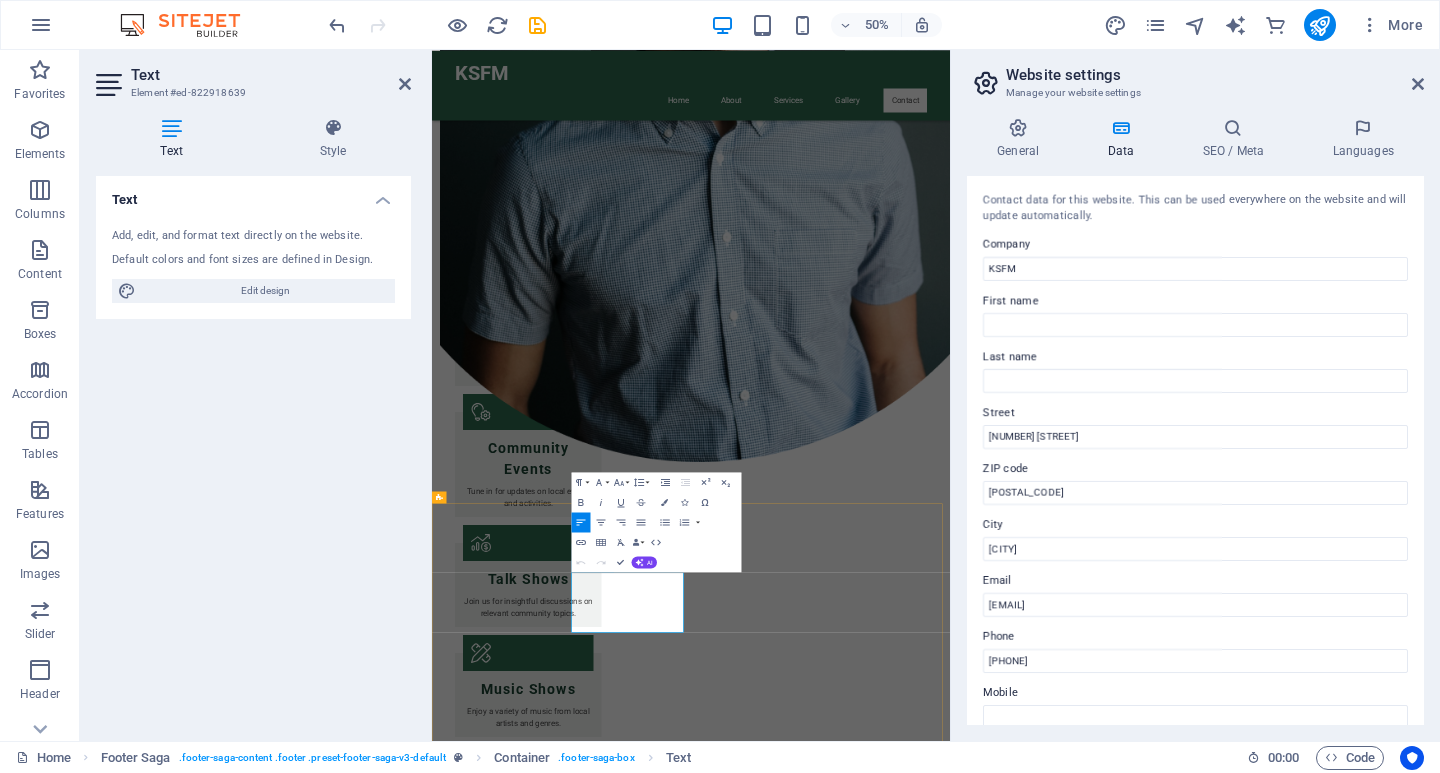 click on "[PHONE]" at bounding box center (527, 3275) 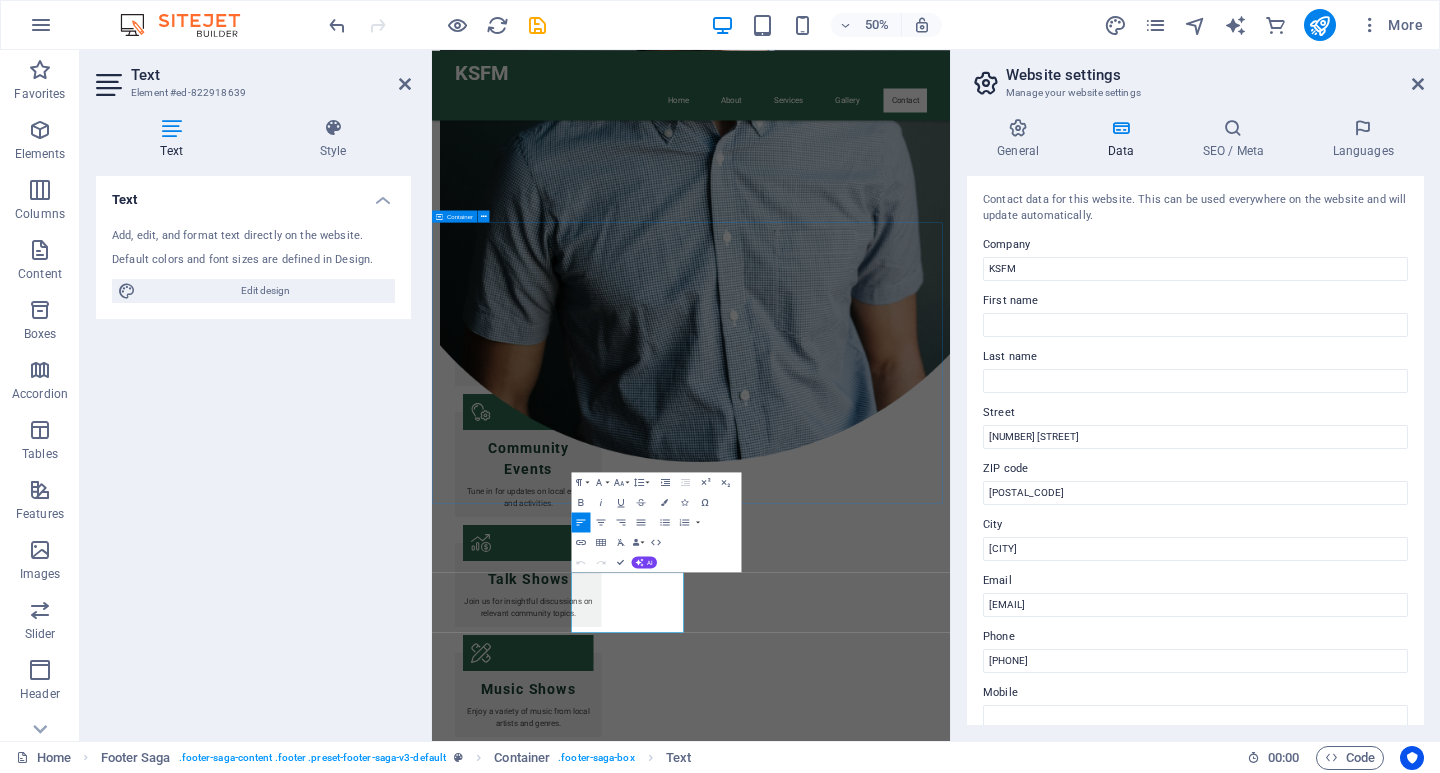 click on "Get in Touch with Us   I have read and understand the privacy policy. Unreadable? Load new Submit Inquiry" at bounding box center [950, 2515] 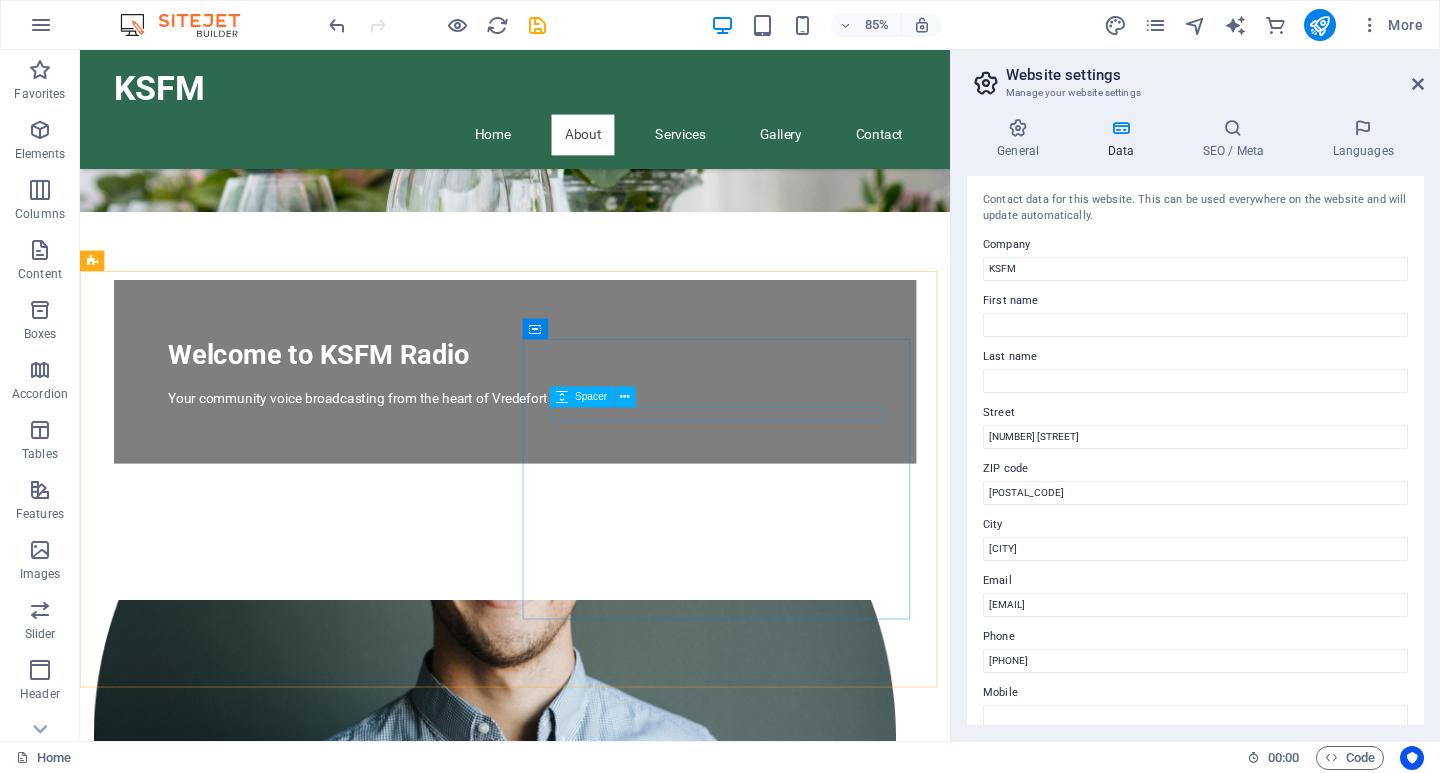scroll, scrollTop: 400, scrollLeft: 0, axis: vertical 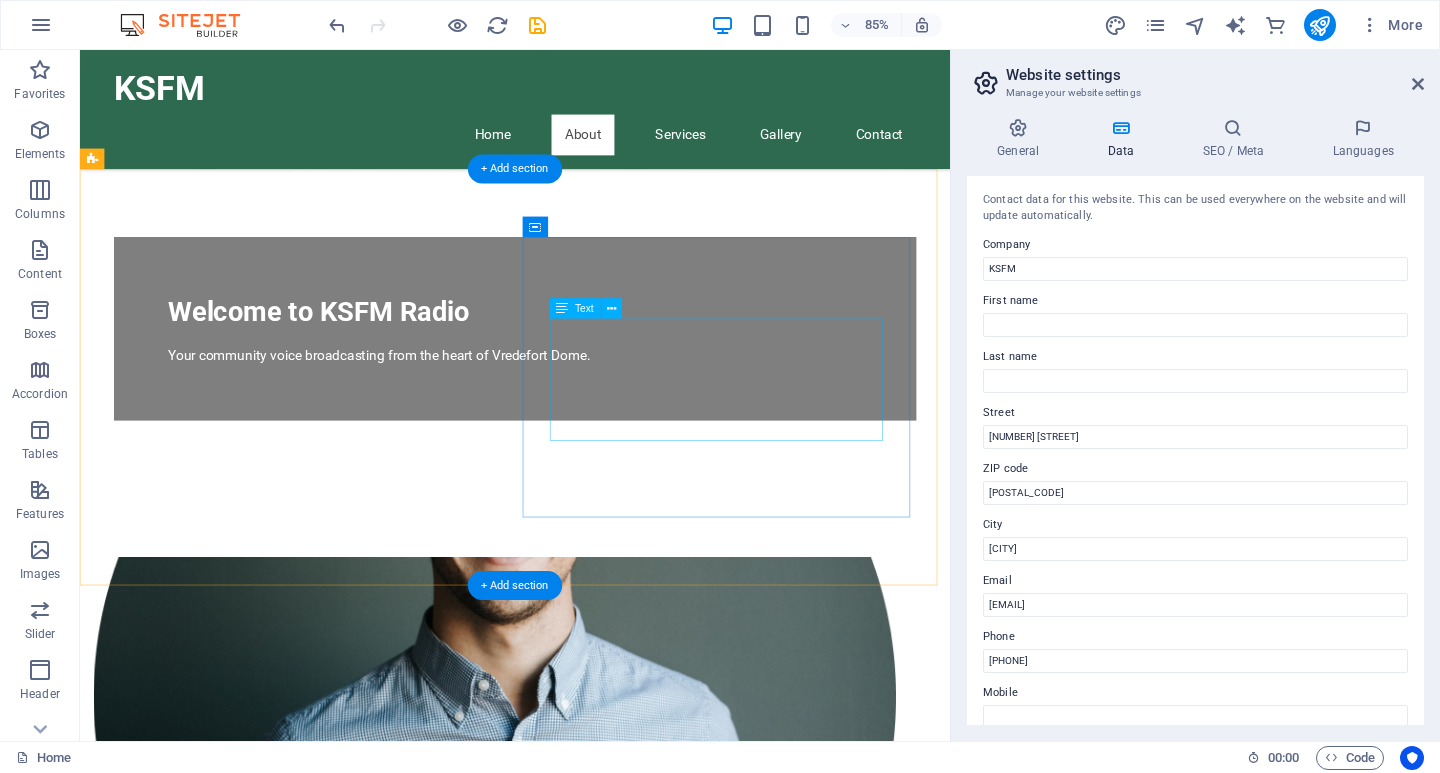 click on "KSFM is your community media station, dedicated to providing local news, music, and events from within the Vredefort Dome. Broadcasting from Parys, we aim to keep our listeners informed and engaged with what matters most. Join us in celebrating our vibrant community!" at bounding box center [568, 1266] 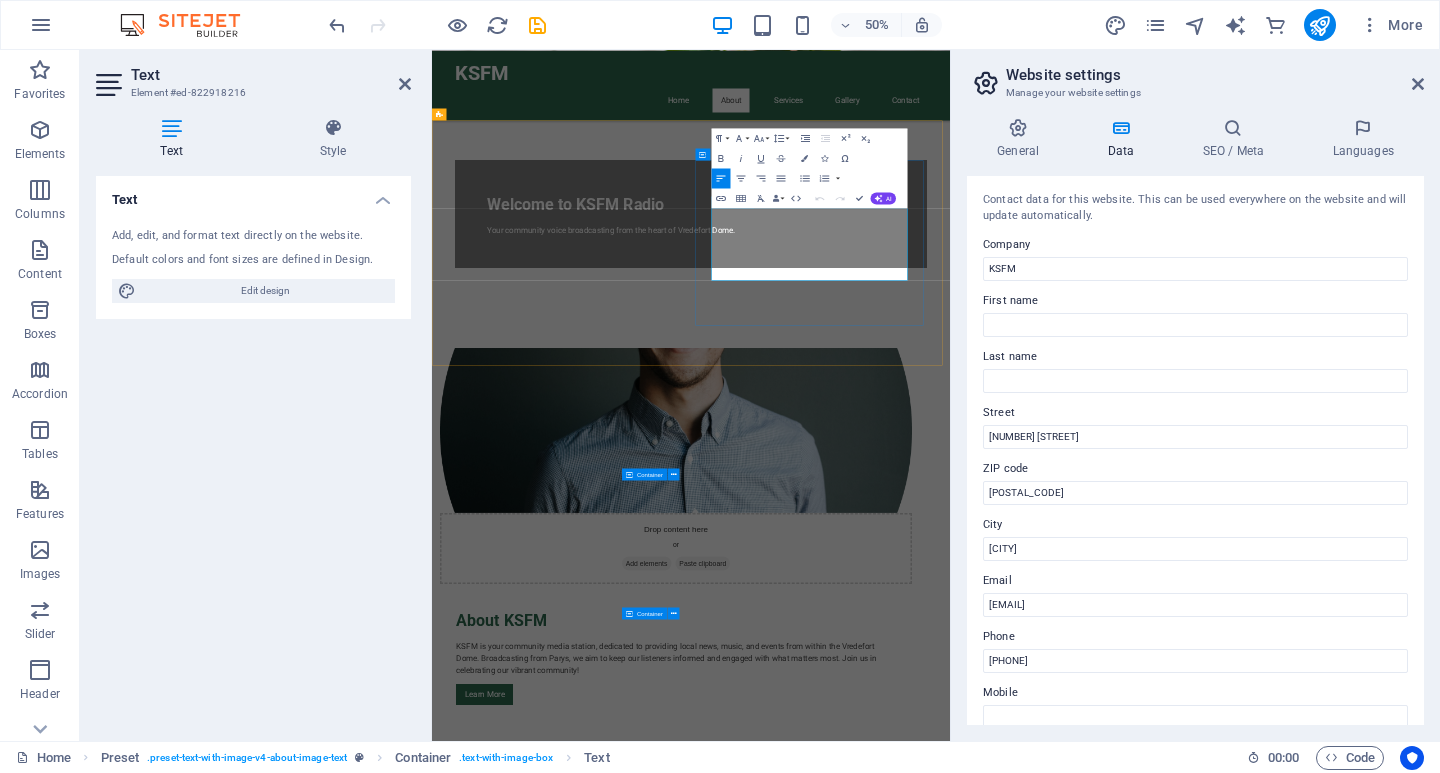 click on "KSFM is your community media station, dedicated to providing local news, music, and events from within the Vredefort Dome. Broadcasting from Parys, we aim to keep our listeners informed and engaged with what matters most. Join us in celebrating our vibrant community!" at bounding box center (920, 1266) 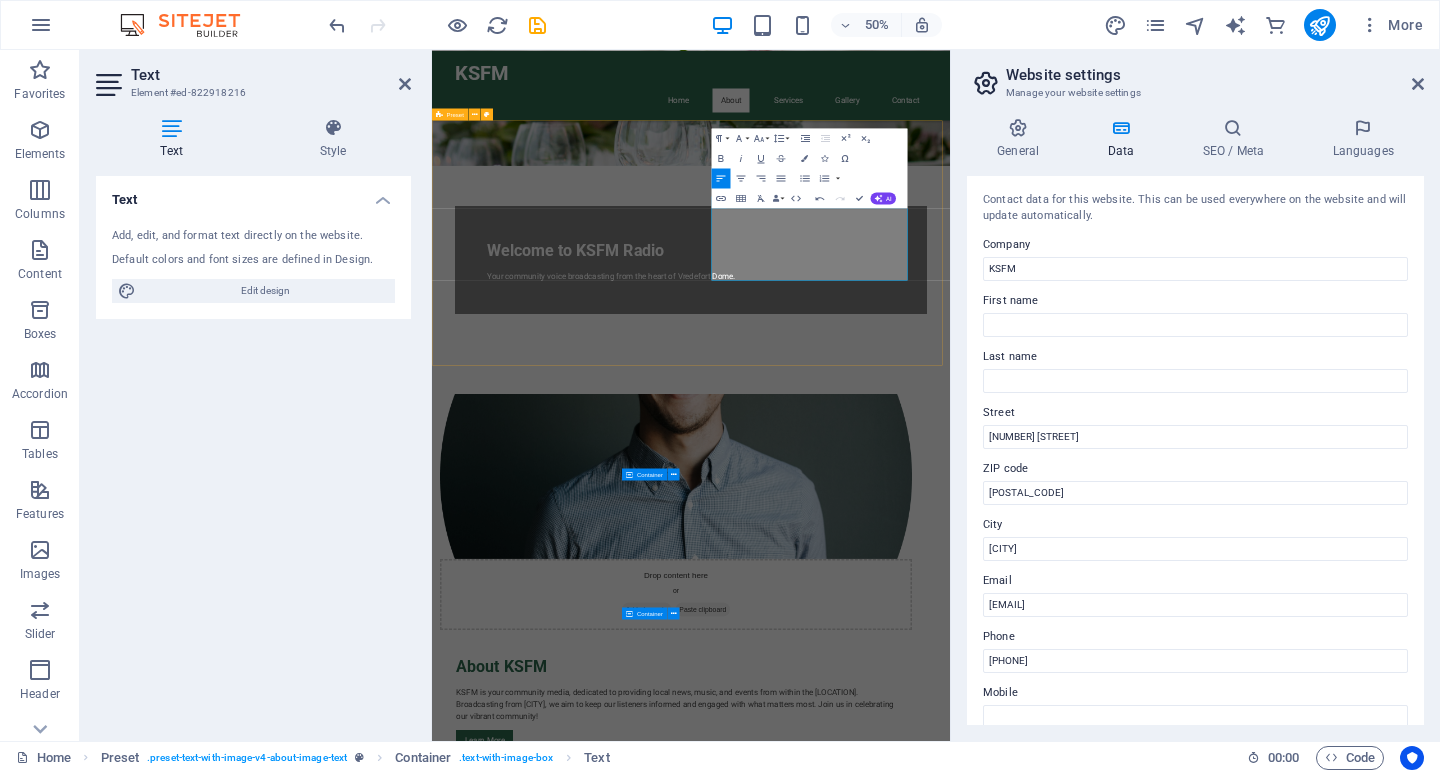 click on "Drop content here or  Add elements  Paste clipboard About KSFM KSFM is your community media, dedicated to providing local news, music, and events from within the [LOCATION]. Broadcasting from [CITY], we aim to keep our listeners informed and engaged with what matters most. Join us in celebrating our vibrant community! Learn More" at bounding box center [950, 1111] 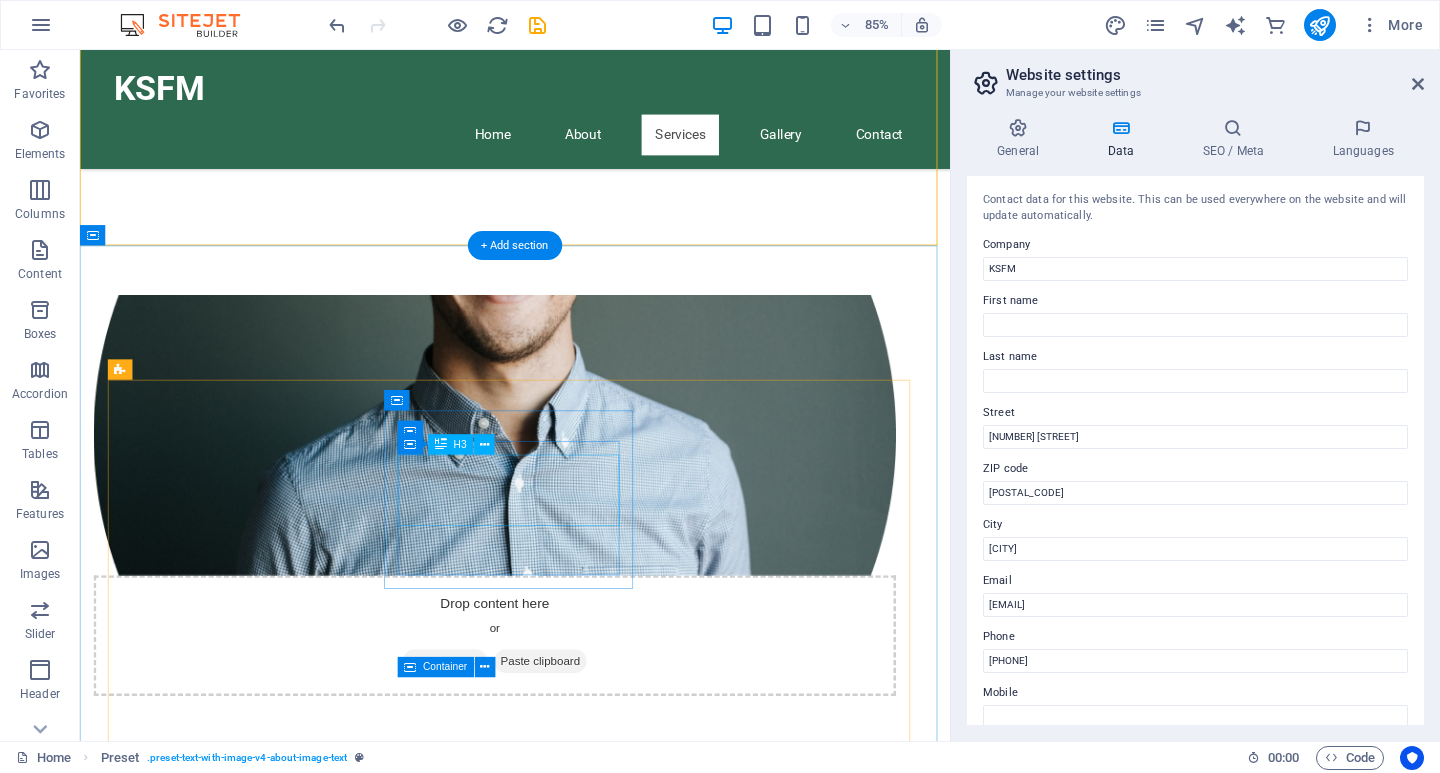scroll, scrollTop: 900, scrollLeft: 0, axis: vertical 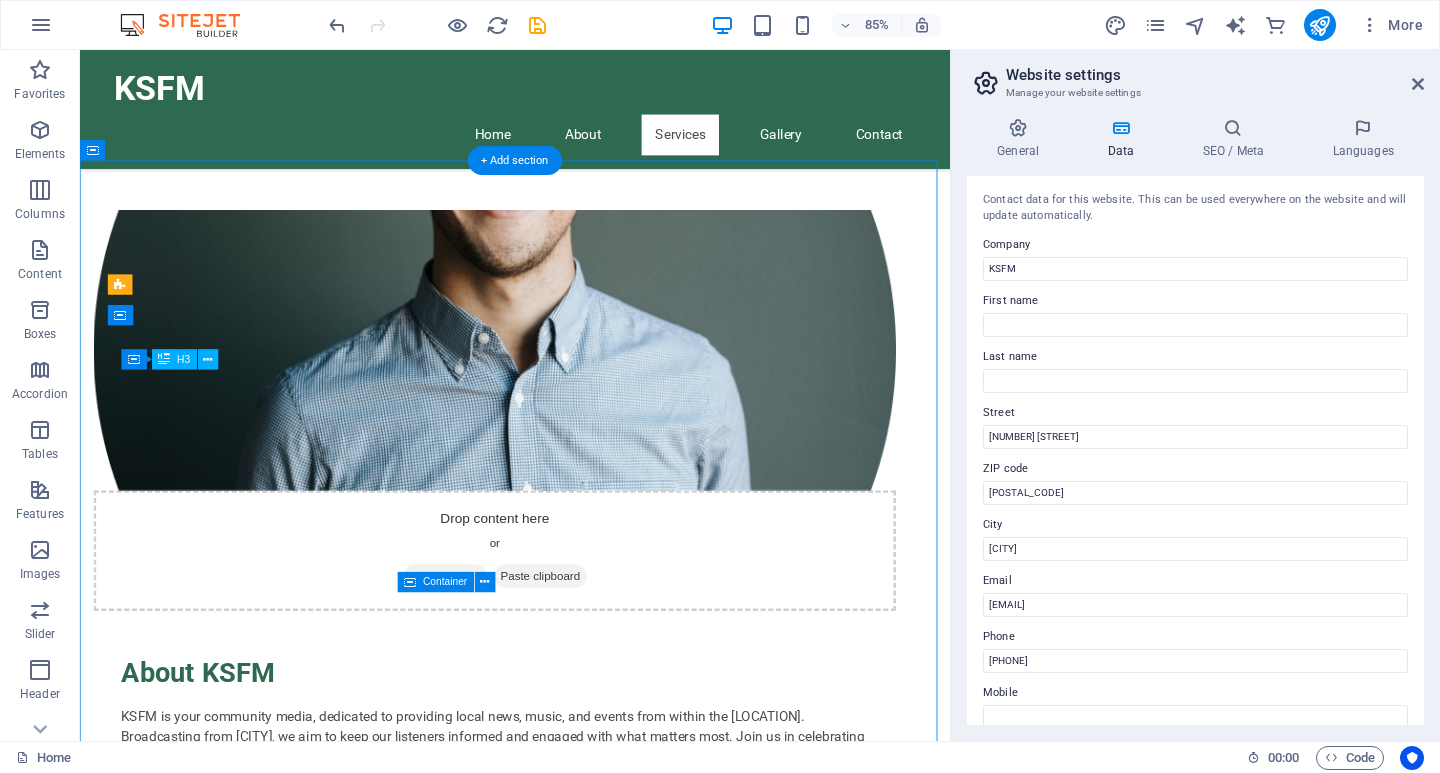 click on "Local News Updates" at bounding box center (266, 1352) 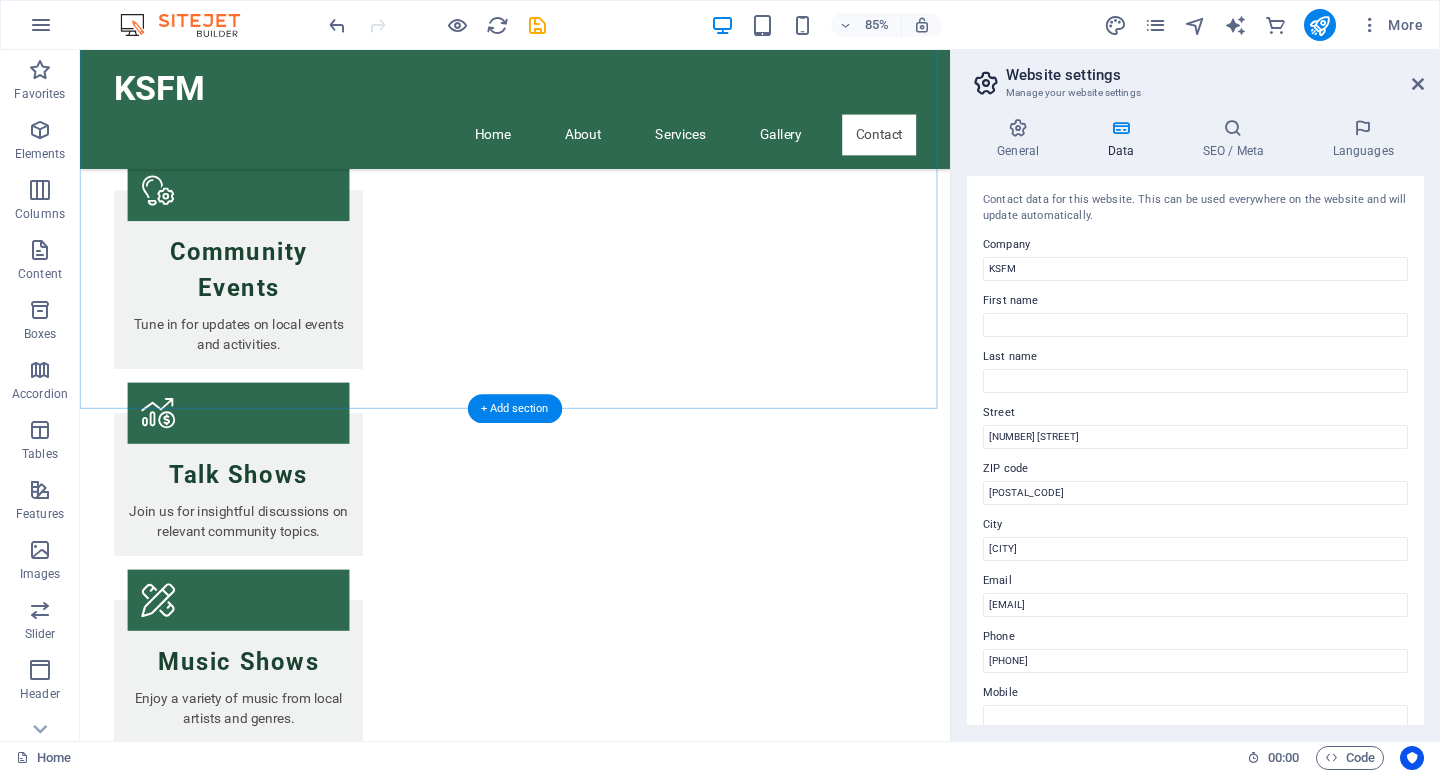 scroll, scrollTop: 2212, scrollLeft: 0, axis: vertical 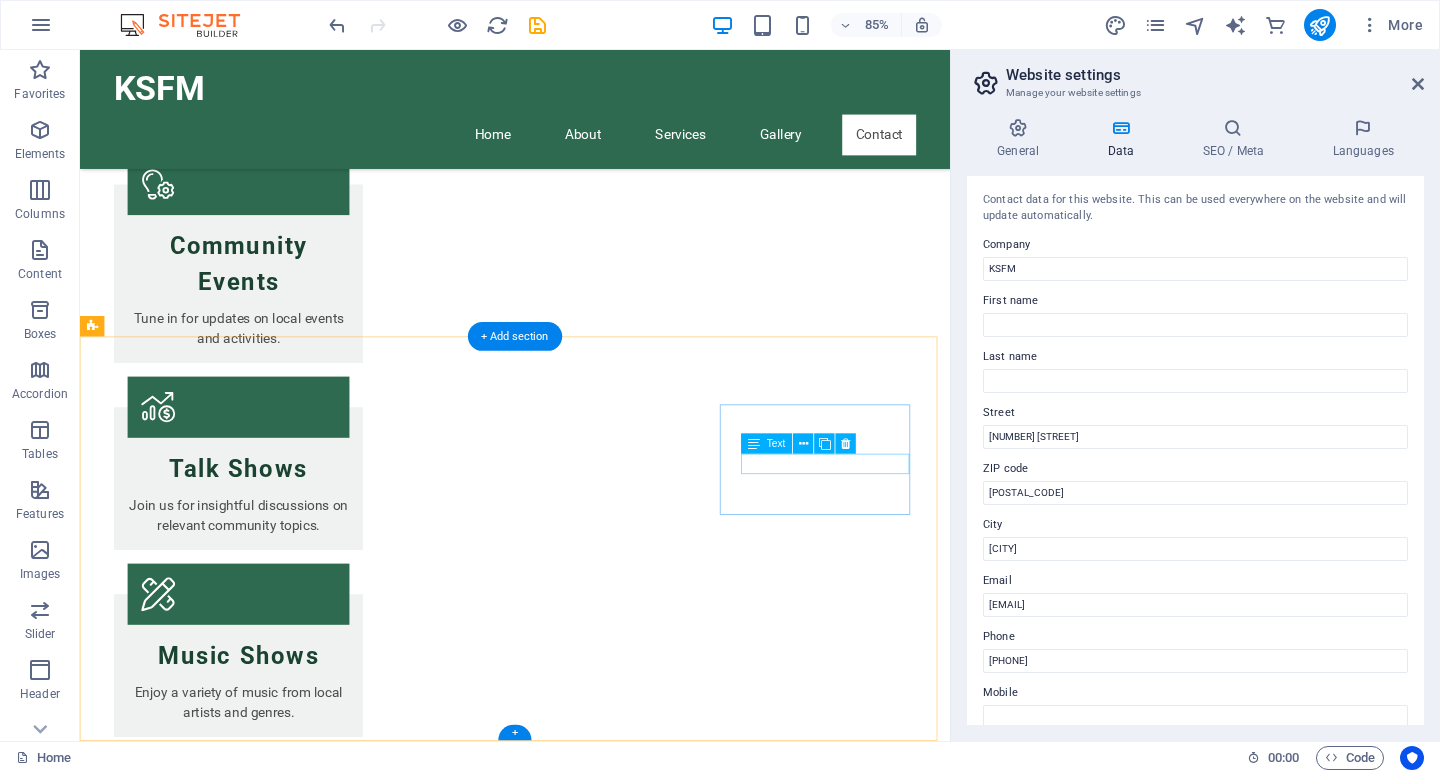 click on "Facebook" at bounding box center (208, 3103) 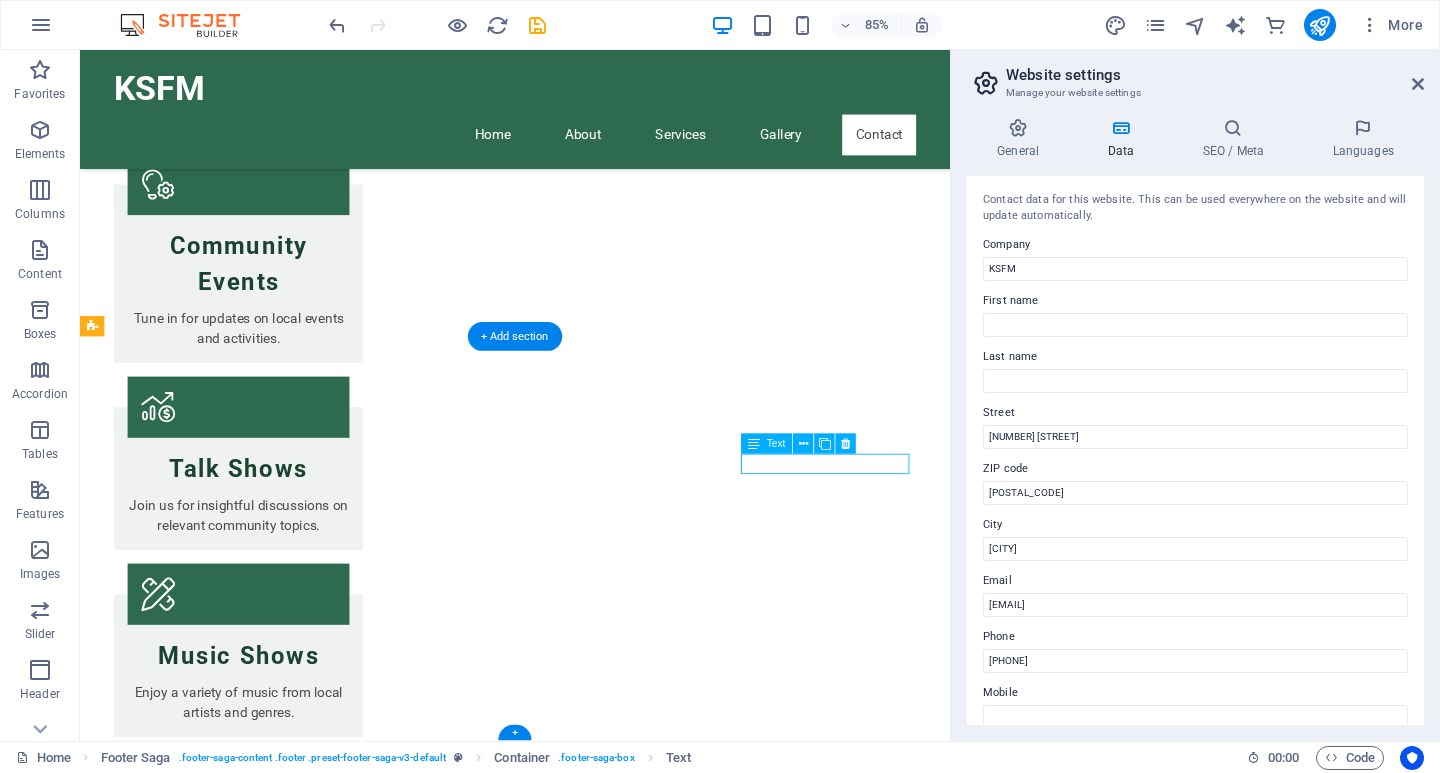 click on "Facebook" at bounding box center (208, 3103) 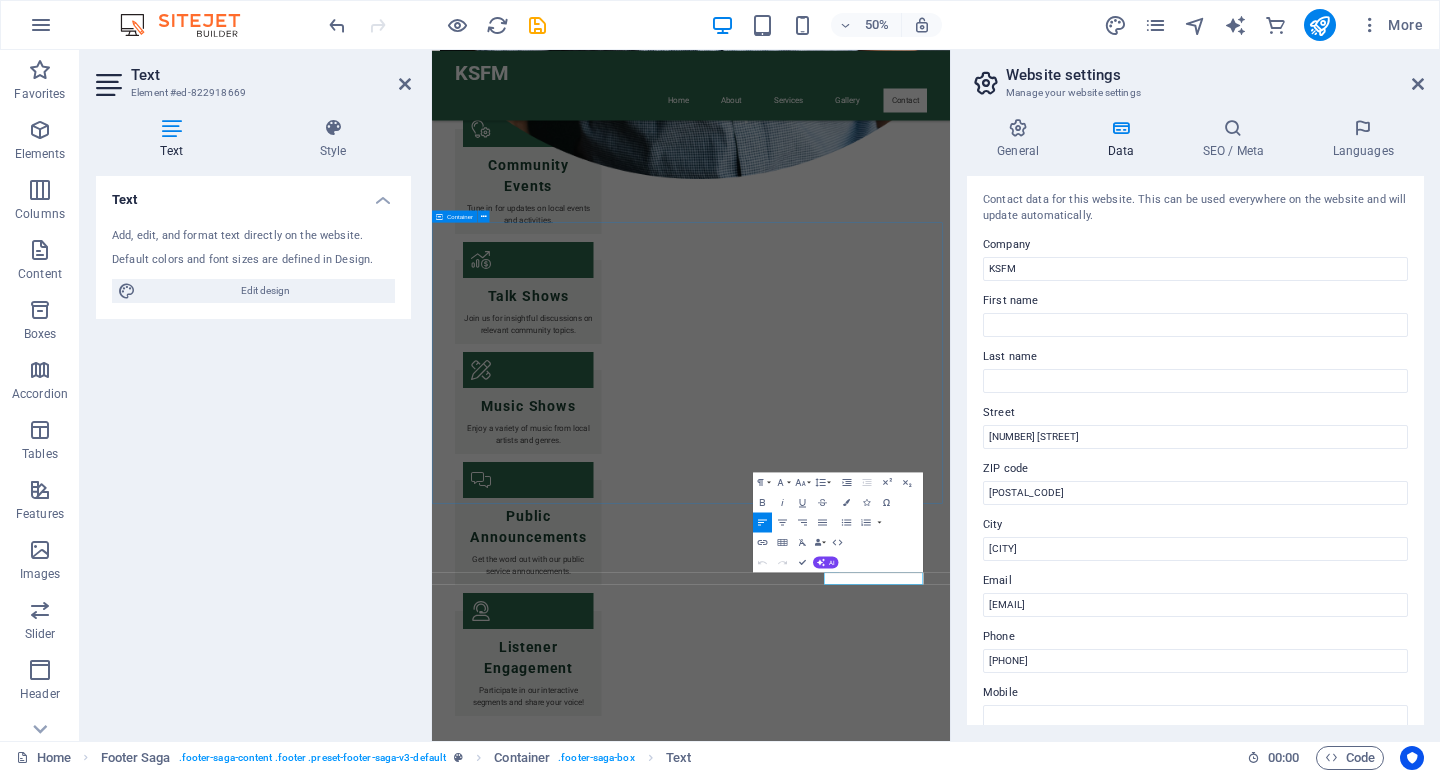 scroll, scrollTop: 1646, scrollLeft: 0, axis: vertical 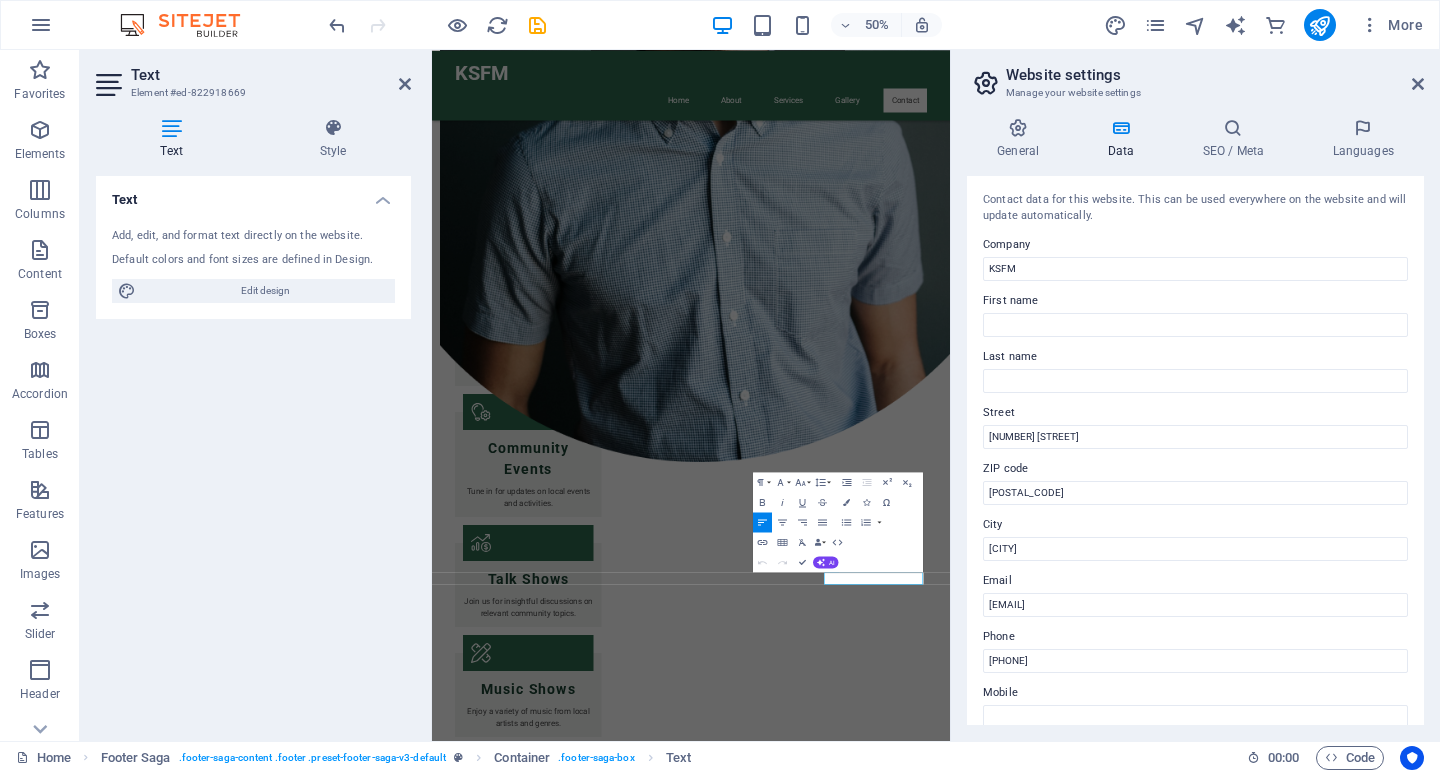 click on "Text Add, edit, and format text directly on the website. Default colors and font sizes are defined in Design. Edit design Alignment Left aligned Centered Right aligned" at bounding box center [253, 450] 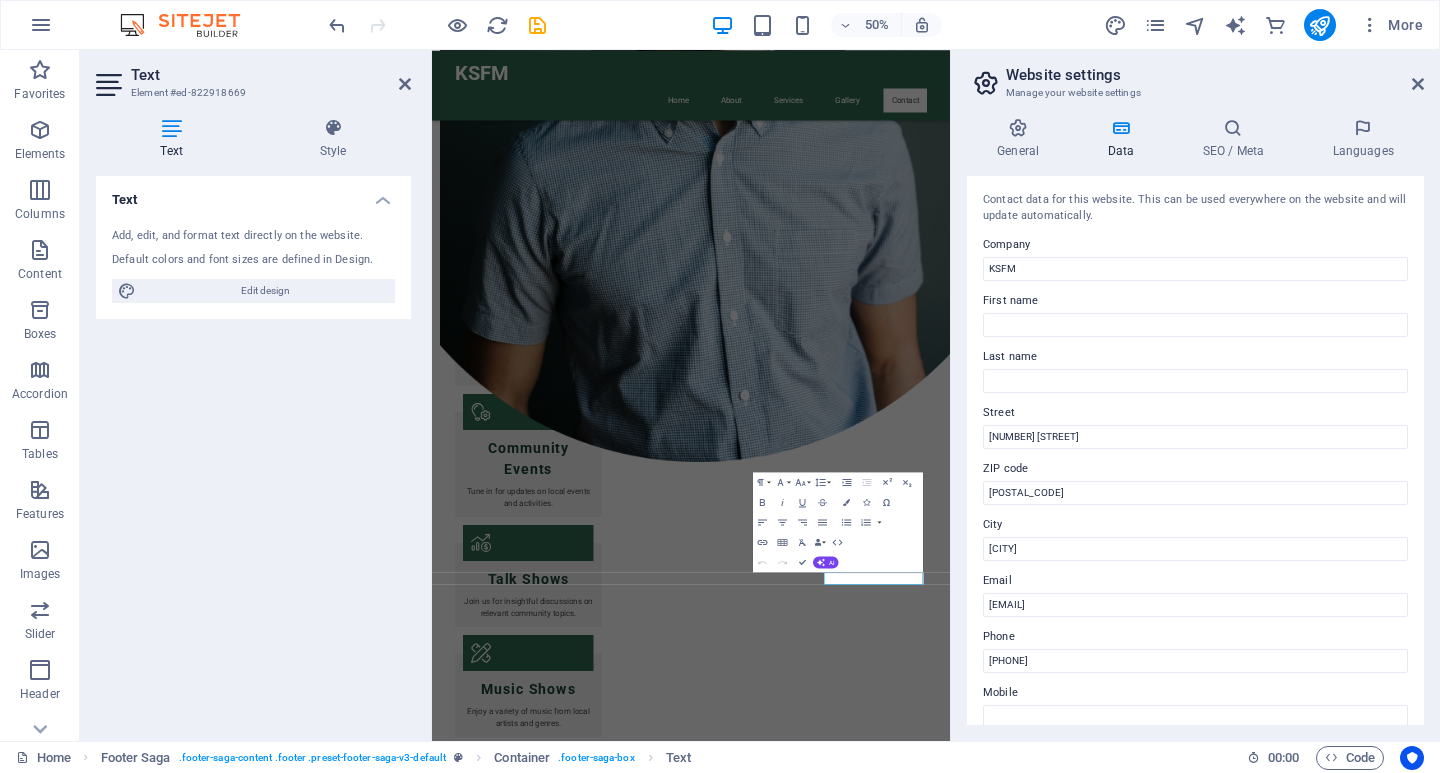 click on "Text Add, edit, and format text directly on the website. Default colors and font sizes are defined in Design. Edit design Alignment Left aligned Centered Right aligned" at bounding box center (253, 450) 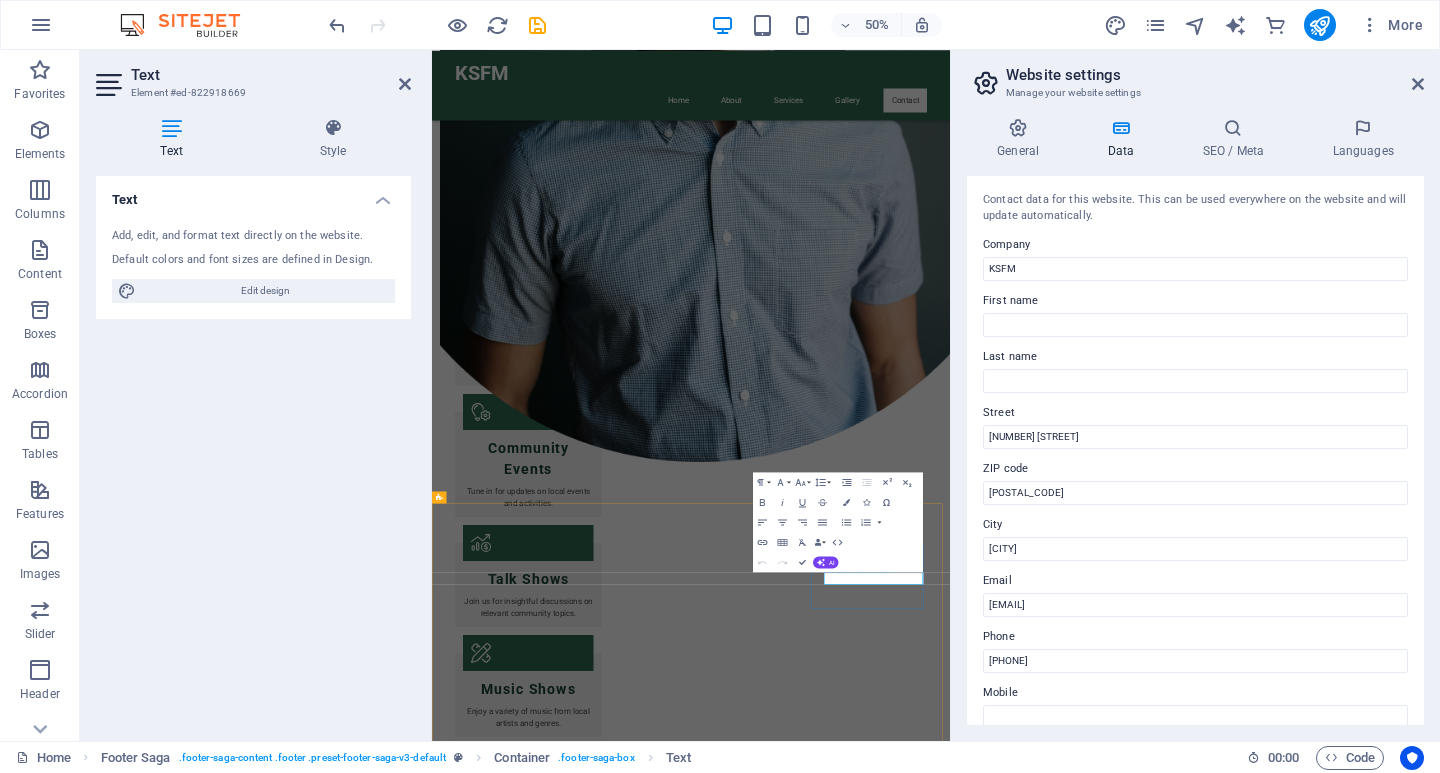click on "Facebook" at bounding box center [560, 3672] 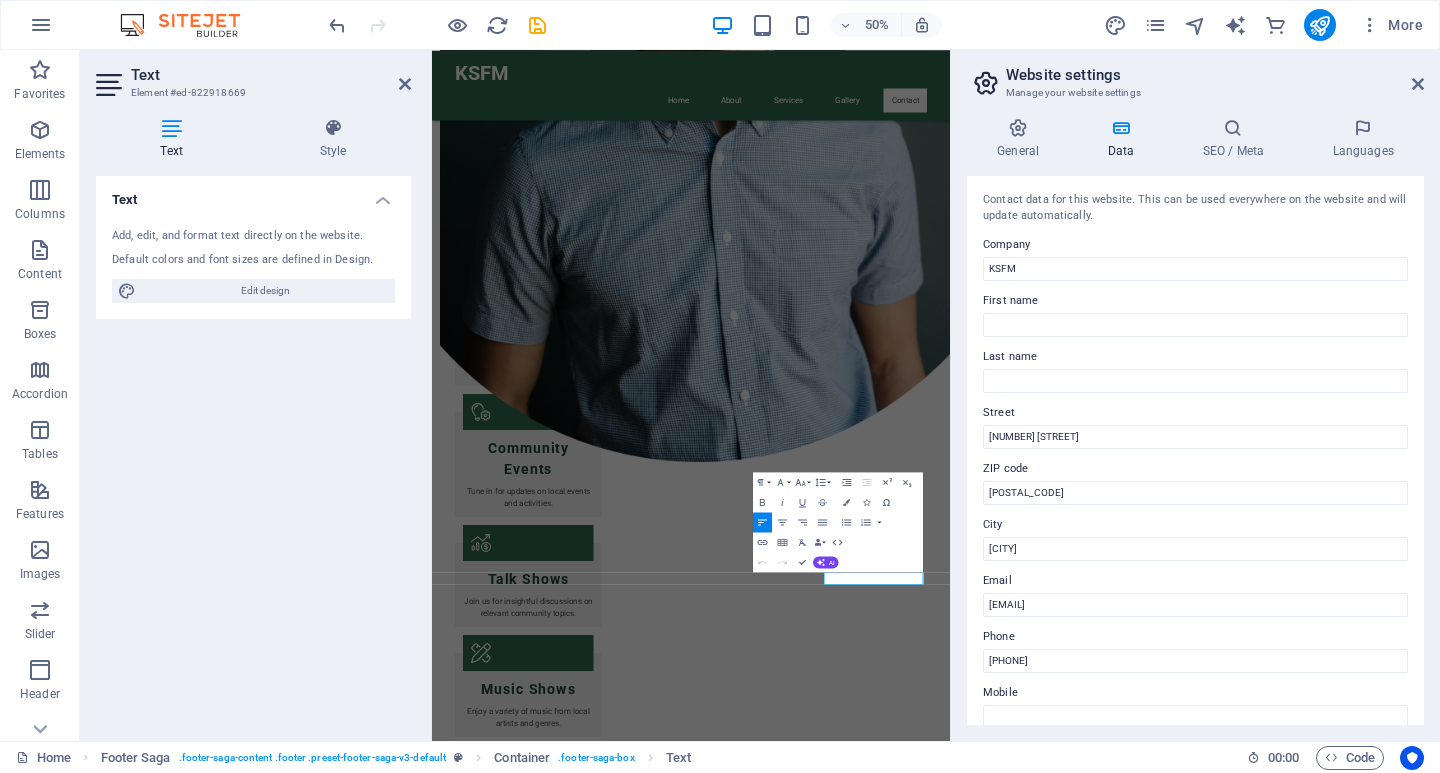 click on "General  Data  SEO / Meta  Languages Website name ksfm.co.za Logo Drag files here, click to choose files or select files from Files or our free stock photos & videos Select files from the file manager, stock photos, or upload file(s) Upload Favicon Set the favicon of your website here. A favicon is a small icon shown in the browser tab next to your website title. It helps visitors identify your website. Drag files here, click to choose files or select files from Files or our free stock photos & videos Select files from the file manager, stock photos, or upload file(s) Upload Preview Image (Open Graph) This image will be shown when the website is shared on social networks Drag files here, click to choose files or select files from Files or our free stock photos & videos Select files from the file manager, stock photos, or upload file(s) Upload Contact data for this website. This can be used everywhere on the website and will update automatically. Company KSFM First name Last name Street [NUMBER] [STREET] ZIP code [POSTAL_CODE]" at bounding box center [1195, 421] 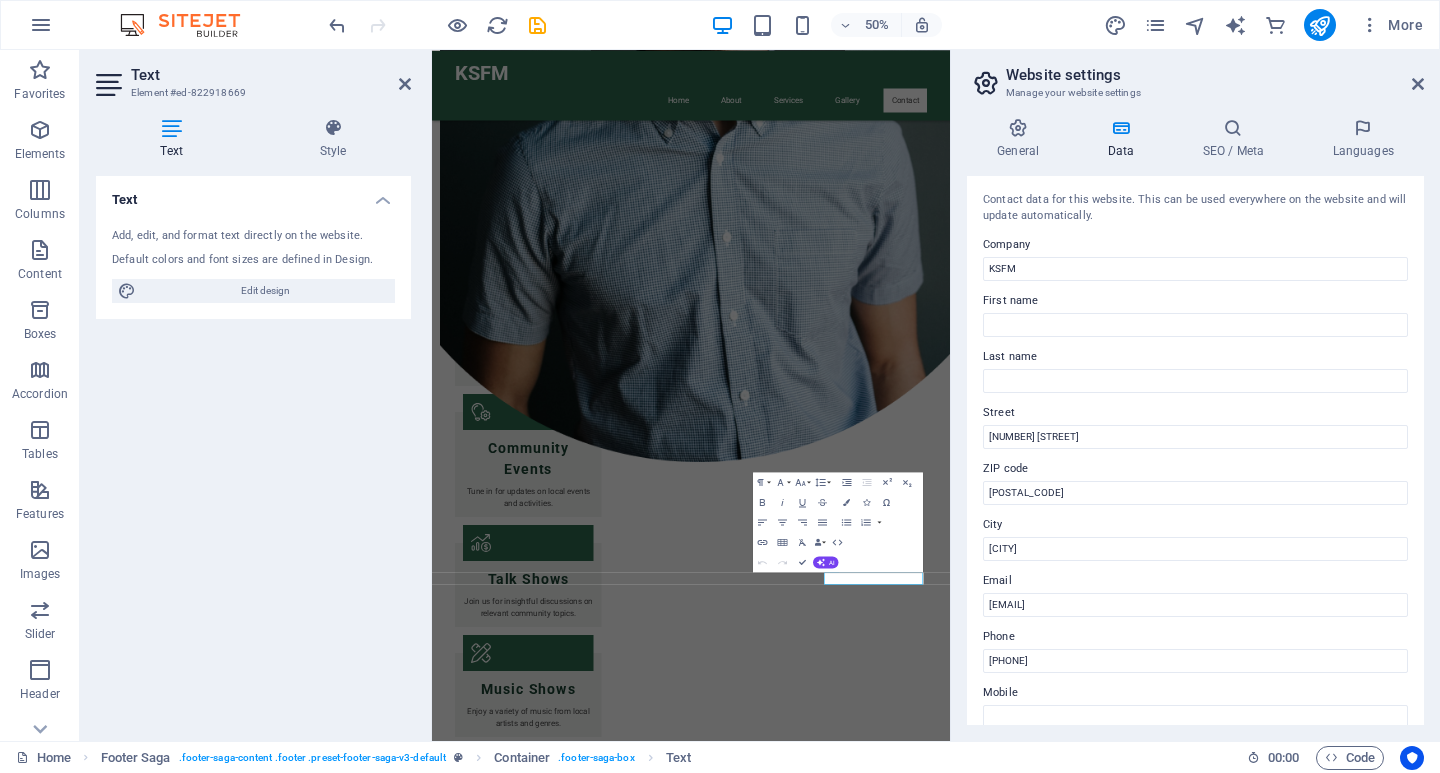 click on "50% More" at bounding box center (878, 25) 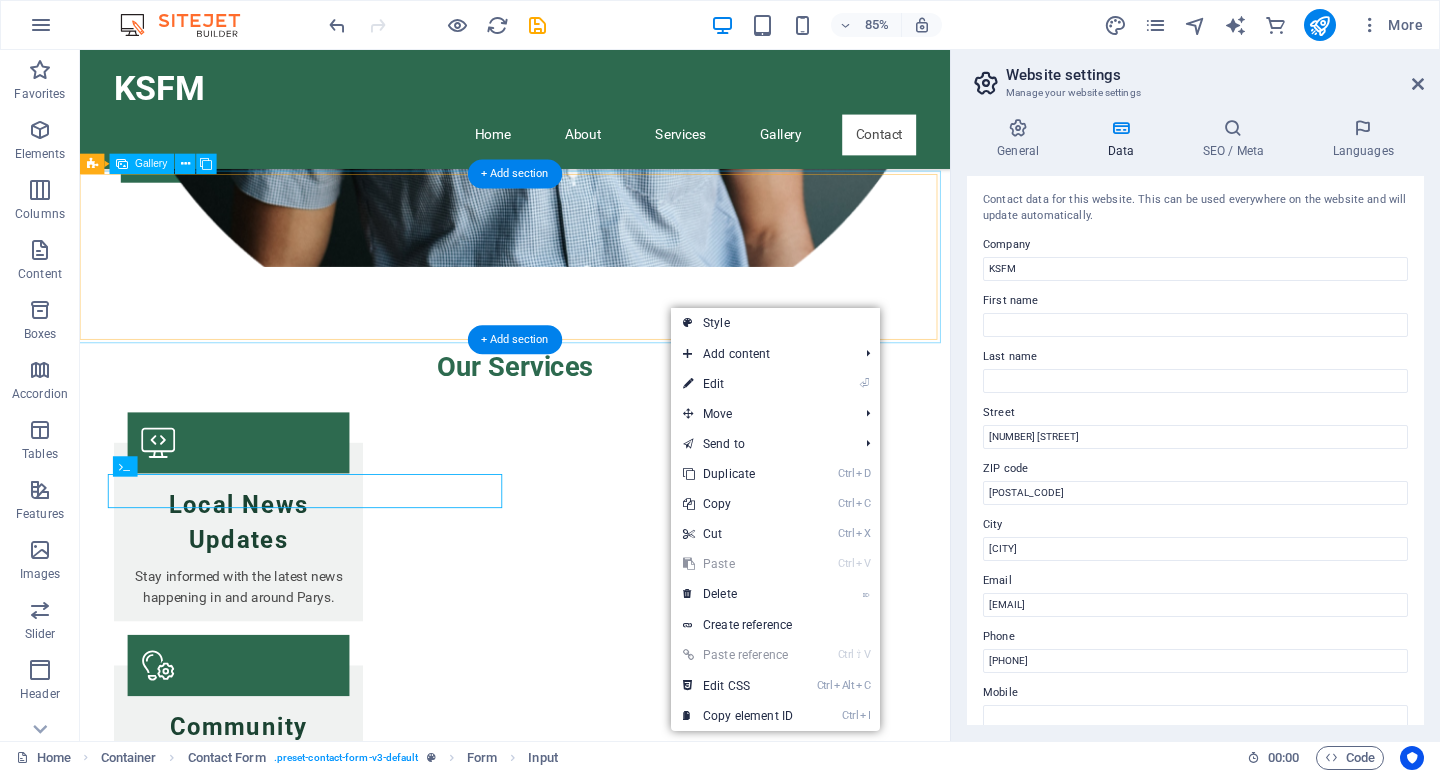 click at bounding box center (1005, 2127) 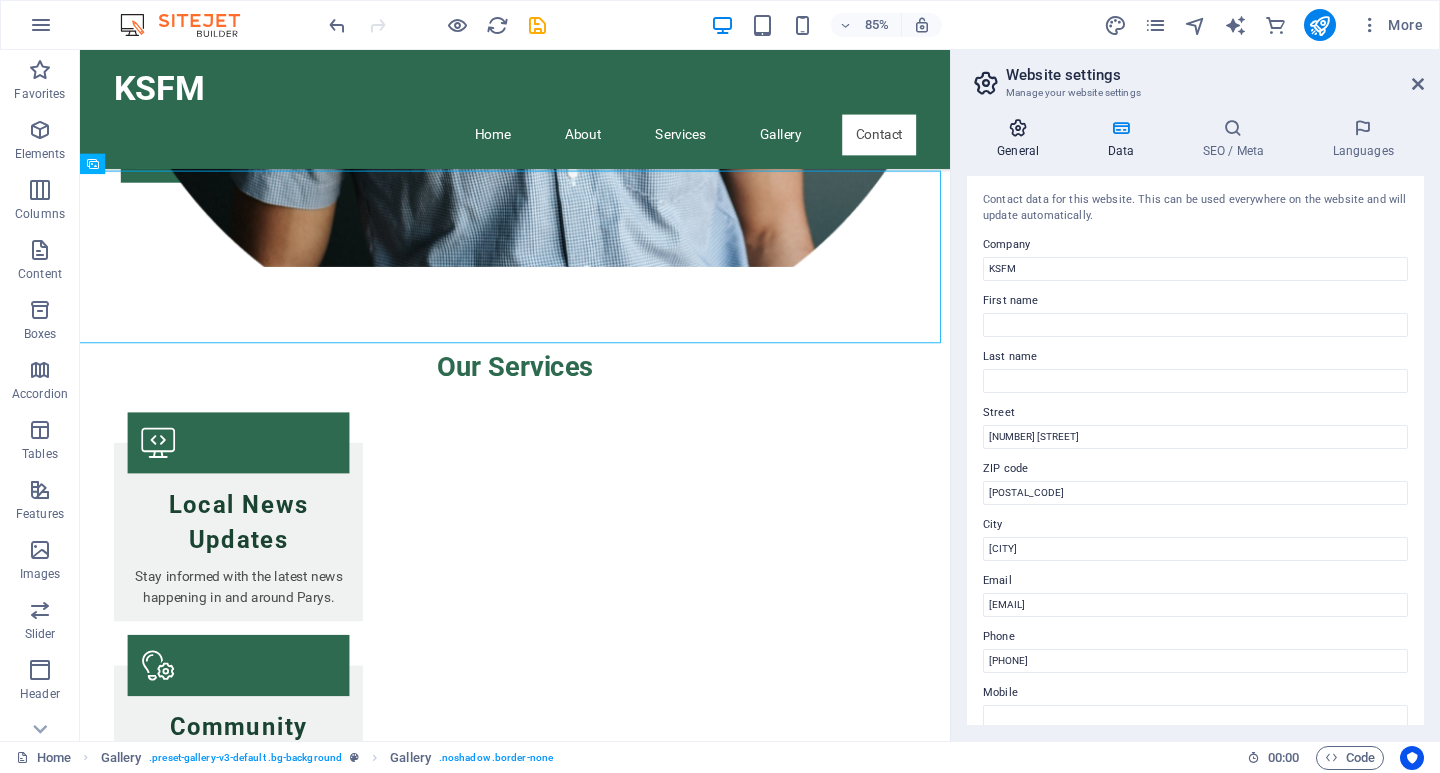 click at bounding box center [1018, 128] 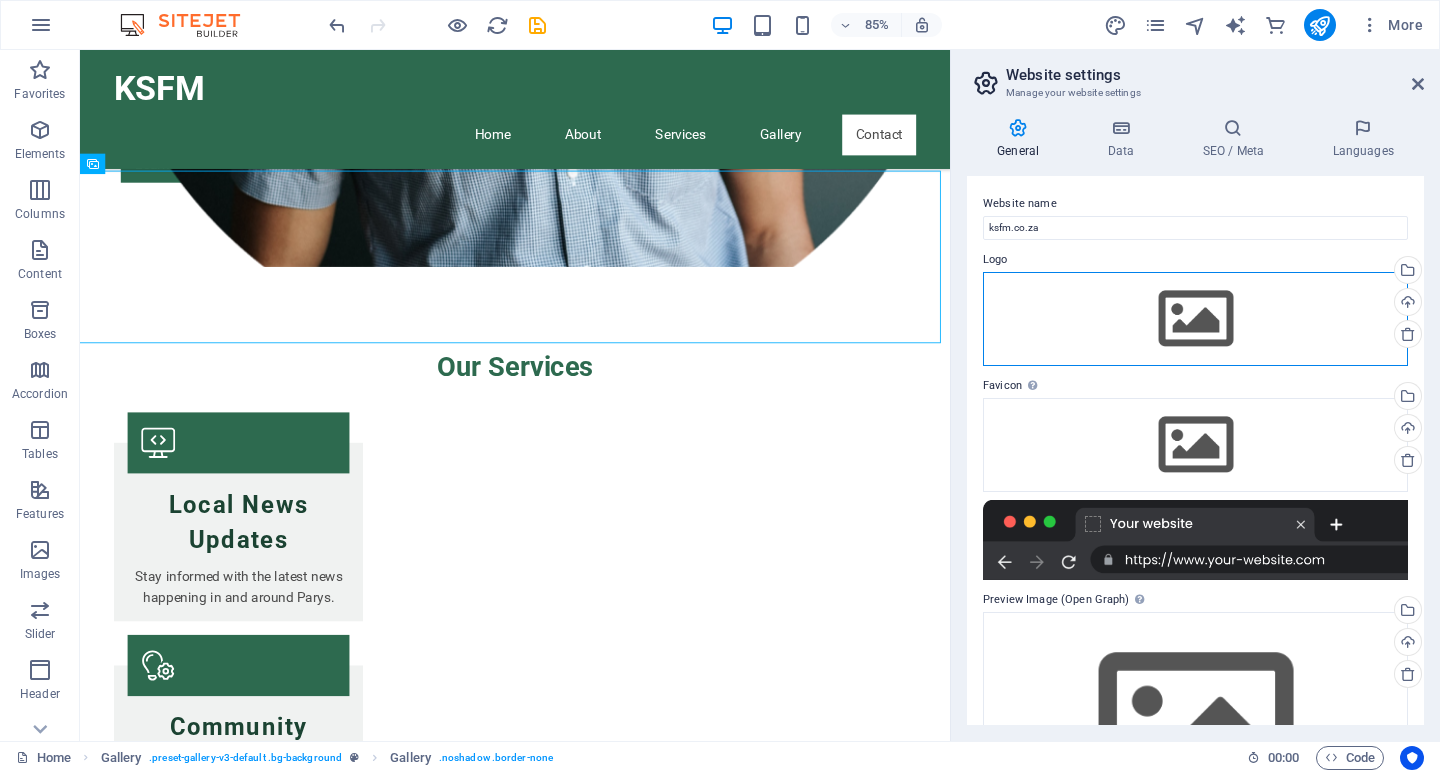 click on "Drag files here, click to choose files or select files from Files or our free stock photos & videos" at bounding box center [1195, 319] 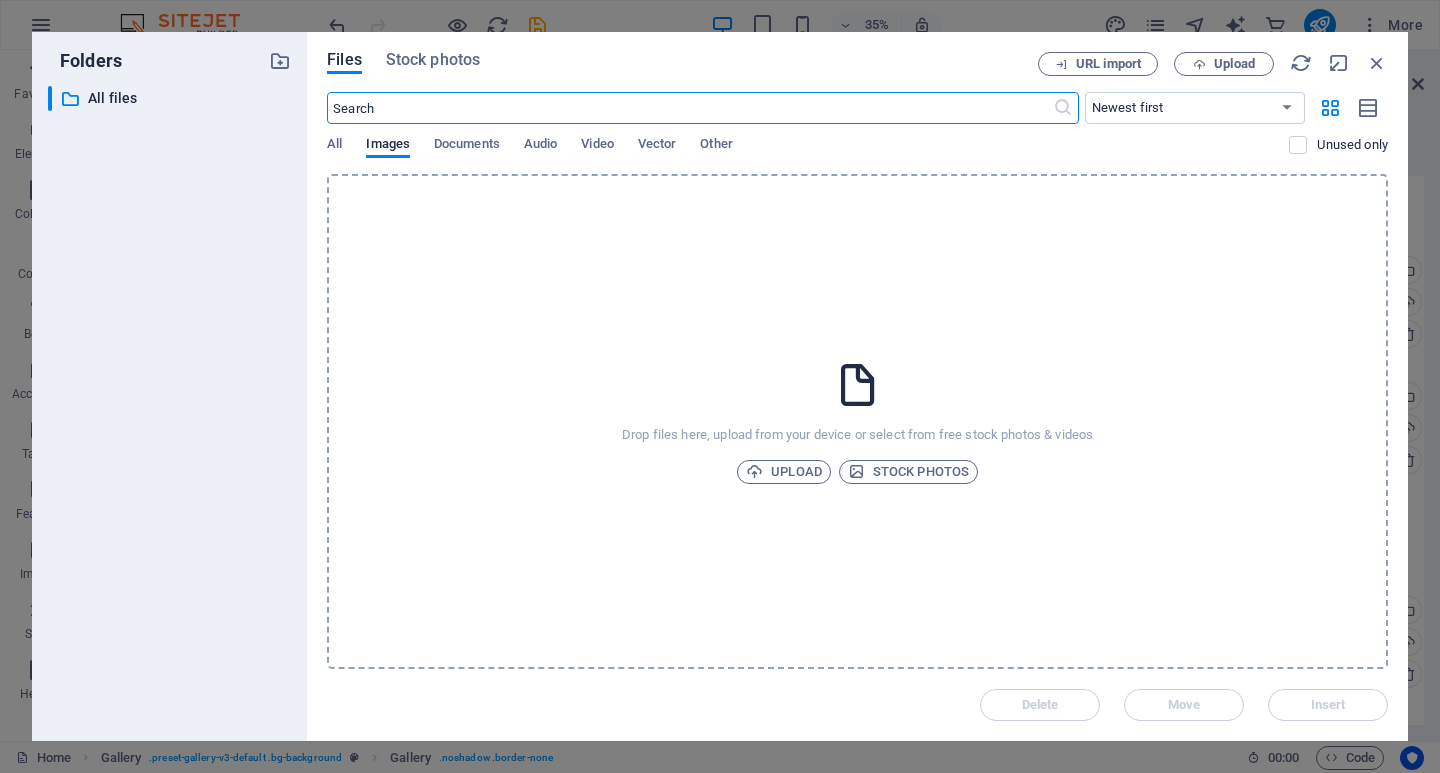 scroll, scrollTop: 1064, scrollLeft: 0, axis: vertical 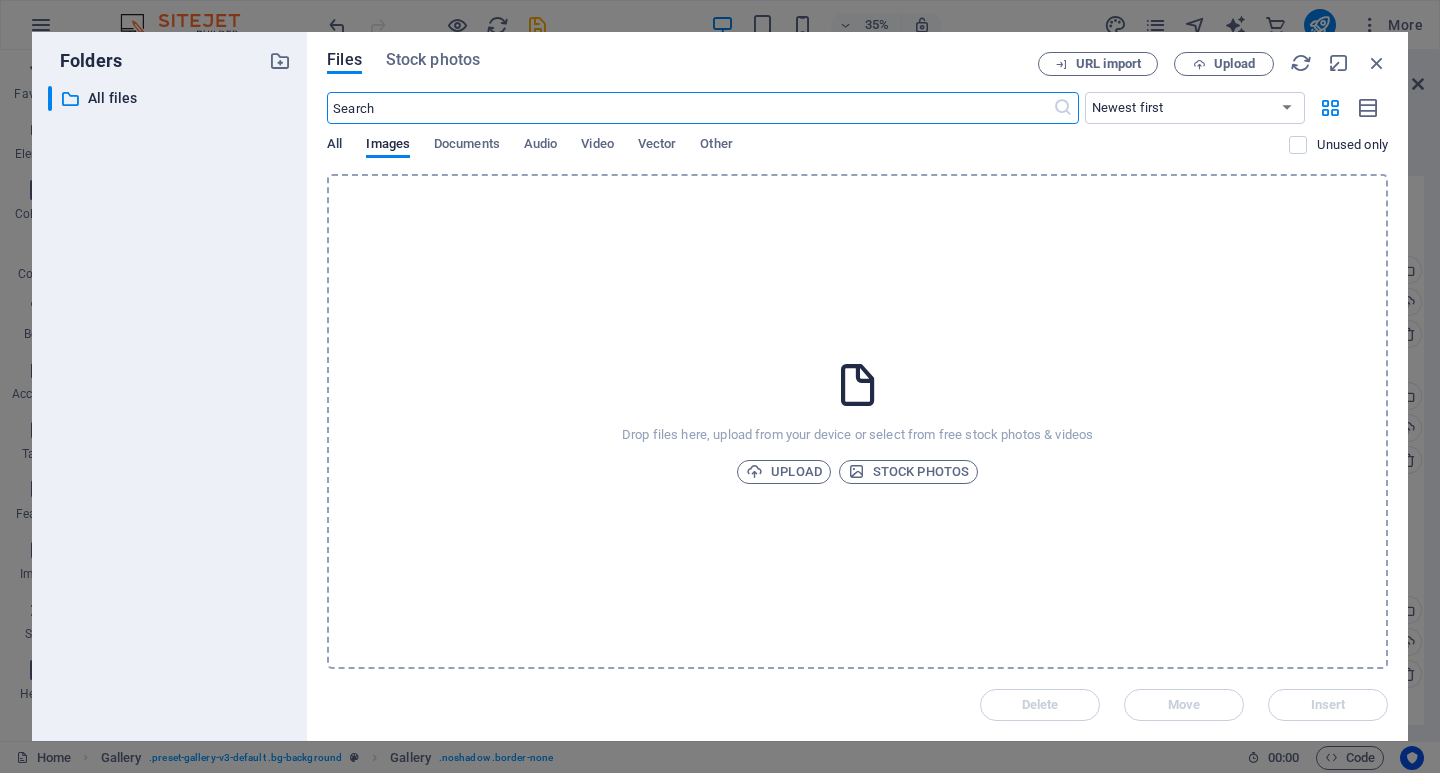 click on "All" at bounding box center (334, 146) 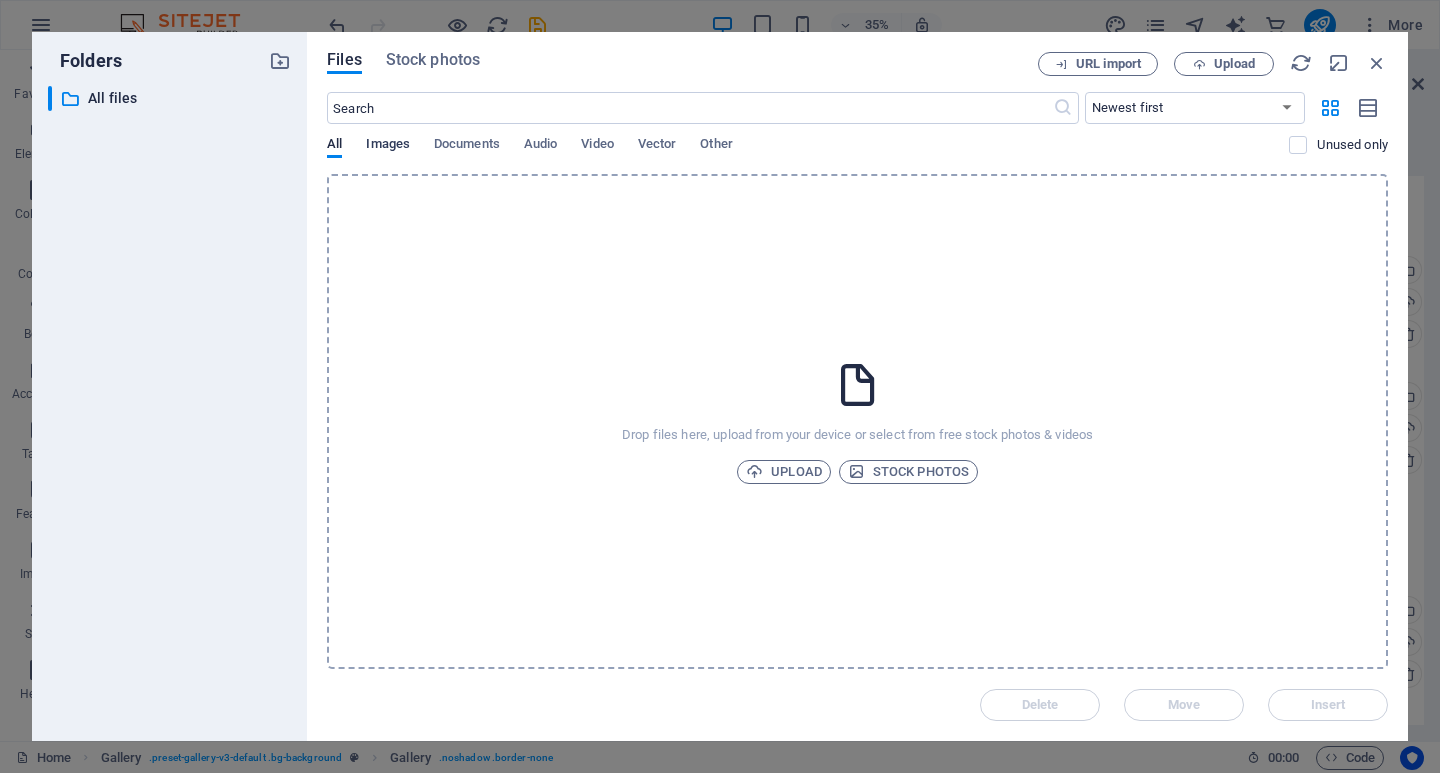 click on "Images" at bounding box center [388, 146] 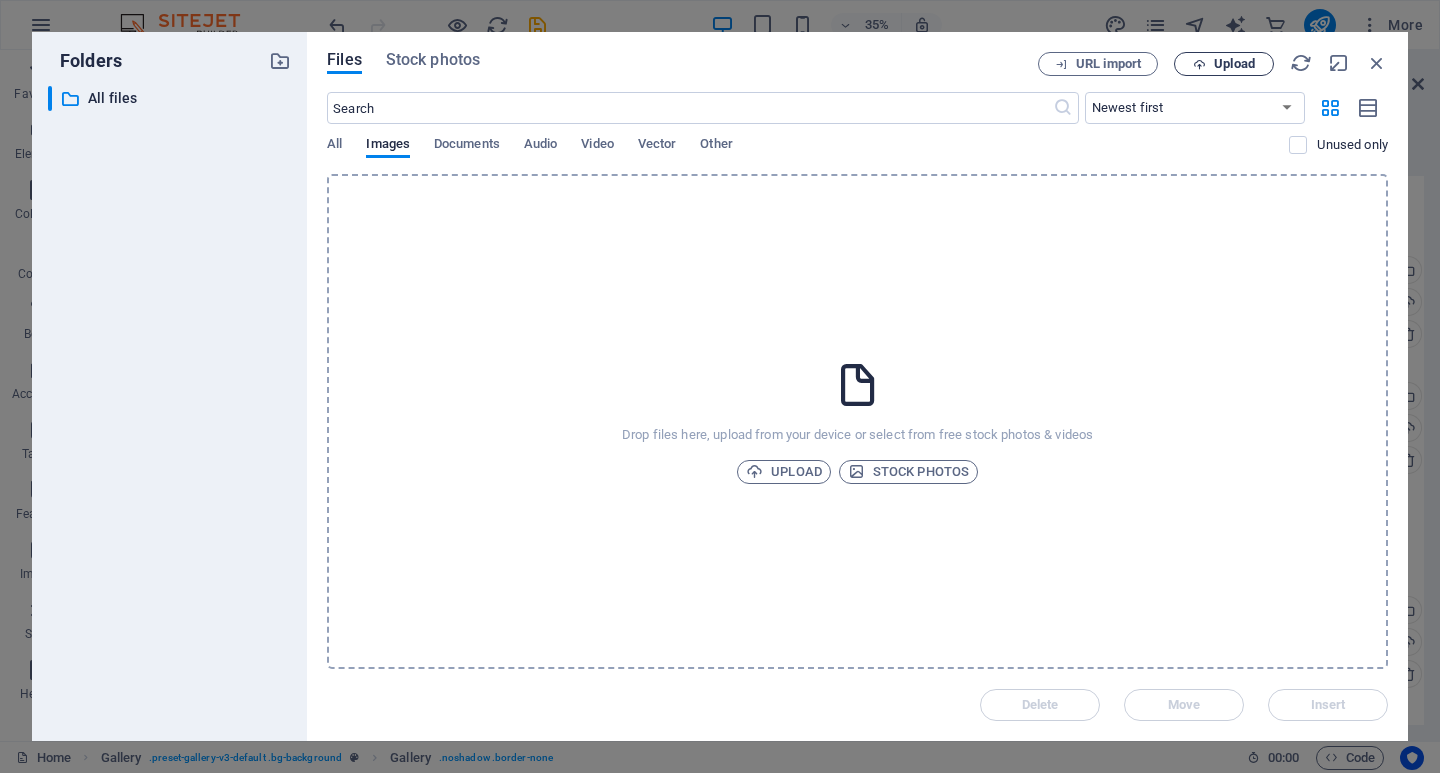 click on "Upload" at bounding box center [1234, 64] 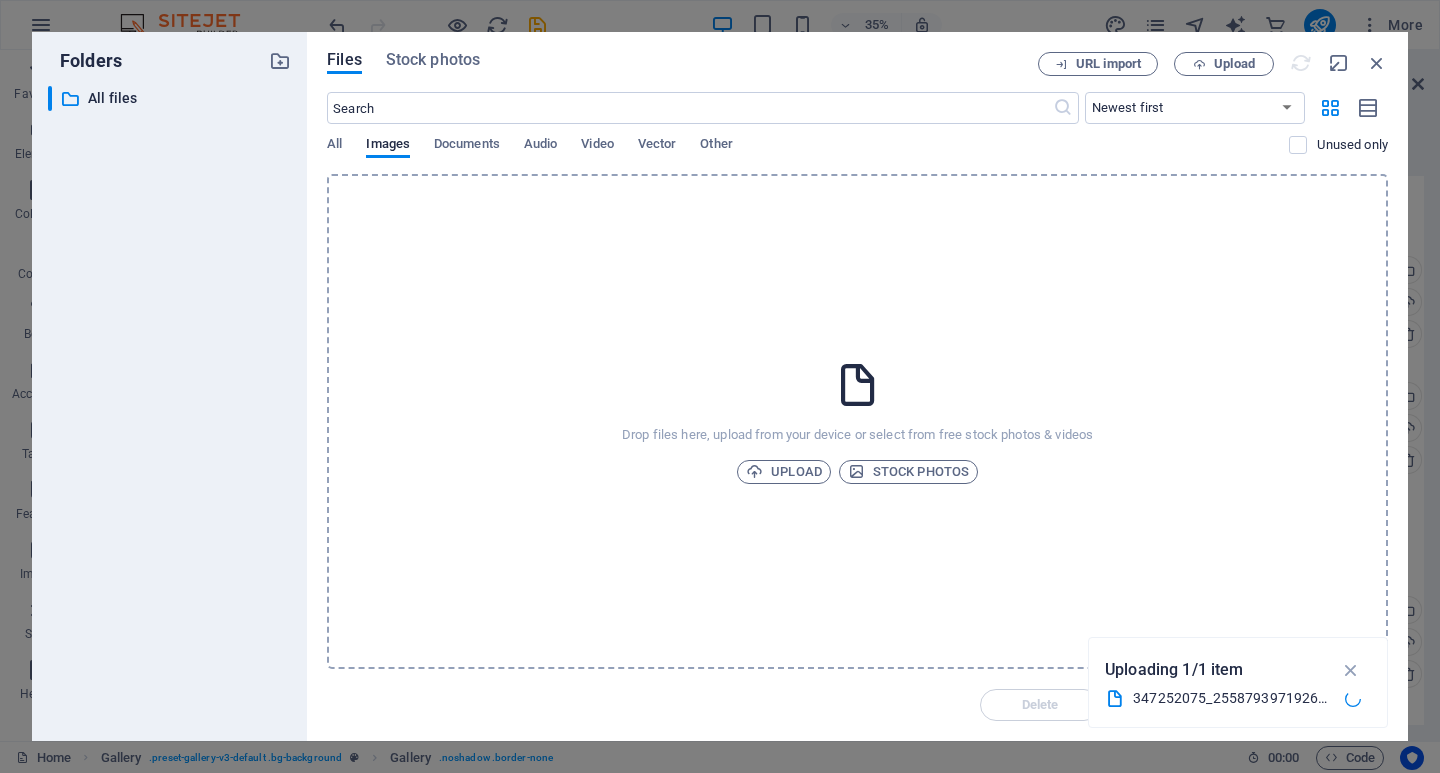 scroll, scrollTop: 1646, scrollLeft: 0, axis: vertical 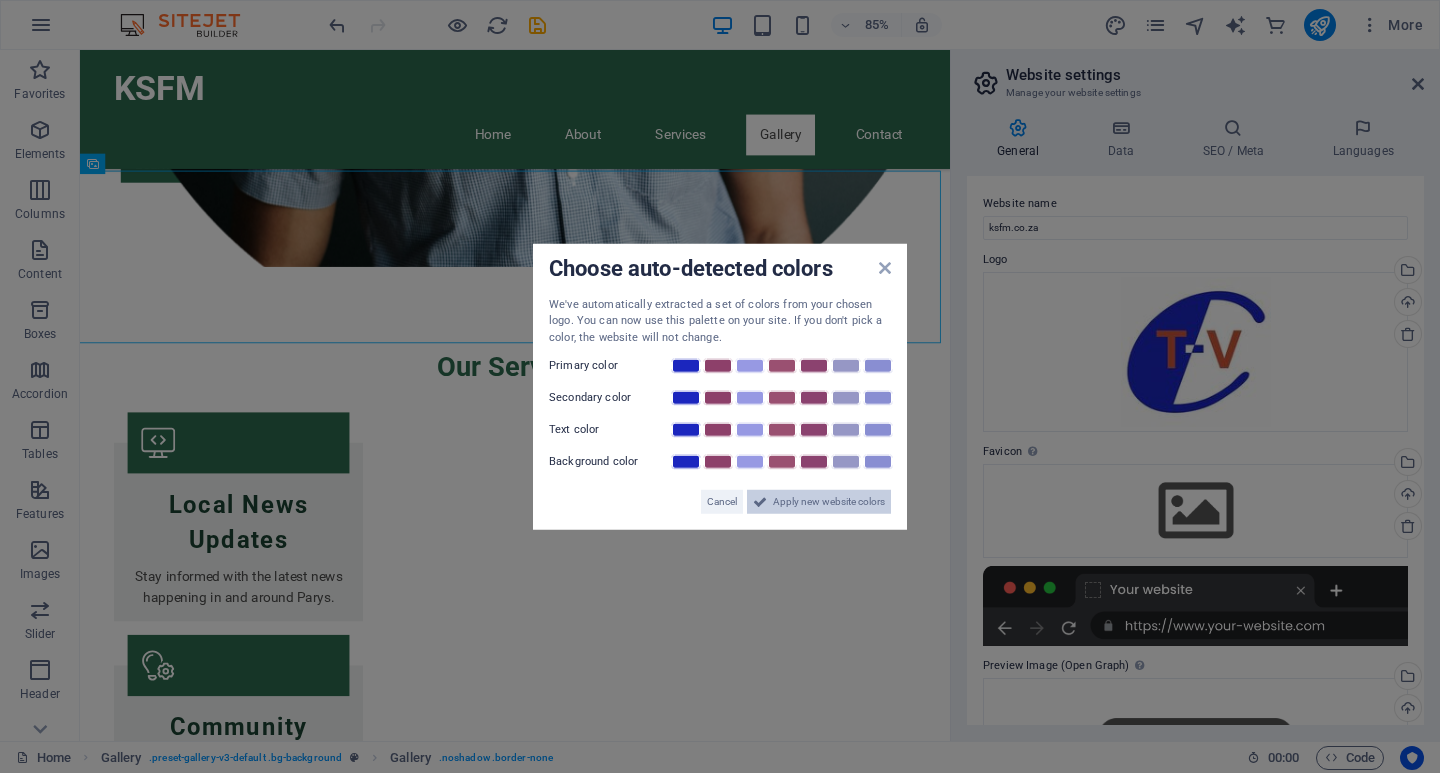click on "Apply new website colors" at bounding box center [829, 502] 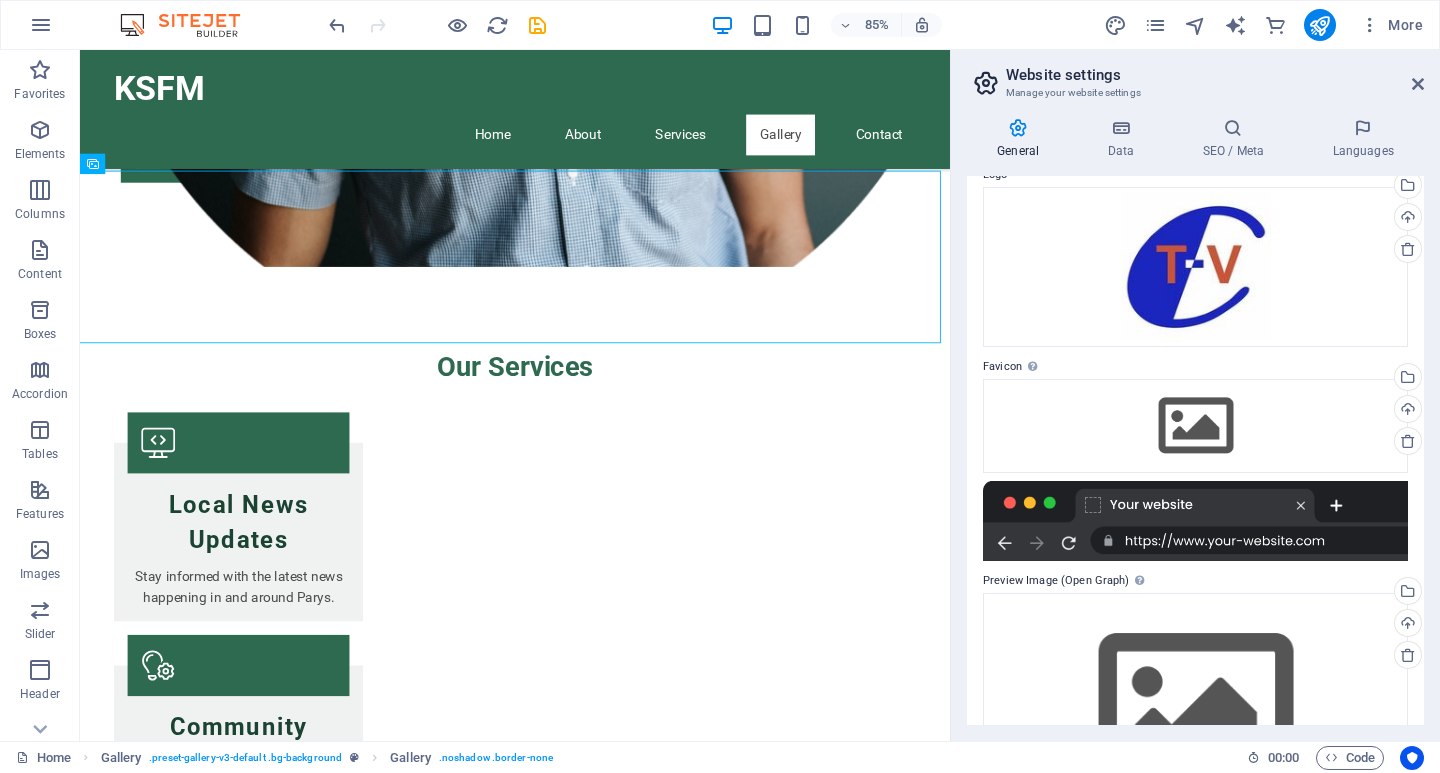 scroll, scrollTop: 198, scrollLeft: 0, axis: vertical 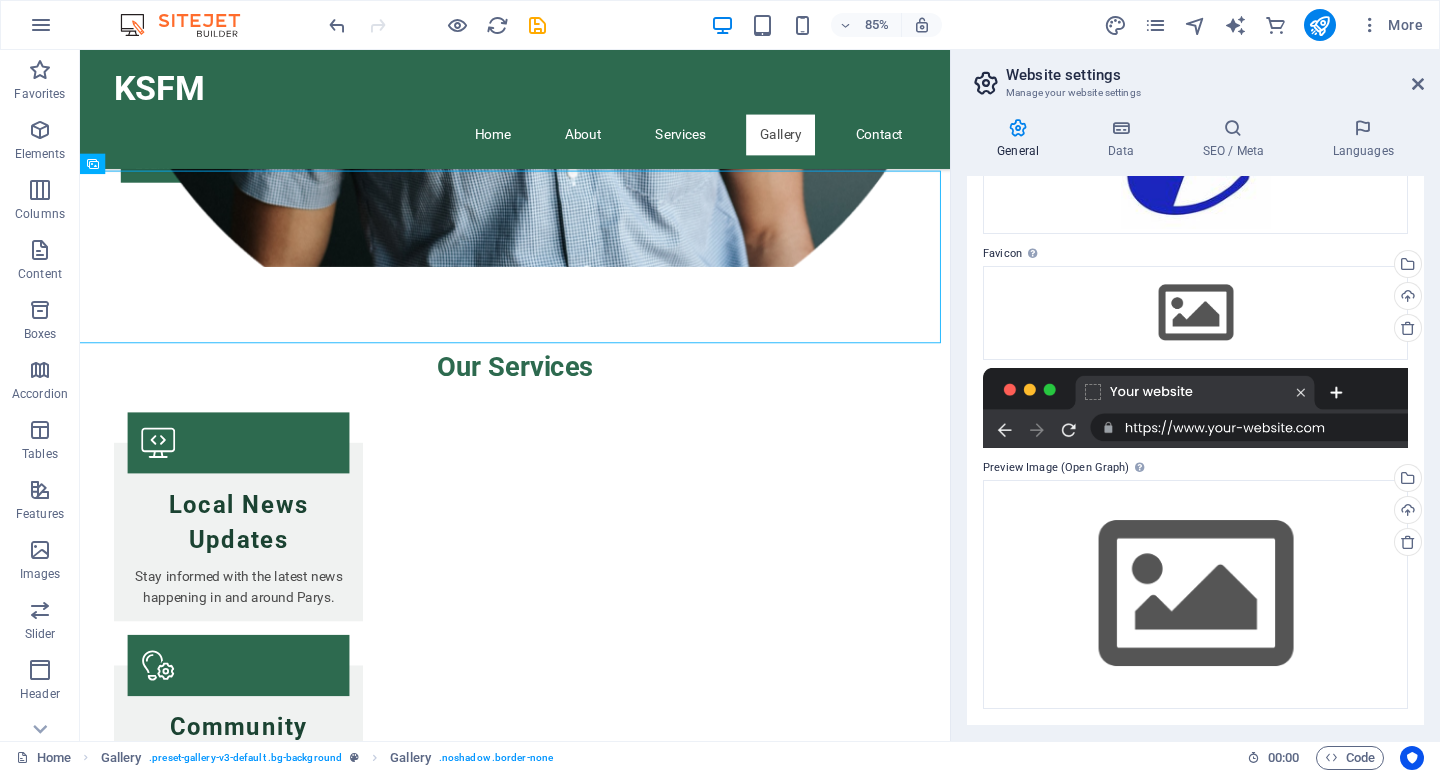 click at bounding box center [1195, 408] 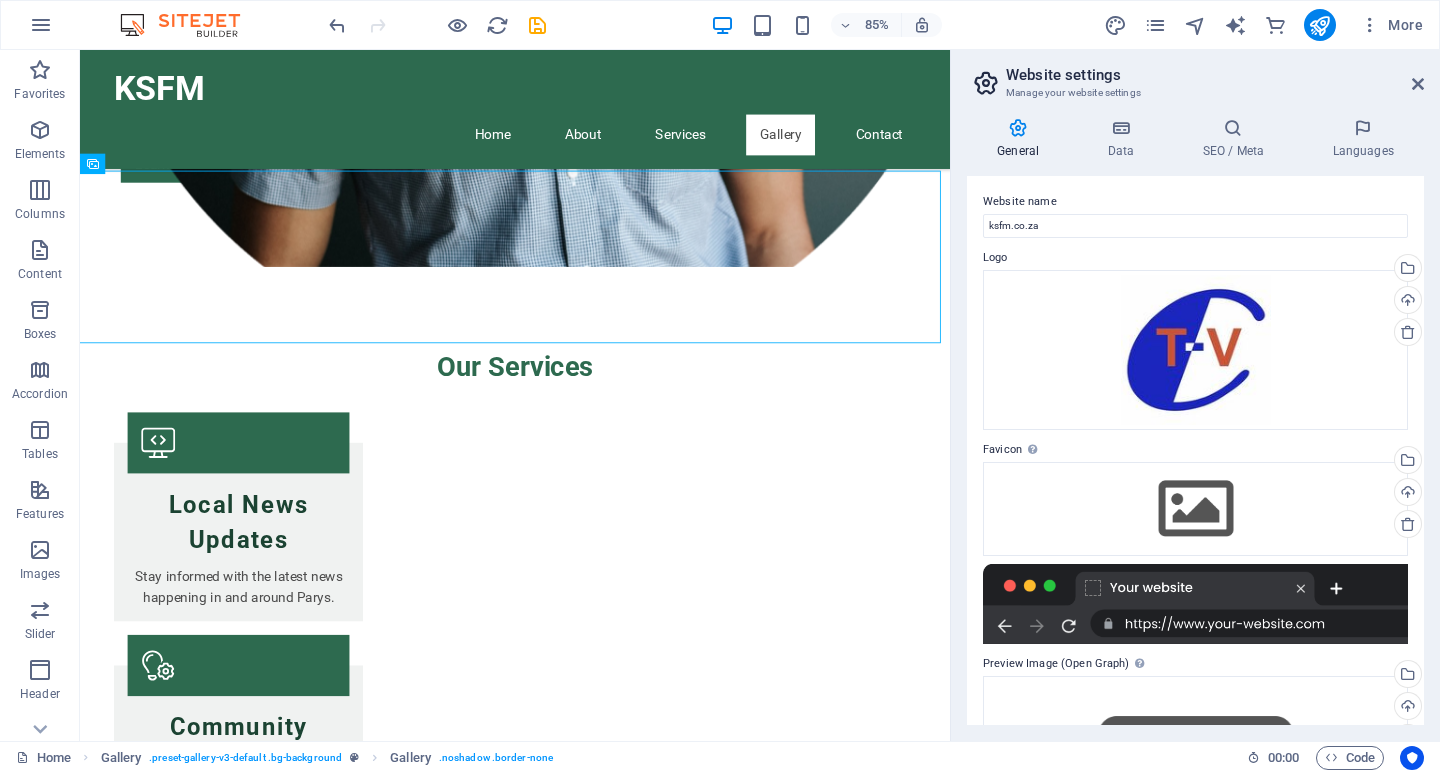 scroll, scrollTop: 0, scrollLeft: 0, axis: both 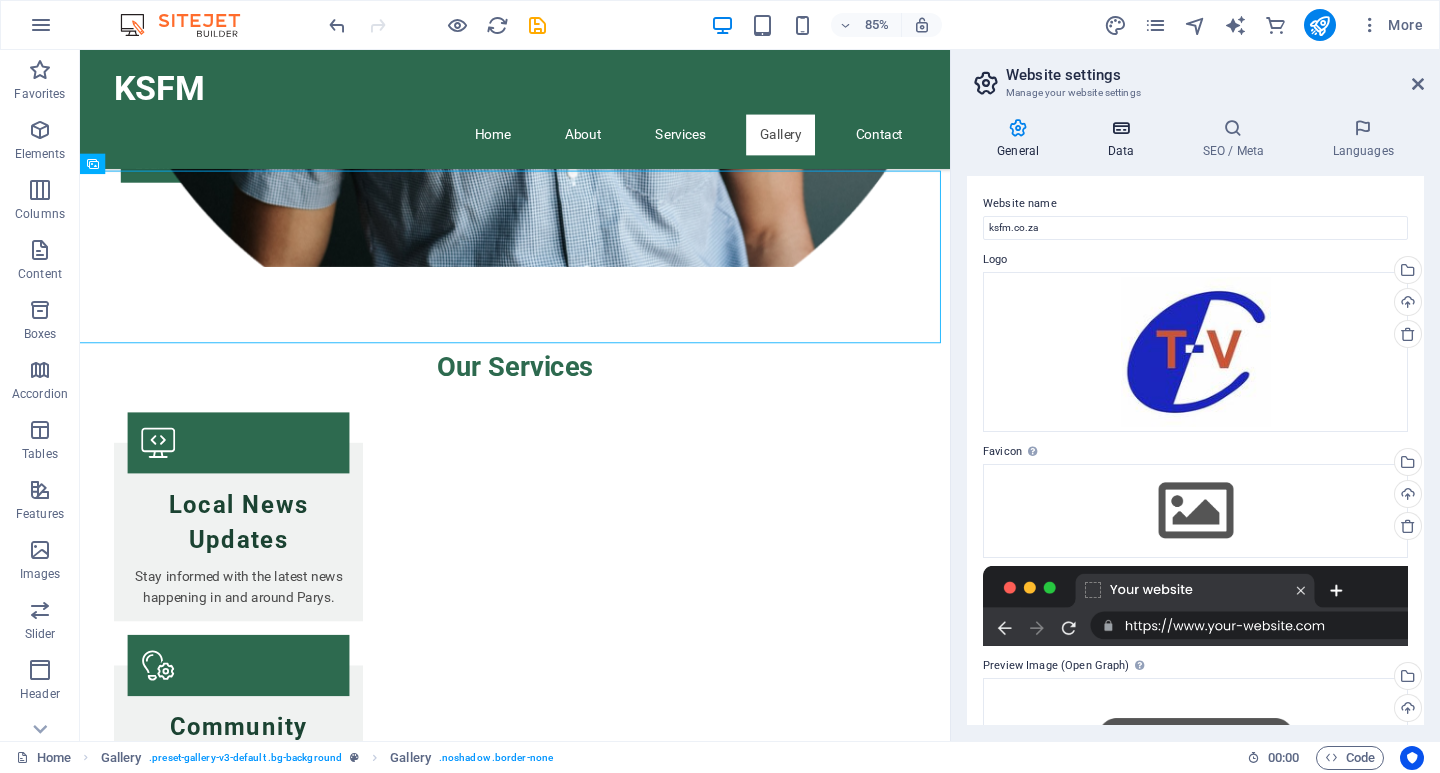 click at bounding box center [1120, 128] 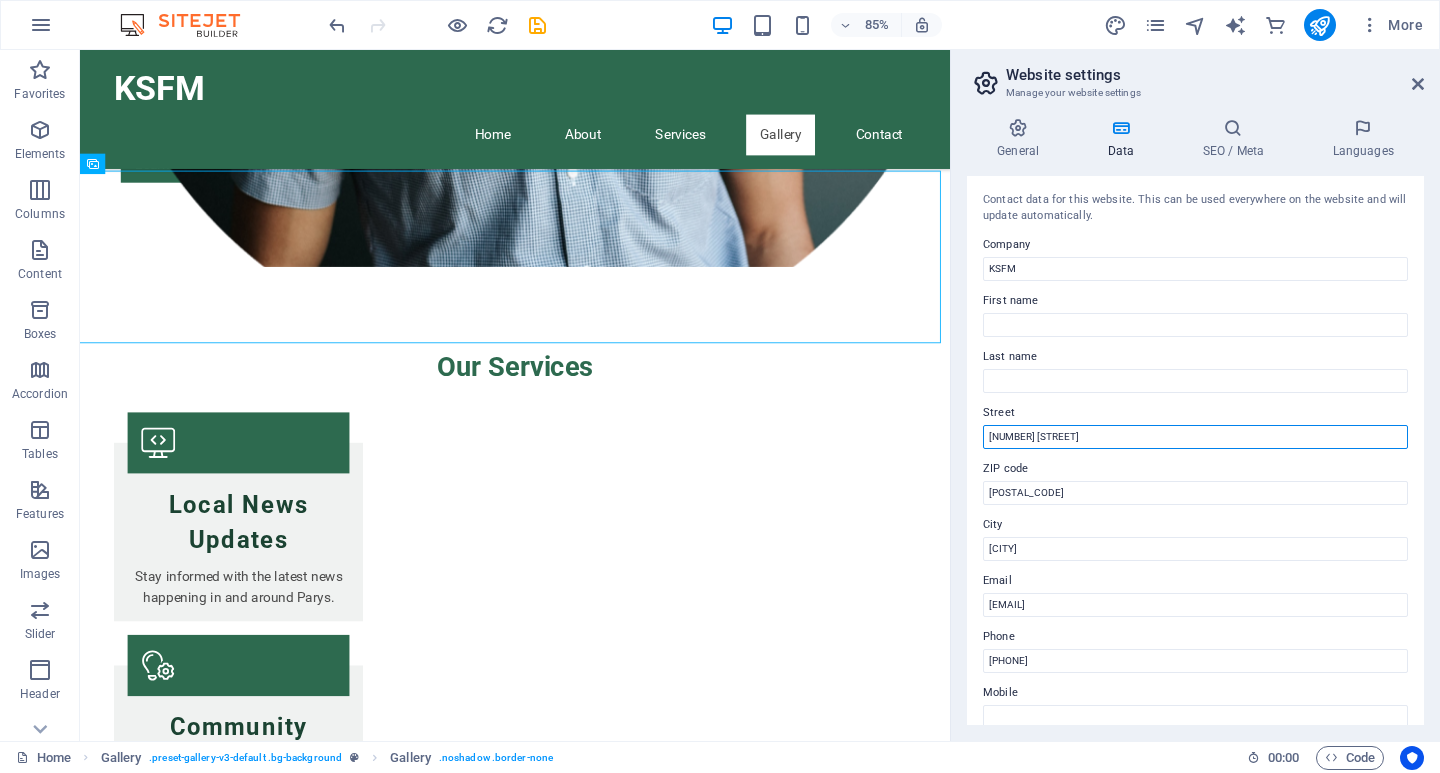 click on "[NUMBER] [STREET]" at bounding box center [1195, 437] 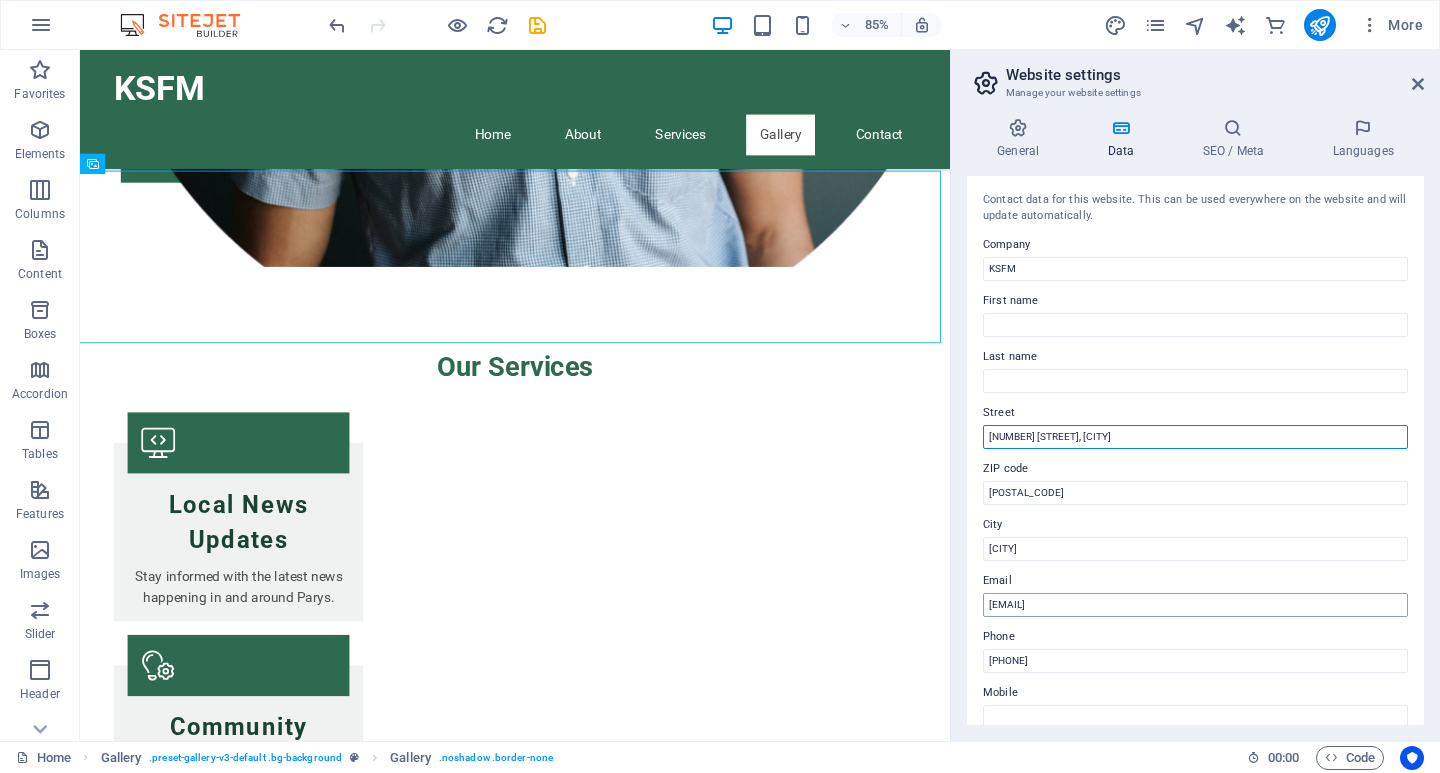 type on "[NUMBER] [STREET], [CITY]" 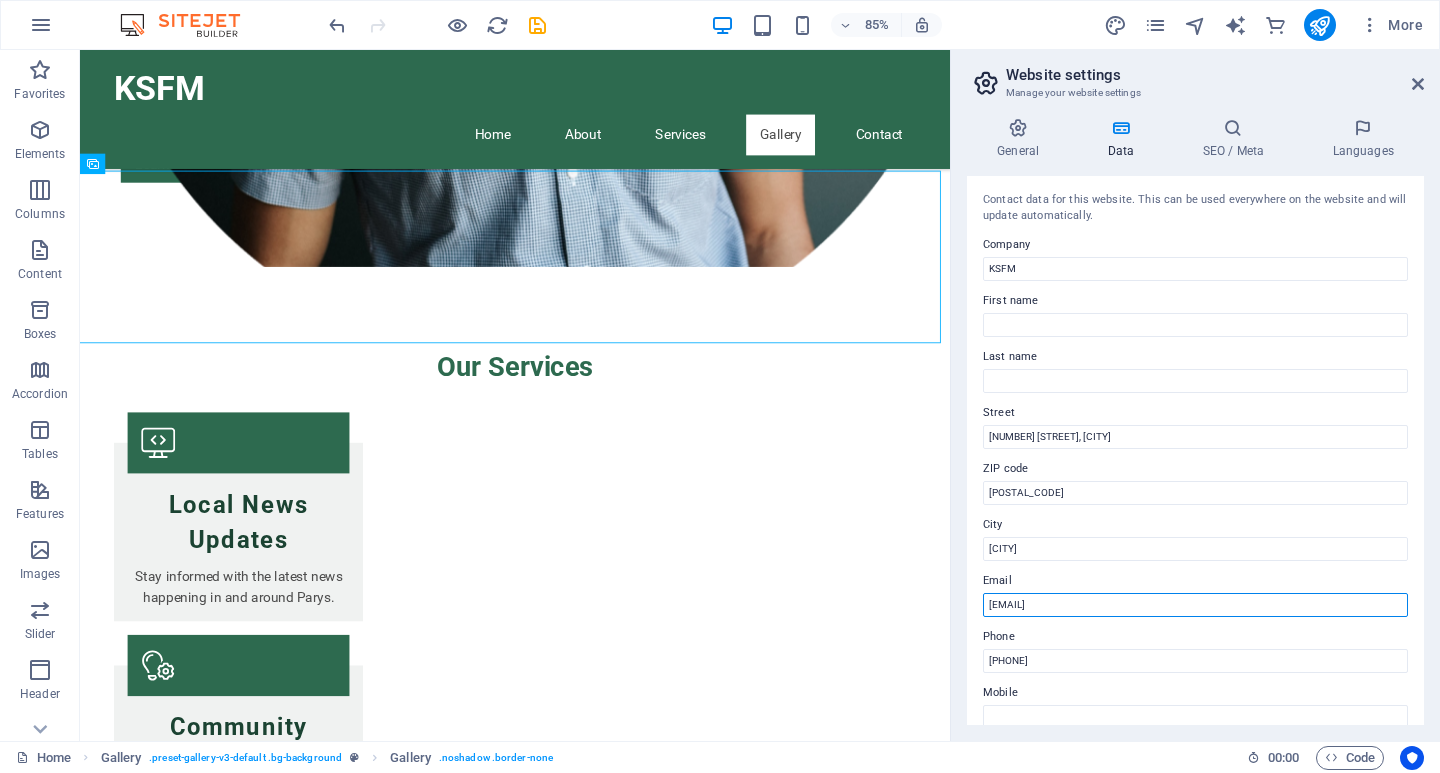 click on "[EMAIL]" at bounding box center [1195, 605] 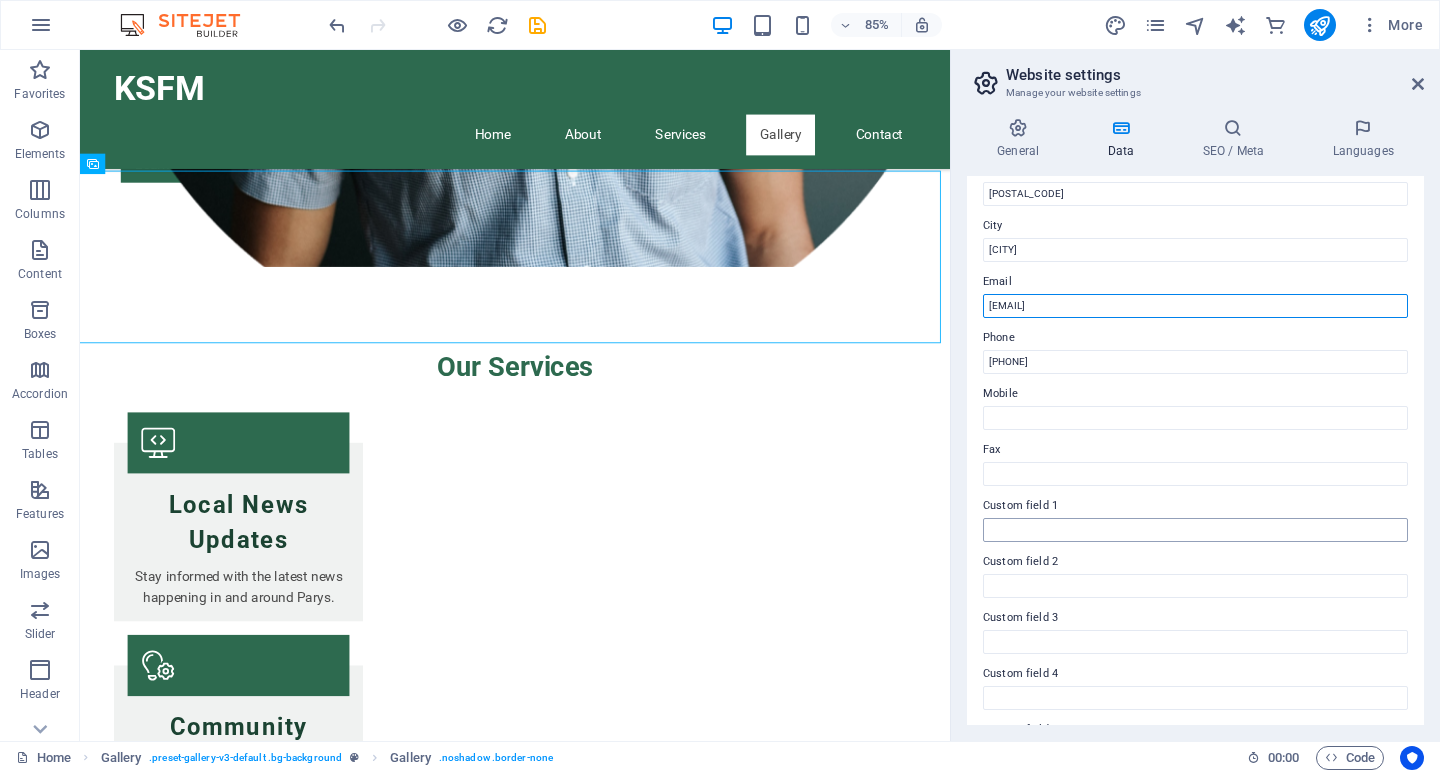 scroll, scrollTop: 300, scrollLeft: 0, axis: vertical 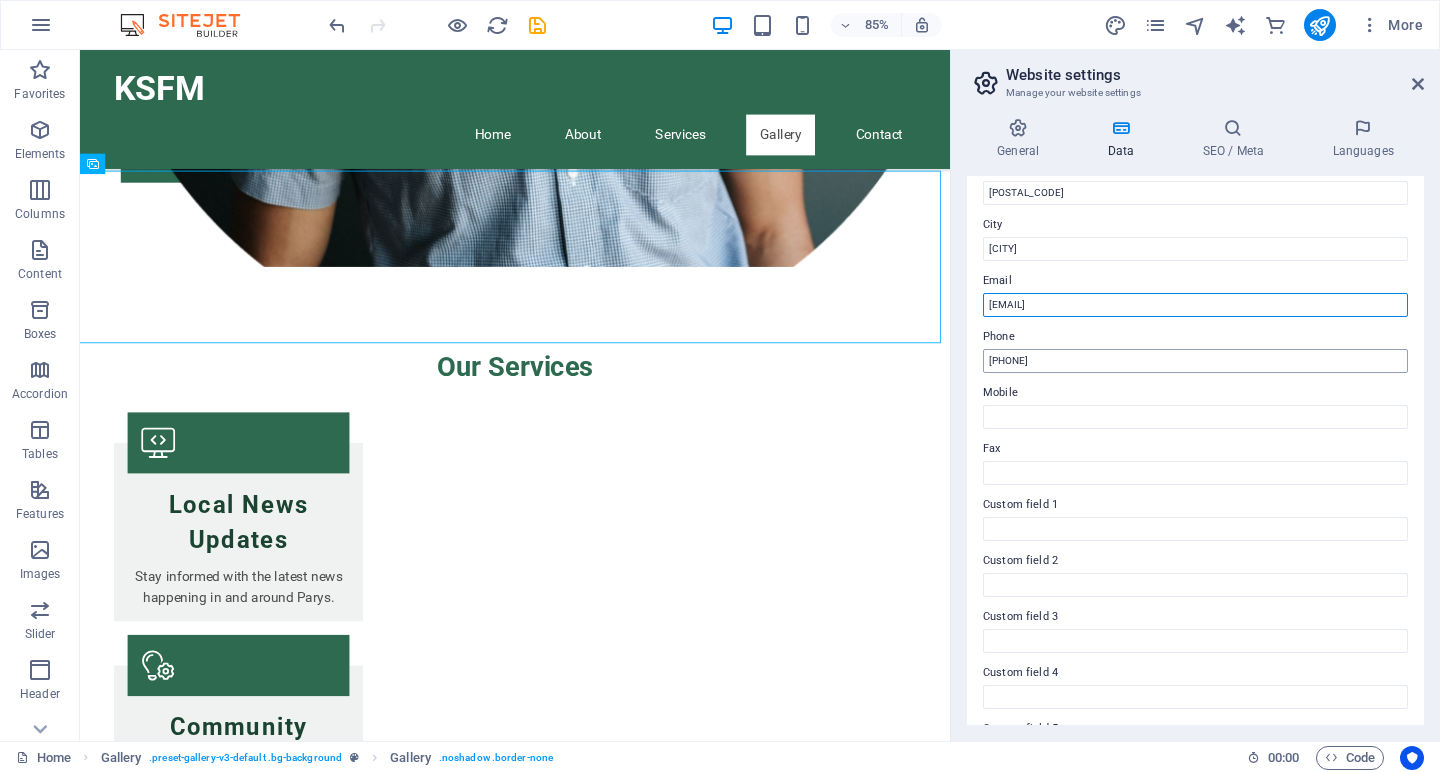 type on "[EMAIL]" 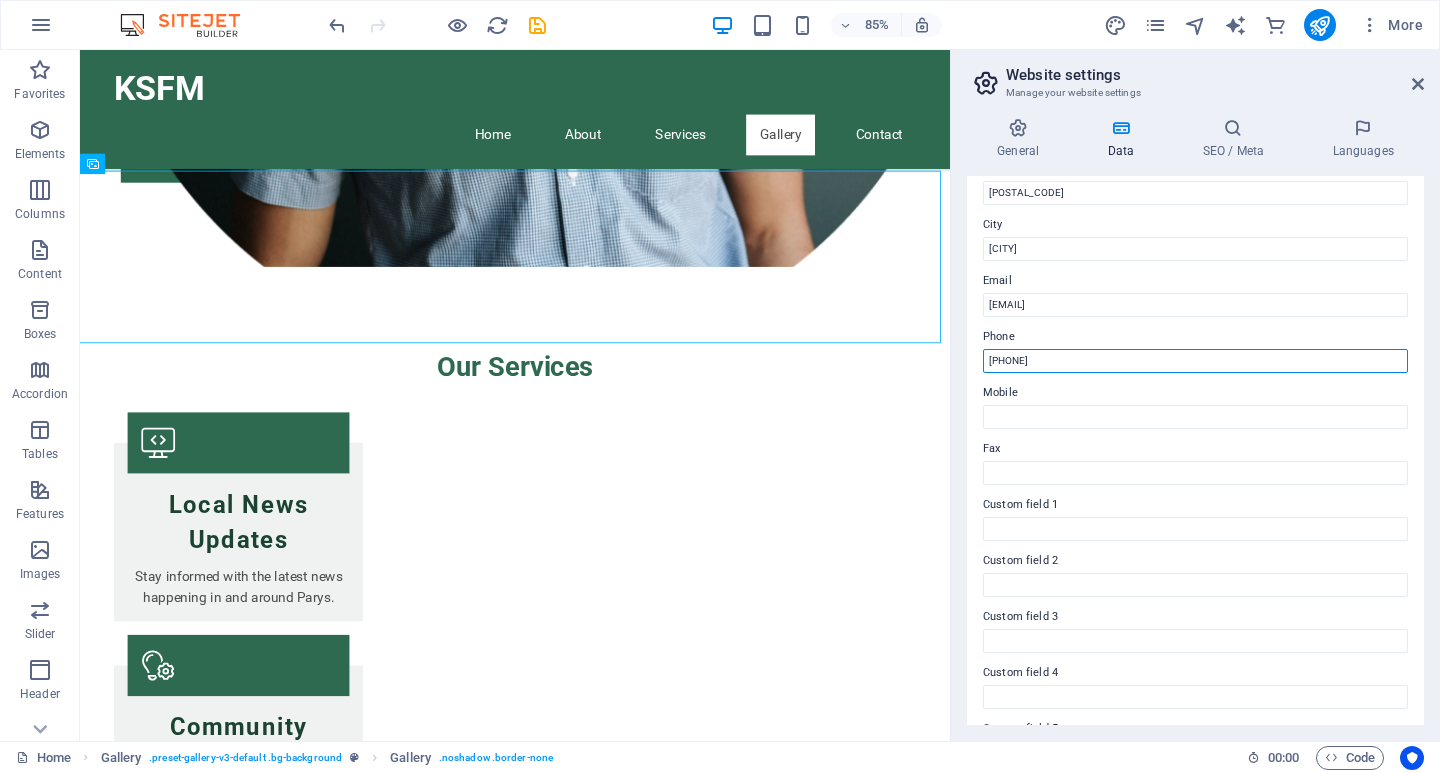 drag, startPoint x: 1061, startPoint y: 362, endPoint x: 1008, endPoint y: 359, distance: 53.08484 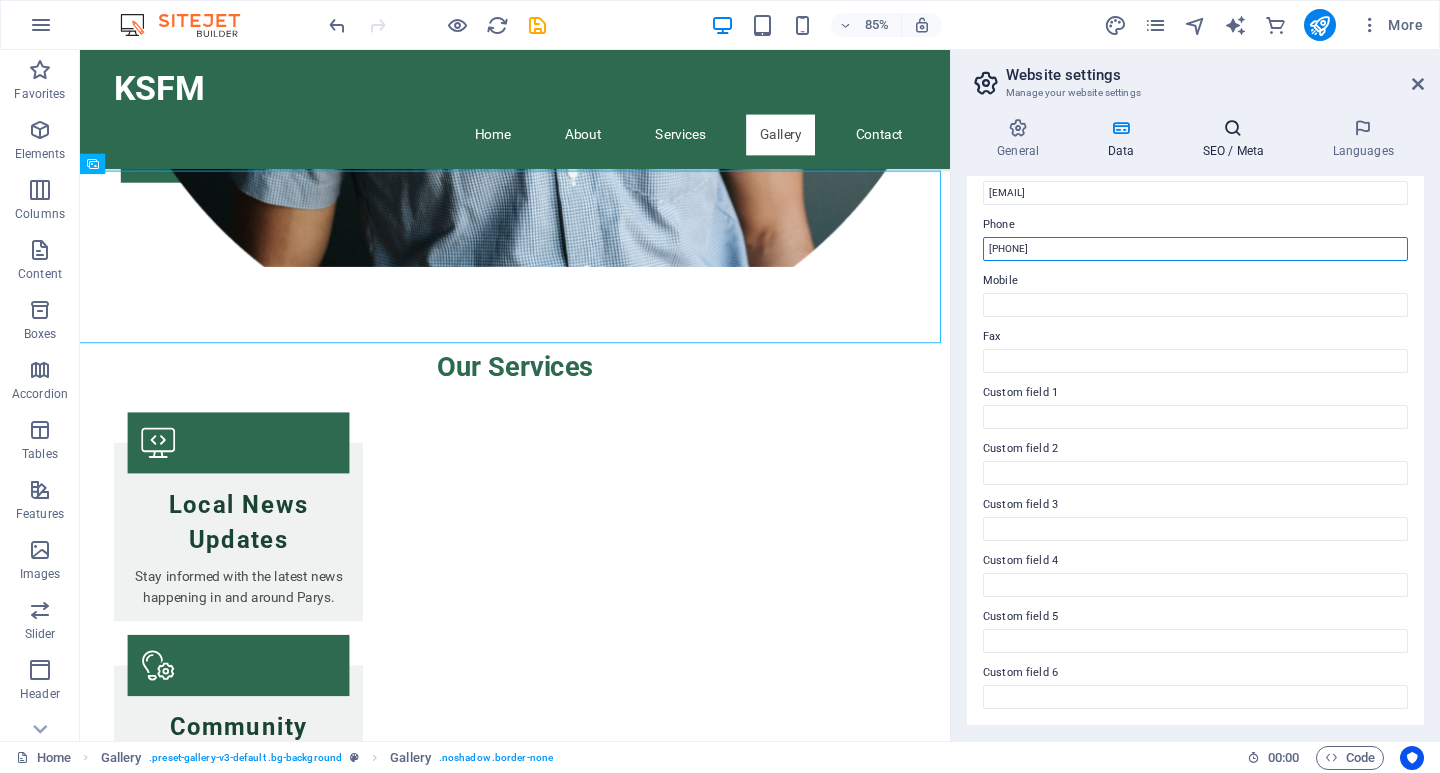 type on "[PHONE]" 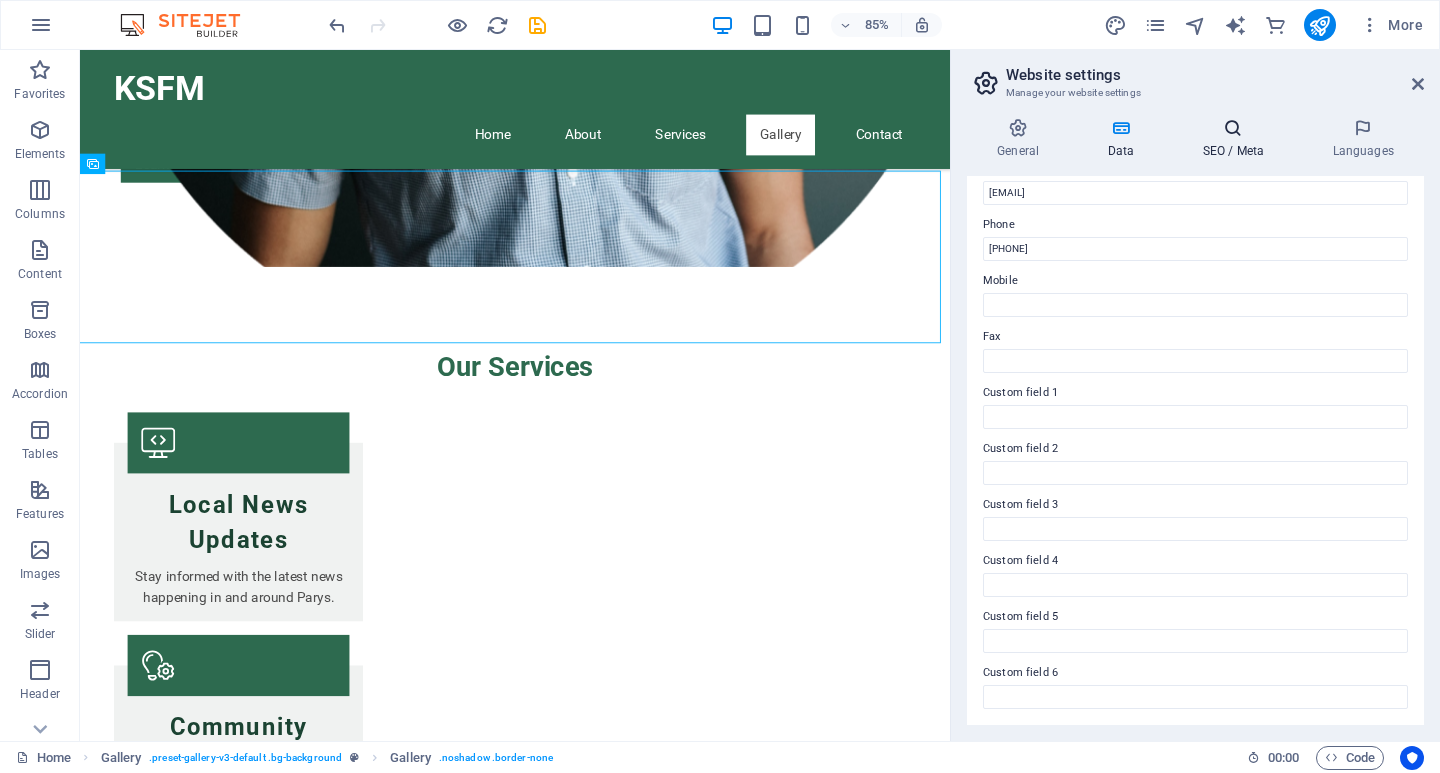 click at bounding box center (1233, 128) 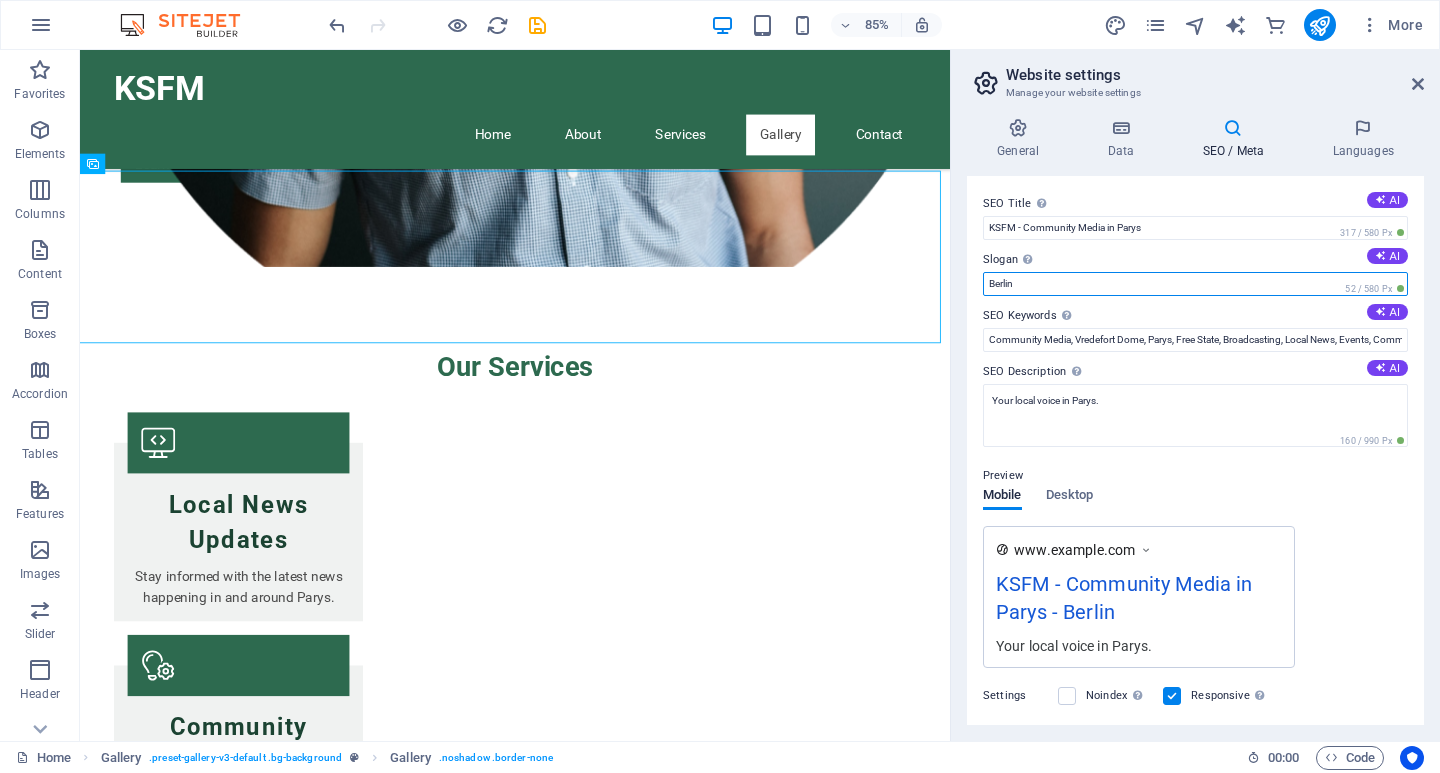 drag, startPoint x: 1021, startPoint y: 283, endPoint x: 991, endPoint y: 287, distance: 30.265491 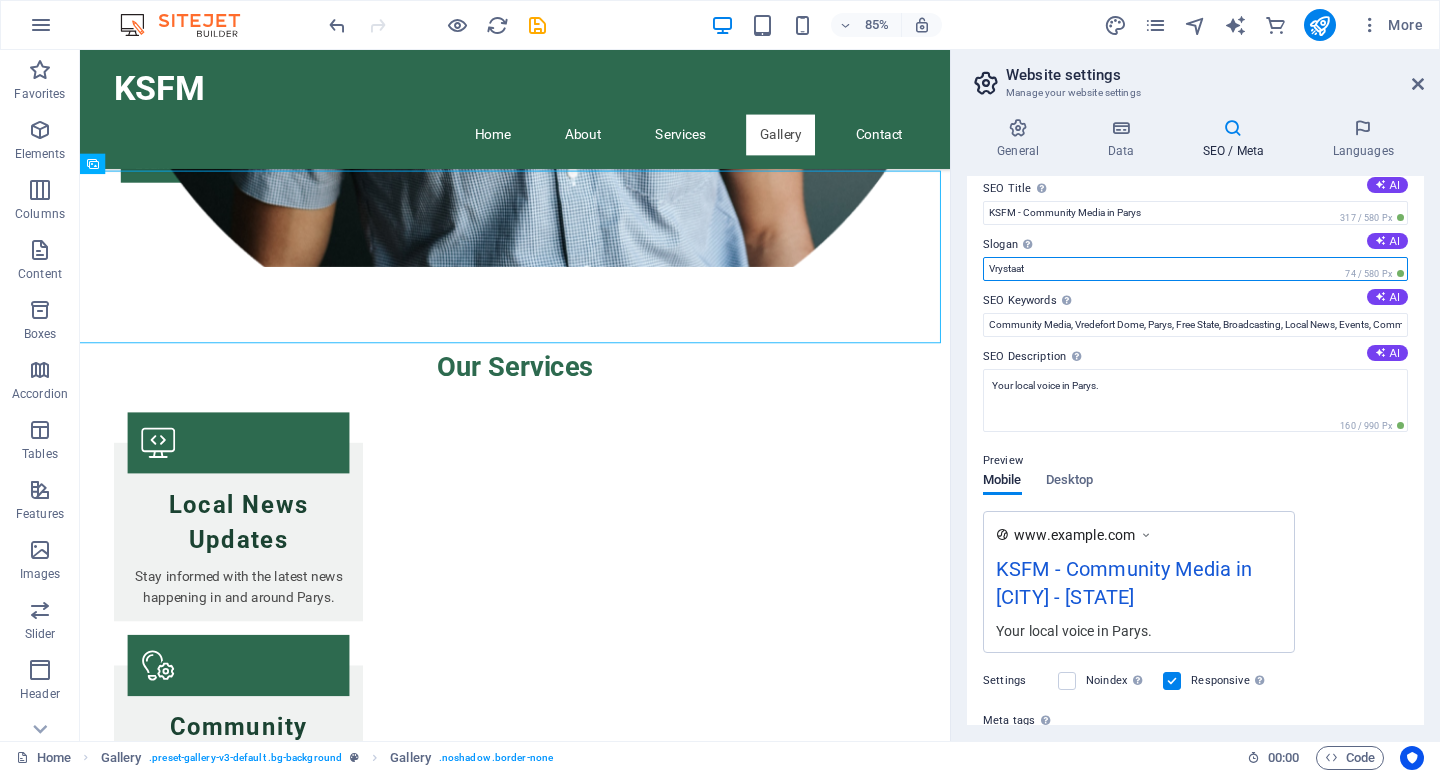 scroll, scrollTop: 0, scrollLeft: 0, axis: both 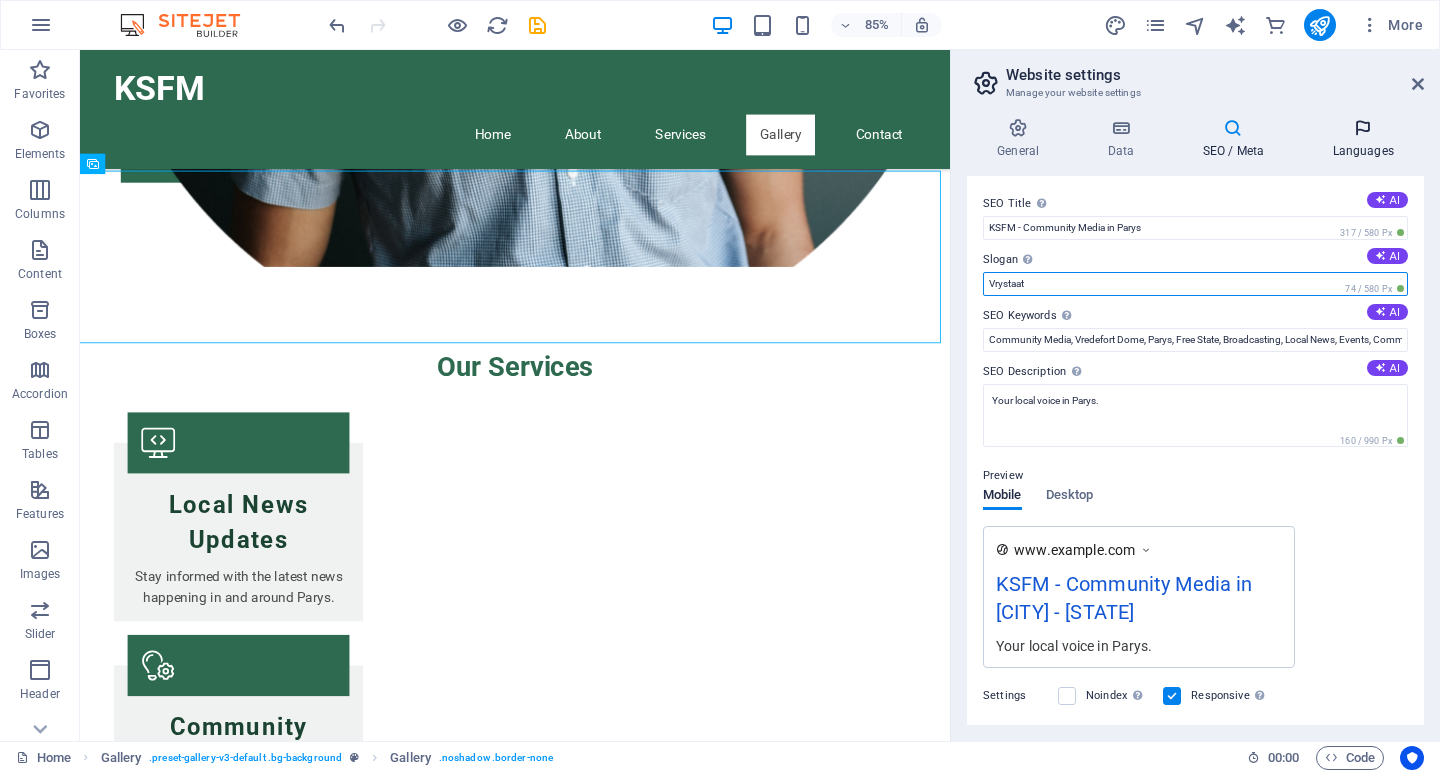 type on "Vrystaat" 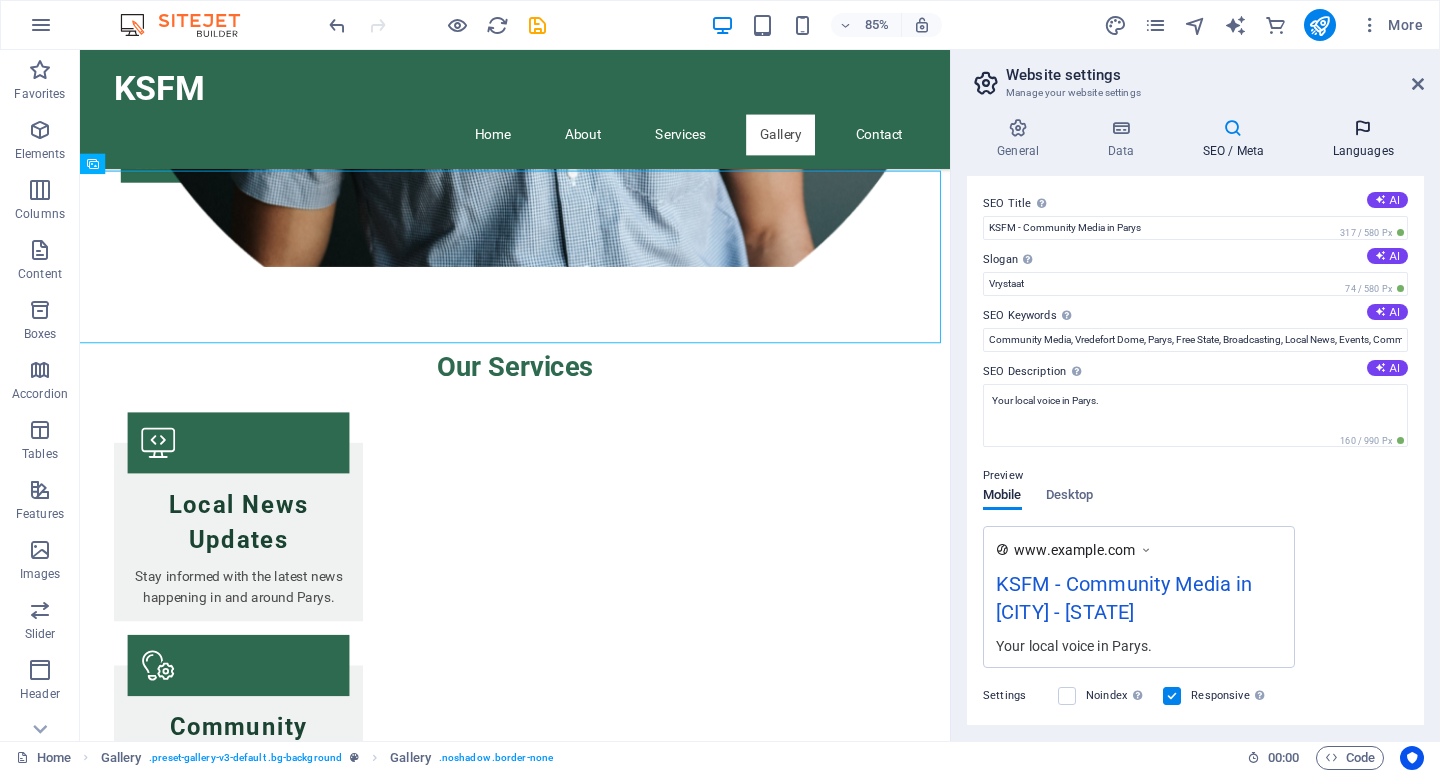 click at bounding box center (1363, 128) 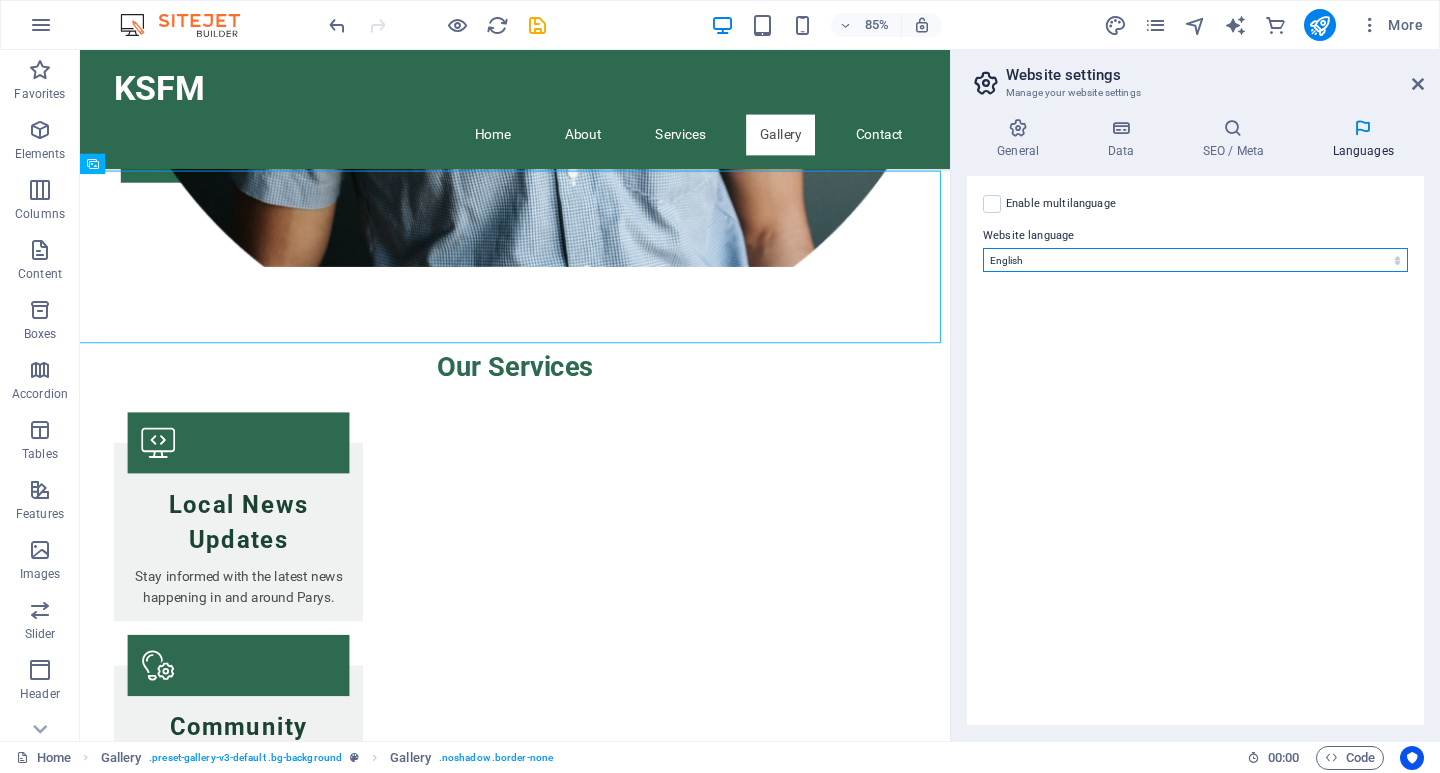 click on "Abkhazian Afar Afrikaans Akan Albanian Amharic Arabic Aragonese Armenian Assamese Avaric Avestan Aymara Azerbaijani Bambara Bashkir Basque Belarusian Bengali Bihari languages Bislama Bokmål Bosnian Breton Bulgarian Burmese Catalan Central Khmer Chamorro Chechen Chinese Church Slavic Chuvash Cornish Corsican Cree Croatian Czech Danish Dutch Dzongkha English Esperanto Estonian Ewe Faroese Farsi (Persian) Fijian Finnish French Fulah Gaelic Galician Ganda Georgian German Greek Greenlandic Guaraní Gujarati Haitian Creole Hausa Hebrew Herero Hindi Hiri Motu Hungarian Icelandic Ido Igbo Indonesian Interlingua Interlingue Inuktitut Inupiaq Irish Italian Japanese Javanese Kannada Kanuri Kashmiri Kazakh Kikuyu Kinyarwanda Komi Kongo Korean Kurdish Kwanyama Kyrgyz Lao Latin Latvian Limburgish Lingala Lithuanian Luba-Katanga Luxembourgish Macedonian Malagasy Malay Malayalam Maldivian Maltese Manx Maori Marathi Marshallese Mongolian Nauru Navajo Ndonga Nepali North Ndebele Northern Sami Norwegian Norwegian Nynorsk Nuosu" at bounding box center [1195, 260] 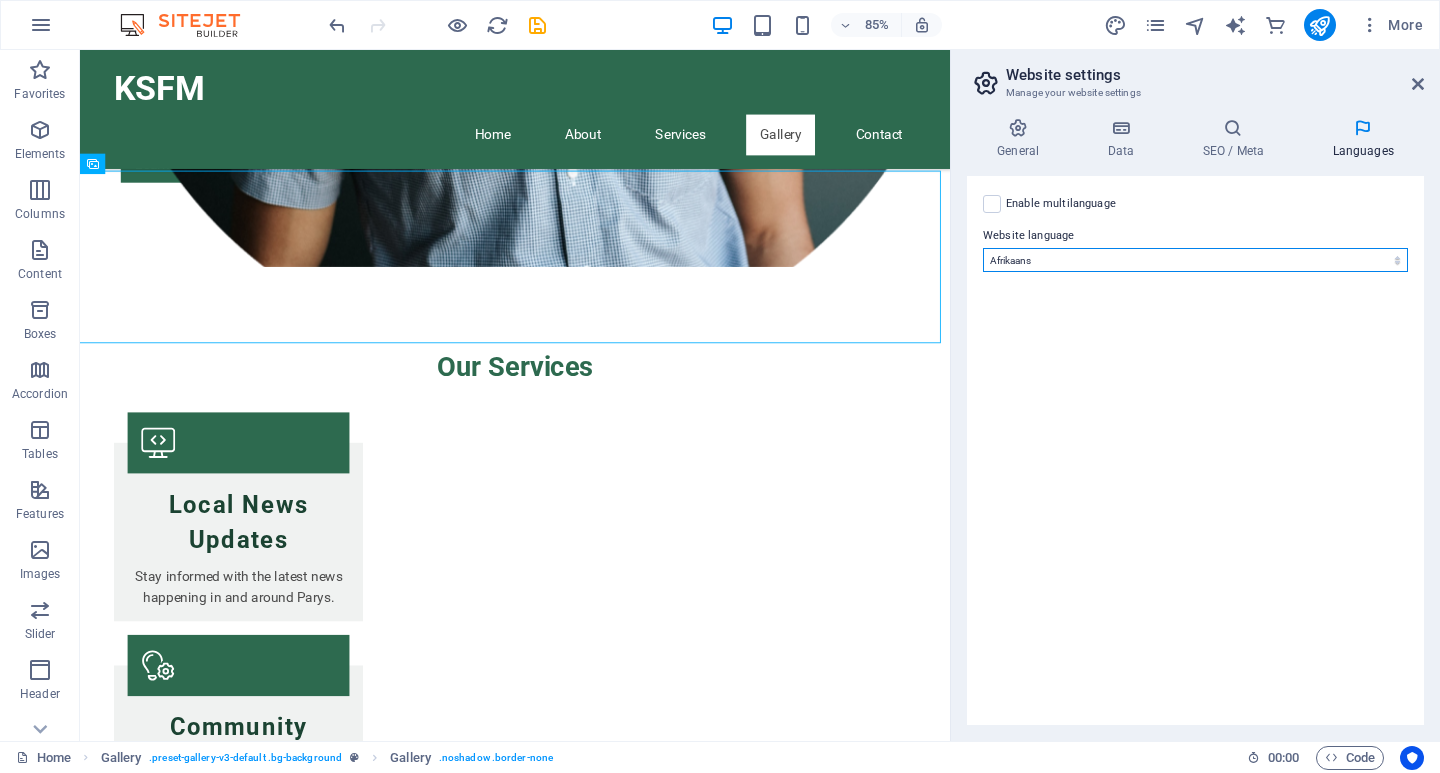click on "Abkhazian Afar Afrikaans Akan Albanian Amharic Arabic Aragonese Armenian Assamese Avaric Avestan Aymara Azerbaijani Bambara Bashkir Basque Belarusian Bengali Bihari languages Bislama Bokmål Bosnian Breton Bulgarian Burmese Catalan Central Khmer Chamorro Chechen Chinese Church Slavic Chuvash Cornish Corsican Cree Croatian Czech Danish Dutch Dzongkha English Esperanto Estonian Ewe Faroese Farsi (Persian) Fijian Finnish French Fulah Gaelic Galician Ganda Georgian German Greek Greenlandic Guaraní Gujarati Haitian Creole Hausa Hebrew Herero Hindi Hiri Motu Hungarian Icelandic Ido Igbo Indonesian Interlingua Interlingue Inuktitut Inupiaq Irish Italian Japanese Javanese Kannada Kanuri Kashmiri Kazakh Kikuyu Kinyarwanda Komi Kongo Korean Kurdish Kwanyama Kyrgyz Lao Latin Latvian Limburgish Lingala Lithuanian Luba-Katanga Luxembourgish Macedonian Malagasy Malay Malayalam Maldivian Maltese Manx Maori Marathi Marshallese Mongolian Nauru Navajo Ndonga Nepali North Ndebele Northern Sami Norwegian Norwegian Nynorsk Nuosu" at bounding box center [1195, 260] 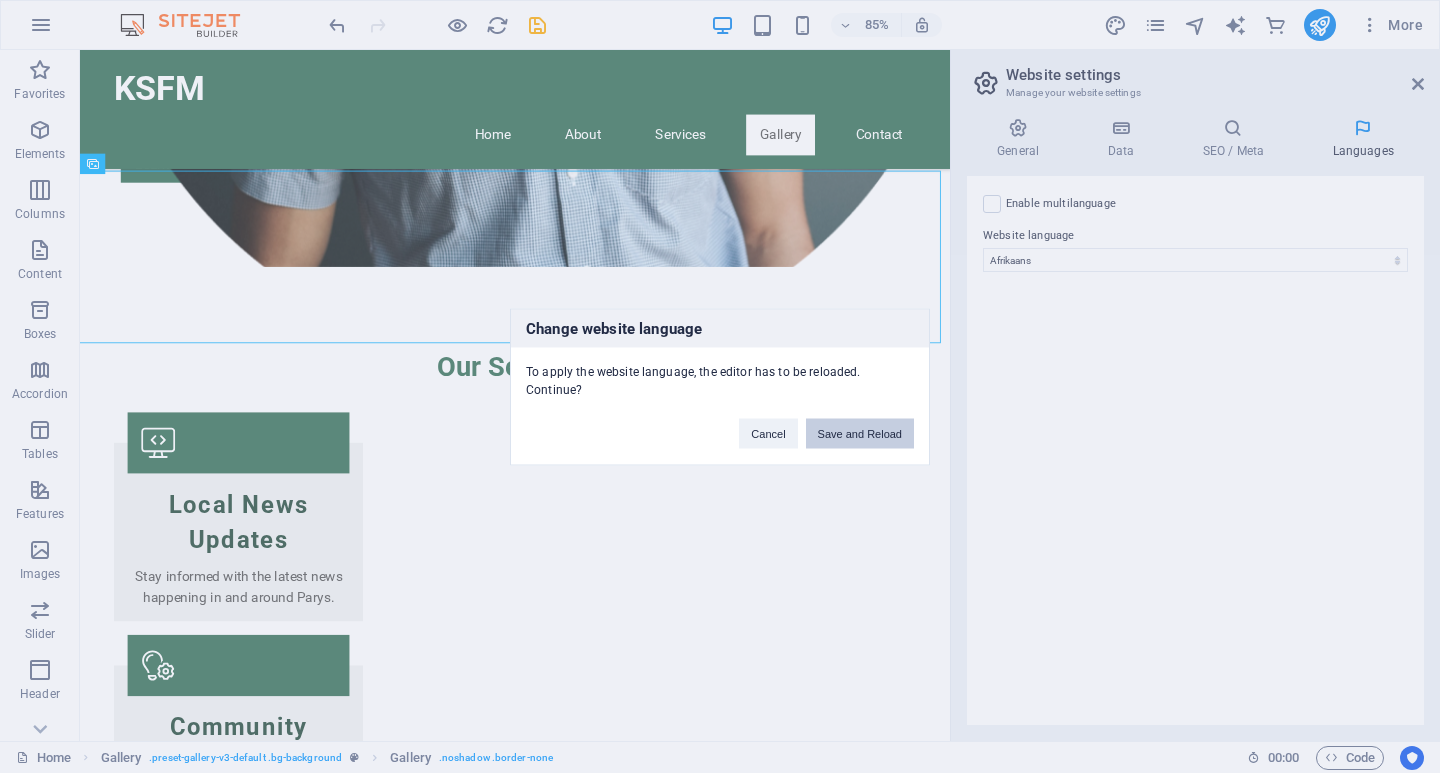 click on "Save and Reload" at bounding box center (860, 433) 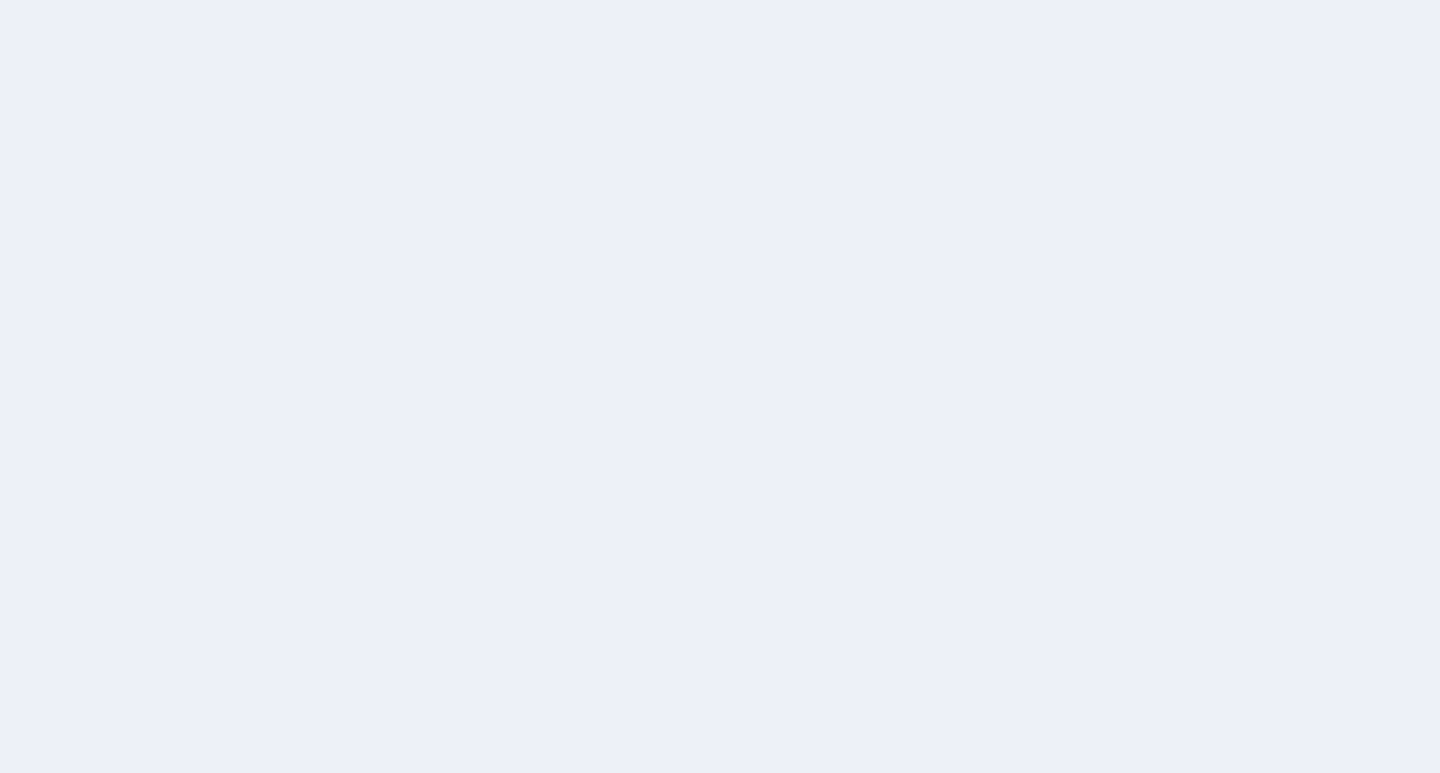 scroll, scrollTop: 0, scrollLeft: 0, axis: both 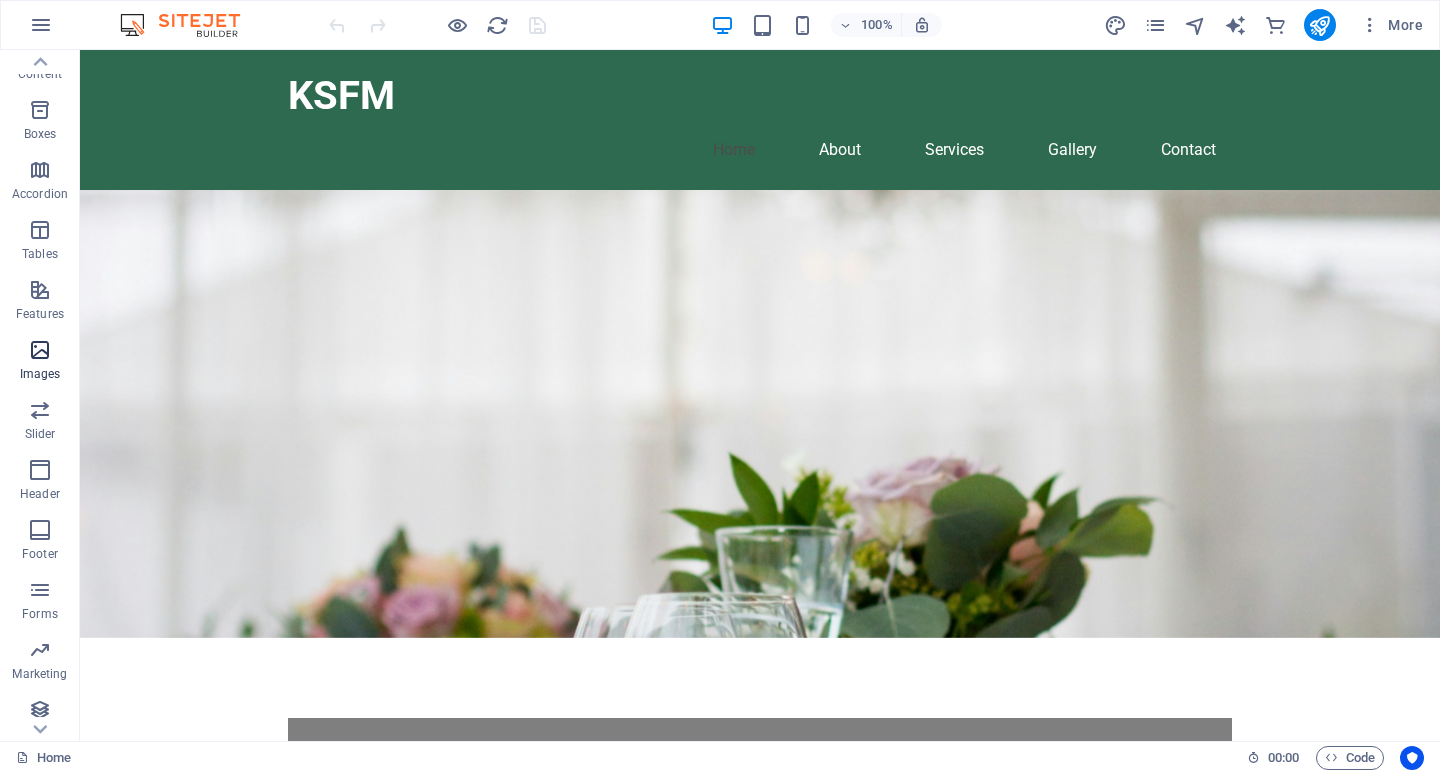 click at bounding box center [40, 350] 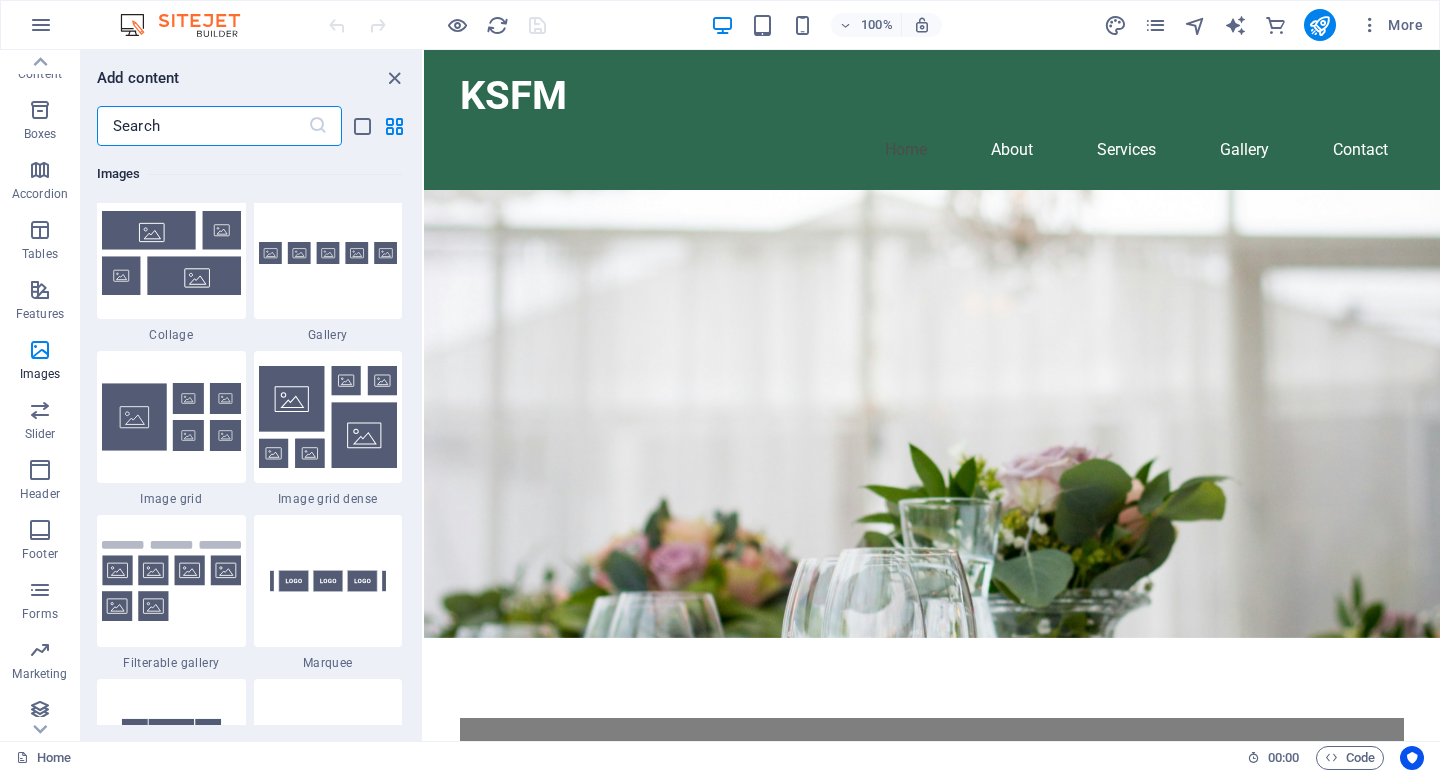 scroll, scrollTop: 10340, scrollLeft: 0, axis: vertical 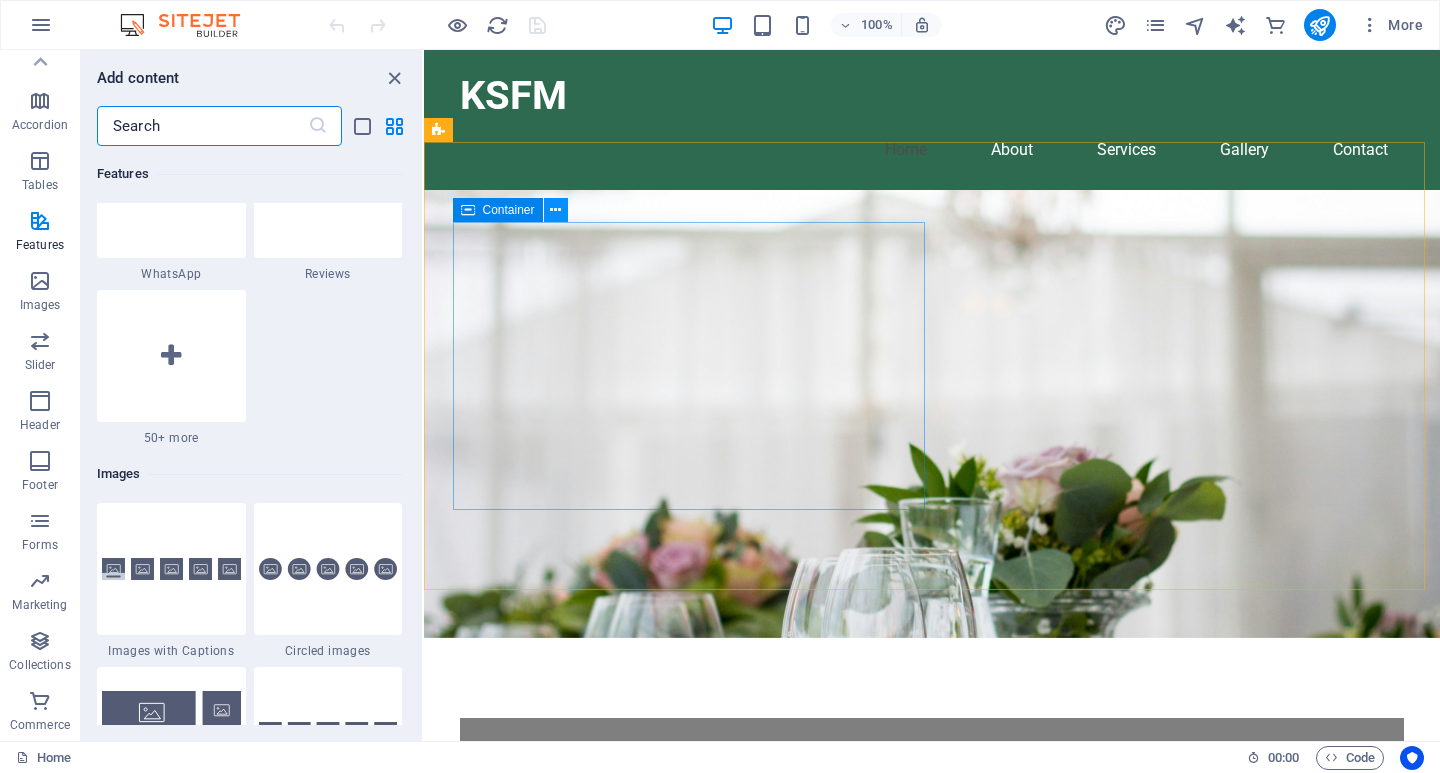 click at bounding box center (555, 210) 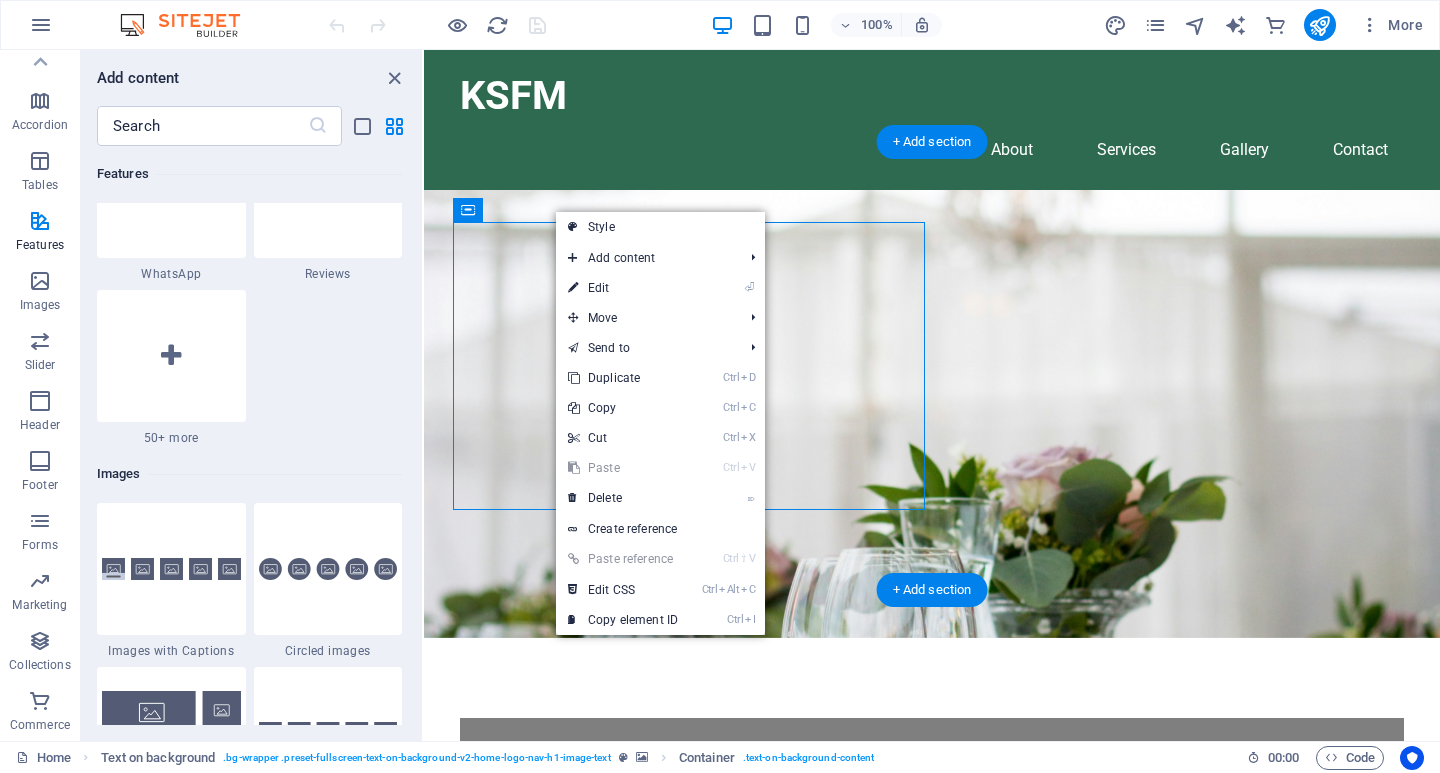 click at bounding box center (932, 414) 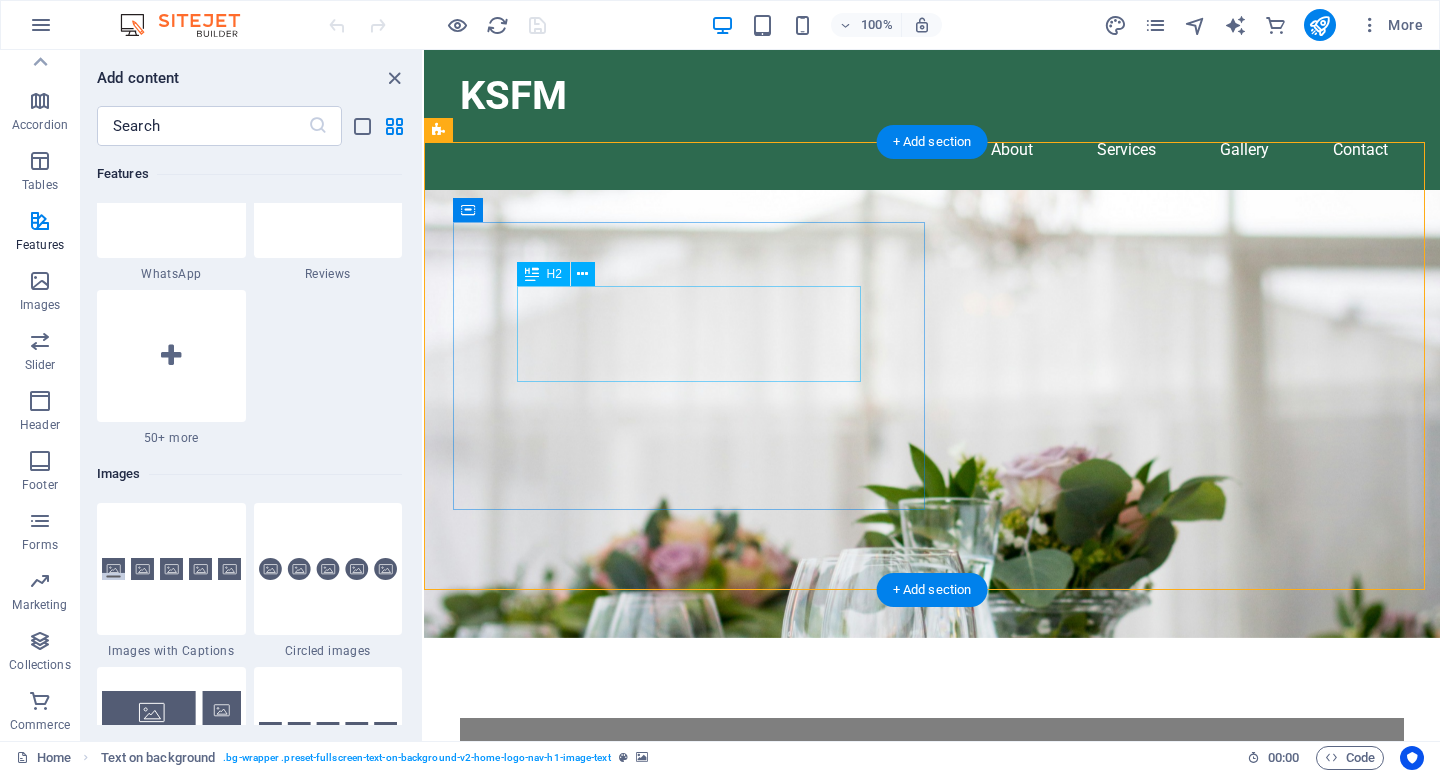 click on "Welcome to KSFM Radio" at bounding box center [932, 806] 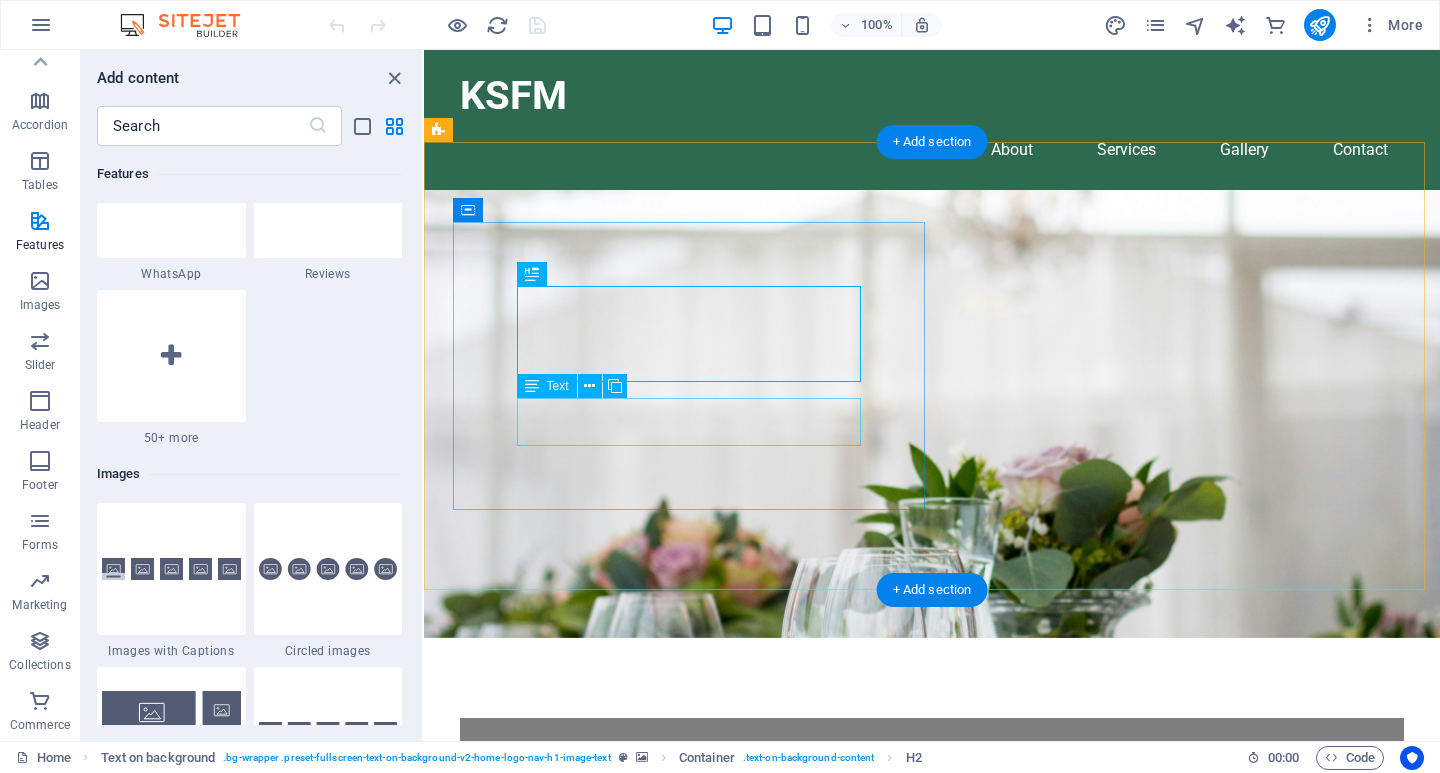 click on "Your community voice broadcasting from the heart of Vredefort Dome." at bounding box center (932, 858) 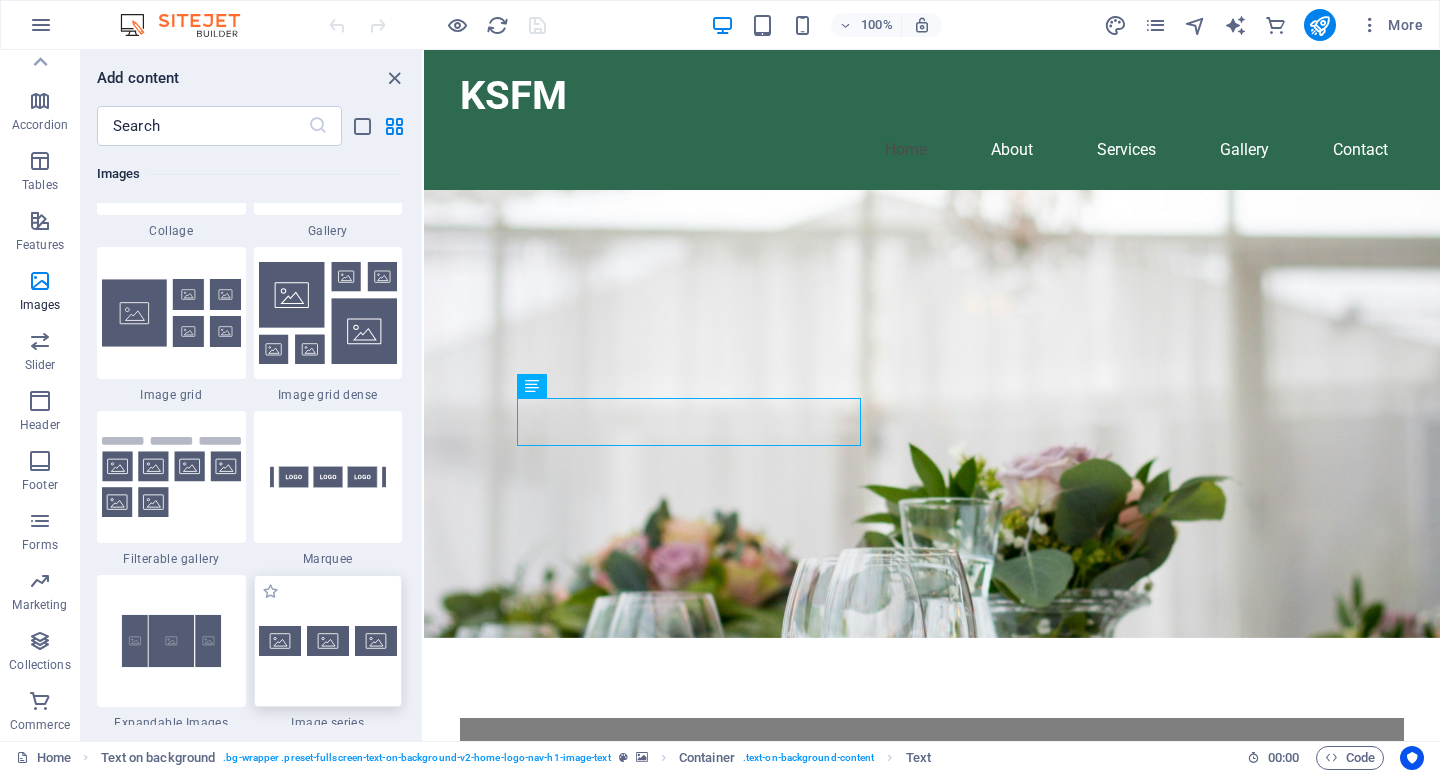 scroll, scrollTop: 10740, scrollLeft: 0, axis: vertical 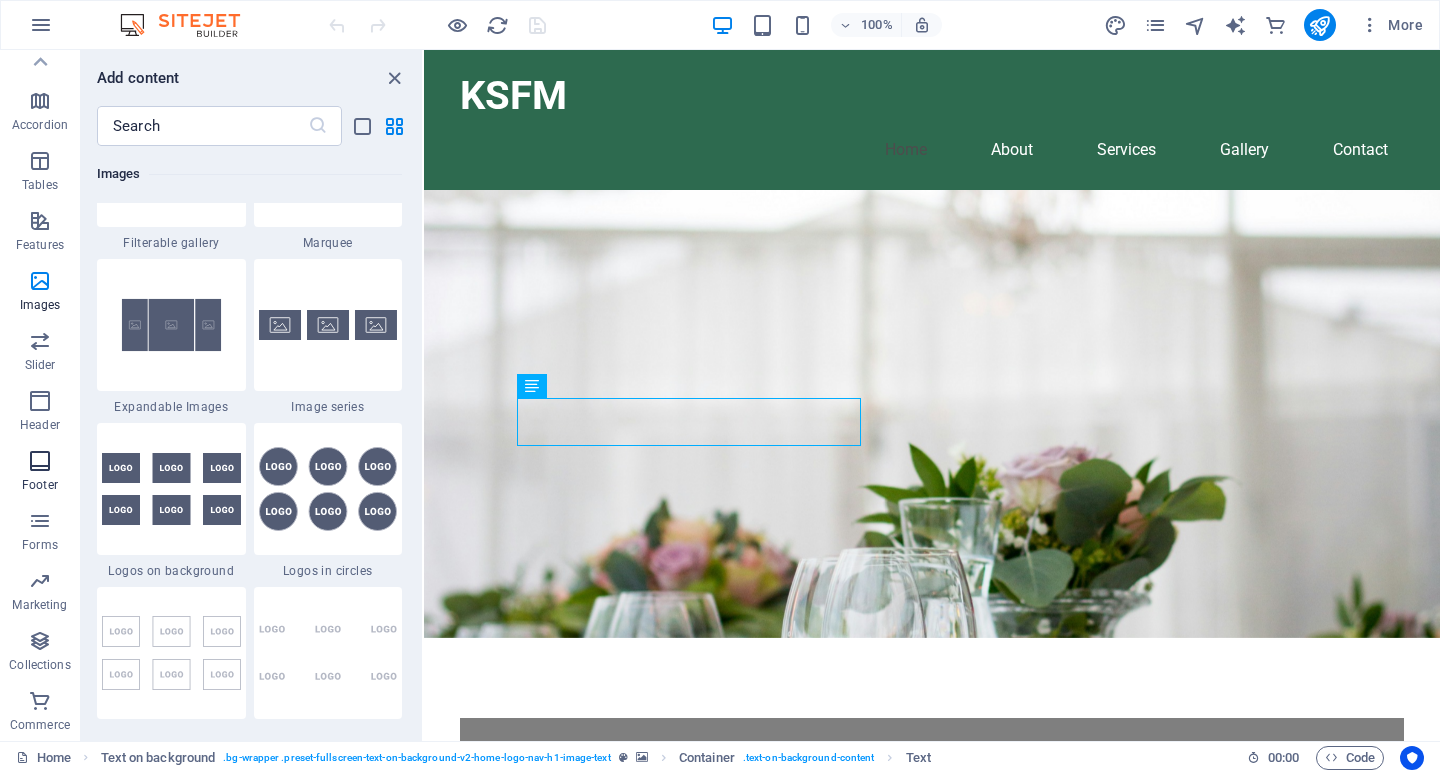 click at bounding box center (40, 461) 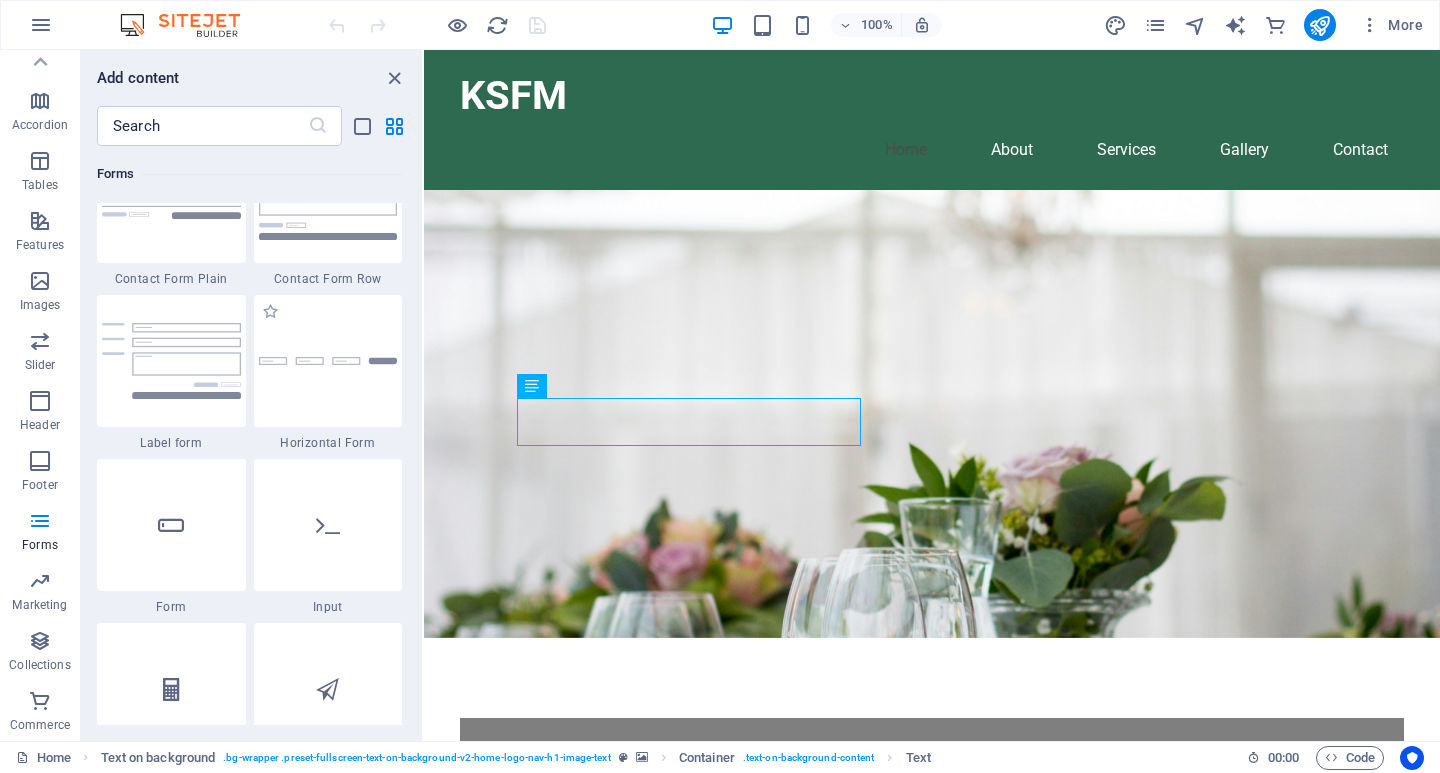 scroll, scrollTop: 14839, scrollLeft: 0, axis: vertical 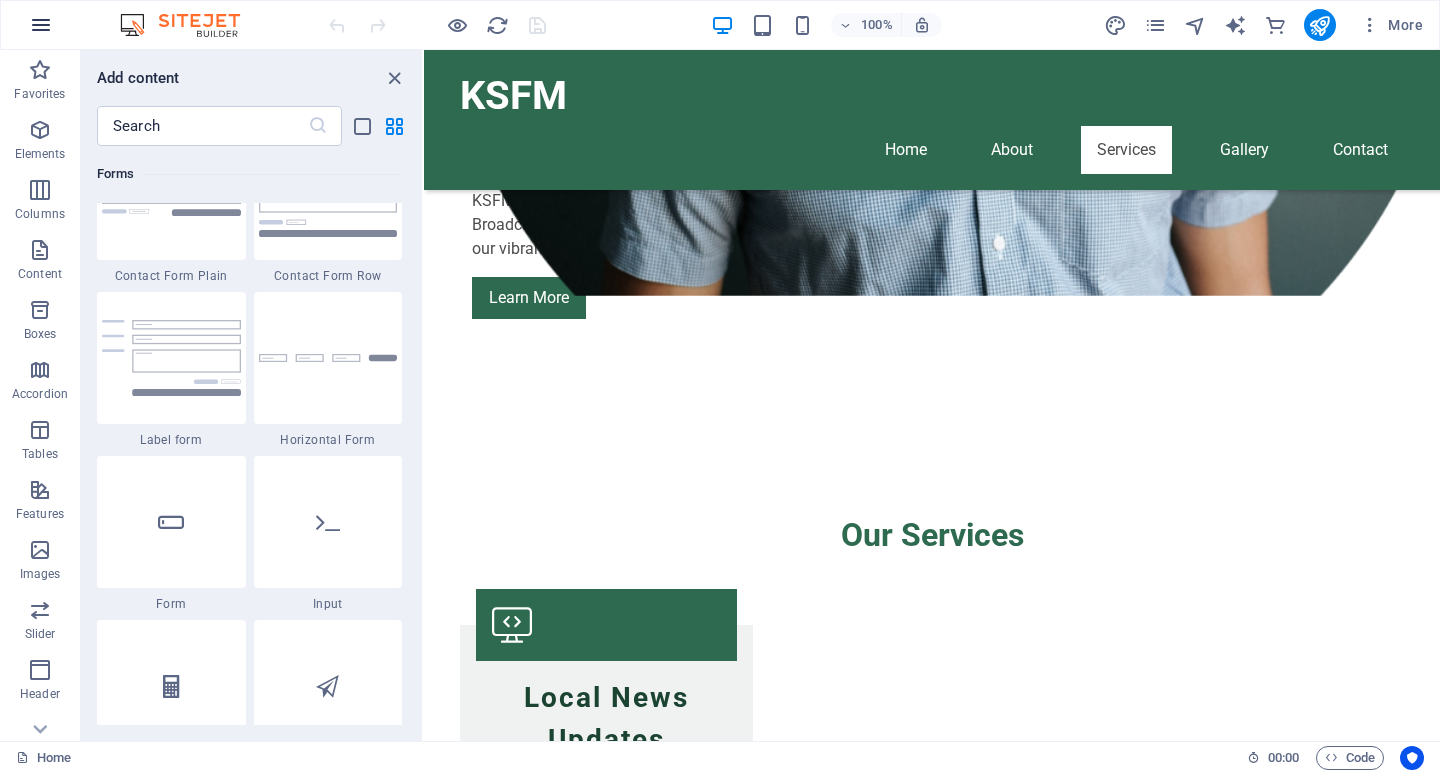 click at bounding box center [41, 25] 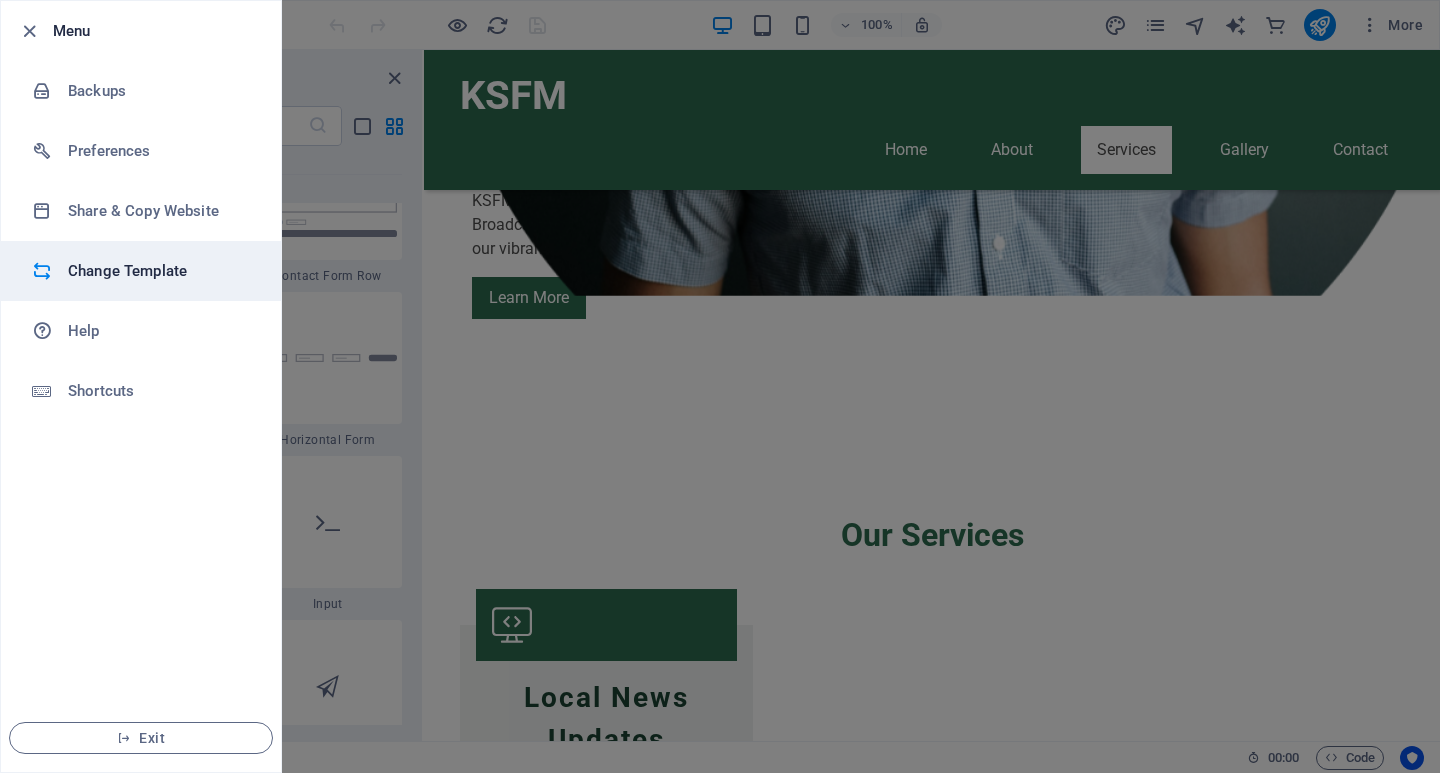 click on "Change Template" at bounding box center (160, 271) 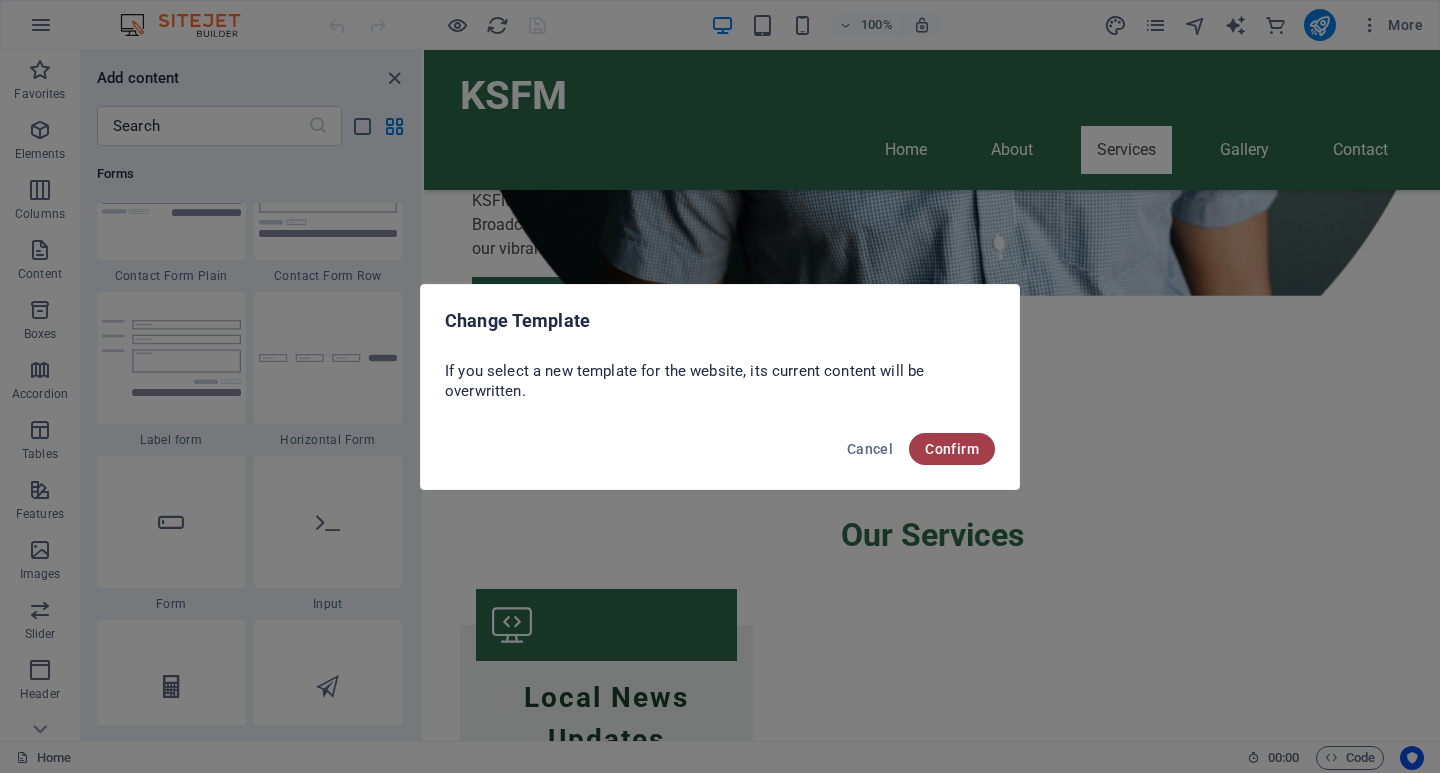 click on "Confirm" at bounding box center [952, 449] 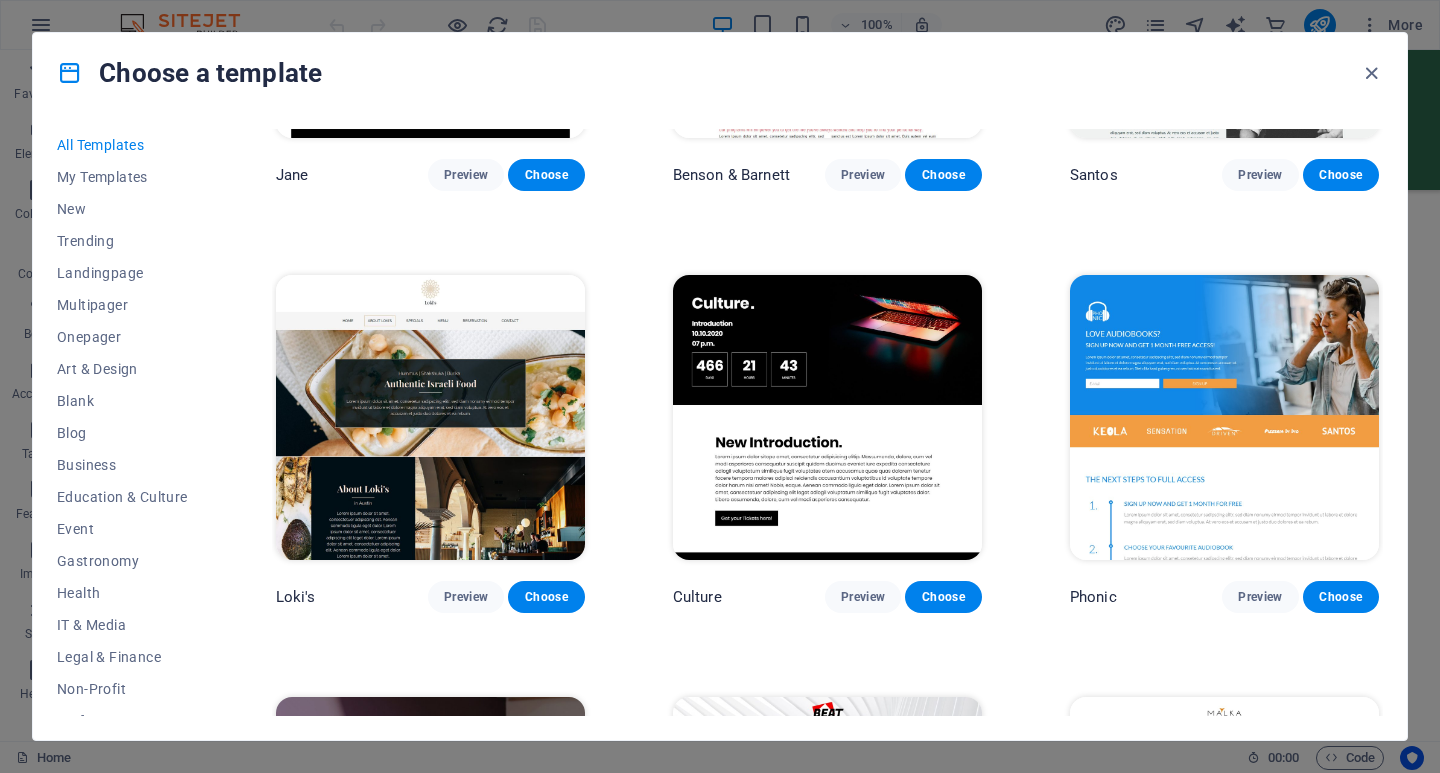 scroll, scrollTop: 7600, scrollLeft: 0, axis: vertical 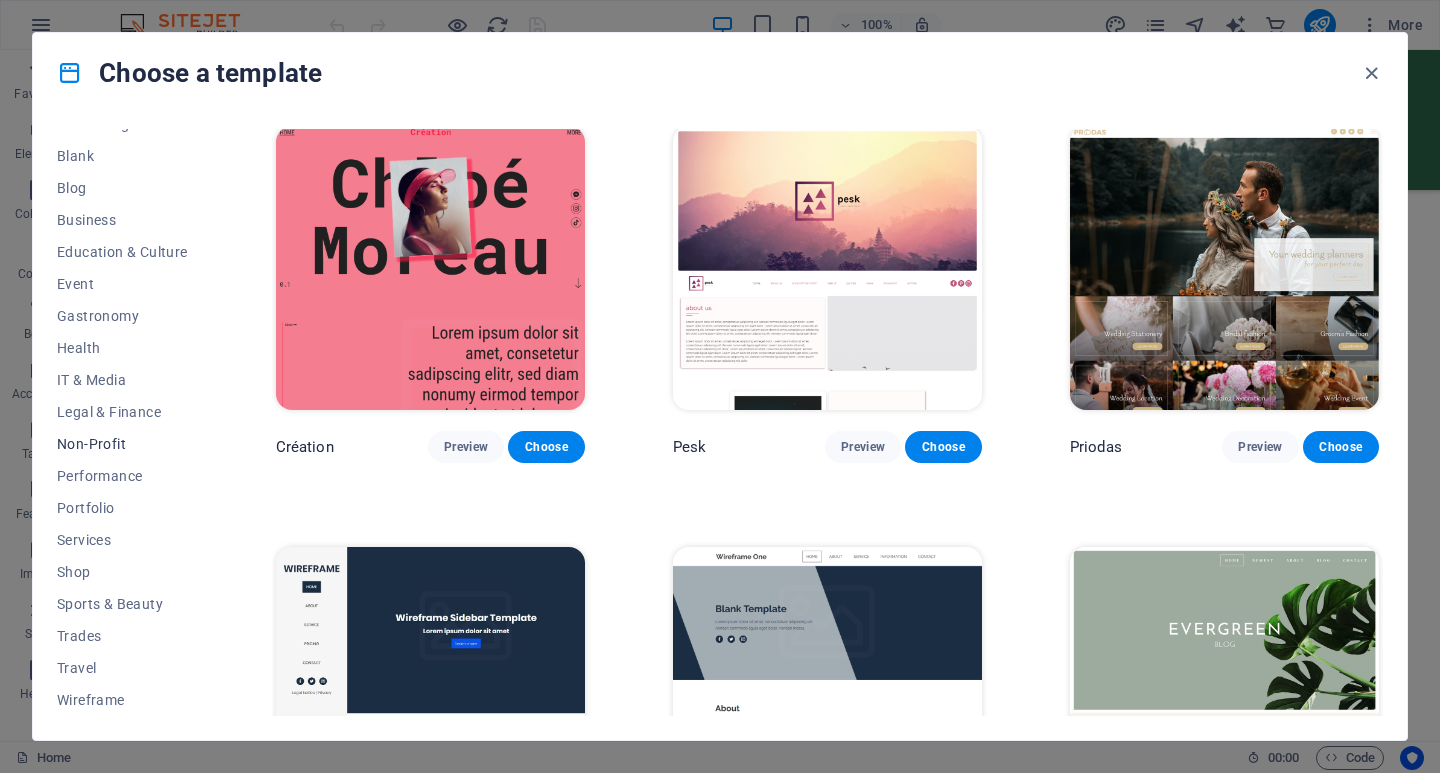 click on "Non-Profit" at bounding box center (122, 444) 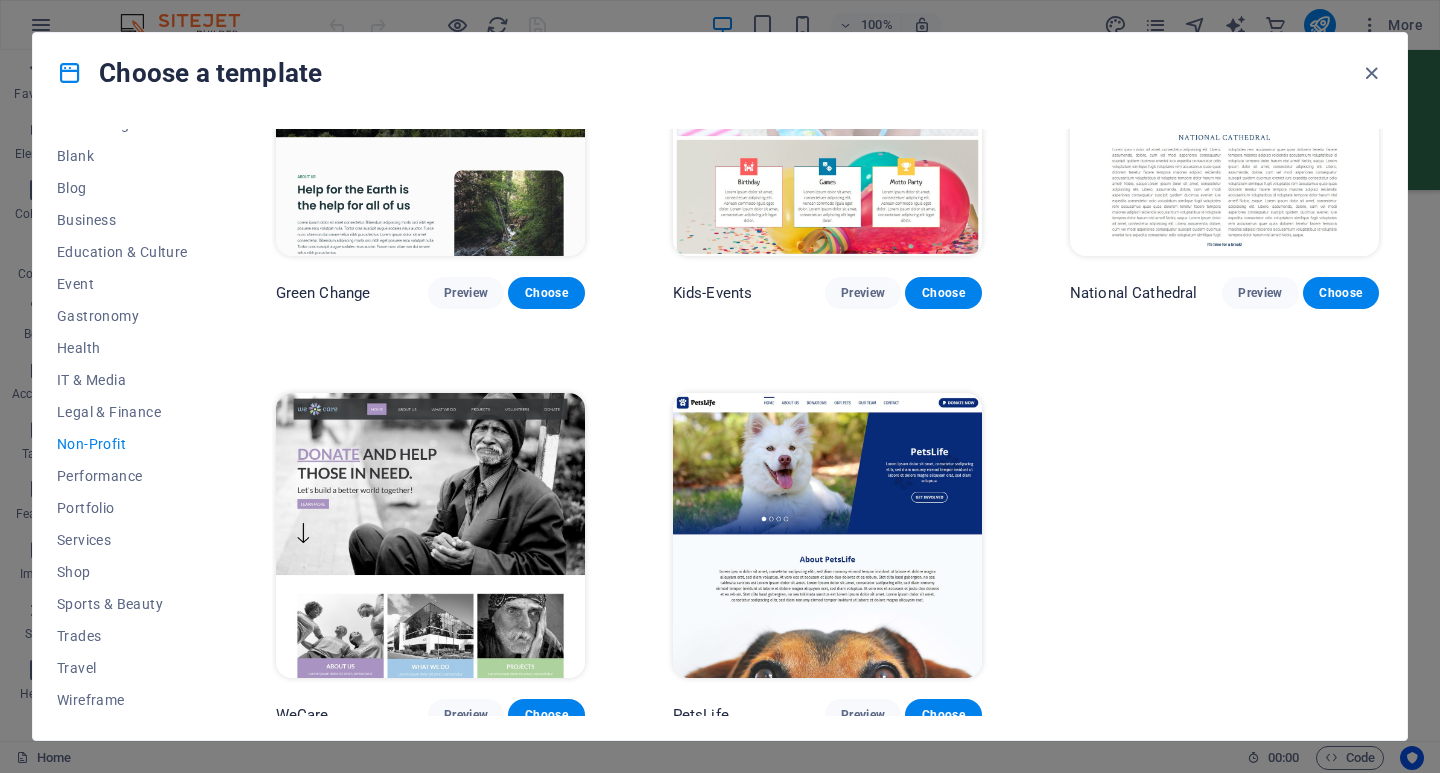 scroll, scrollTop: 172, scrollLeft: 0, axis: vertical 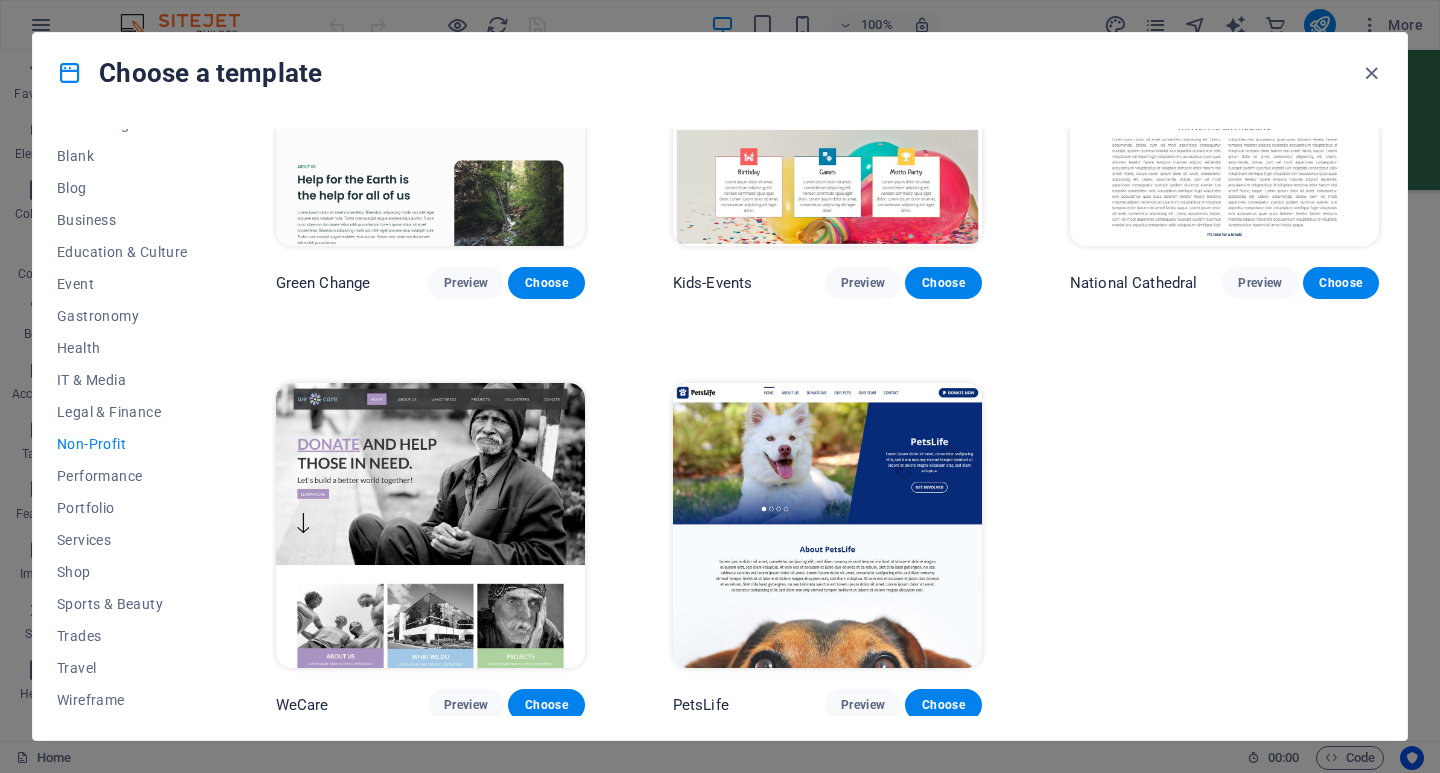 click at bounding box center (430, 525) 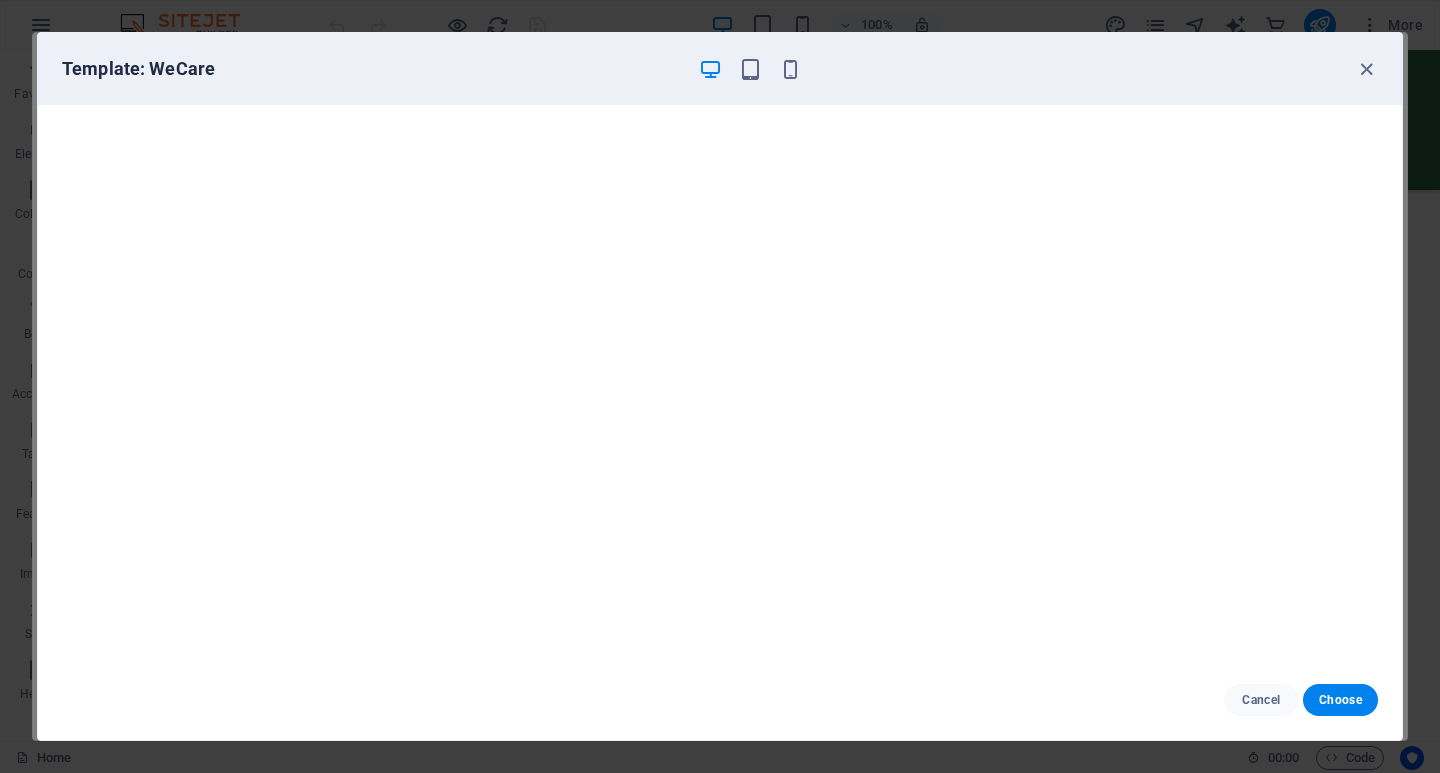 click on "Template: WeCare" at bounding box center [372, 69] 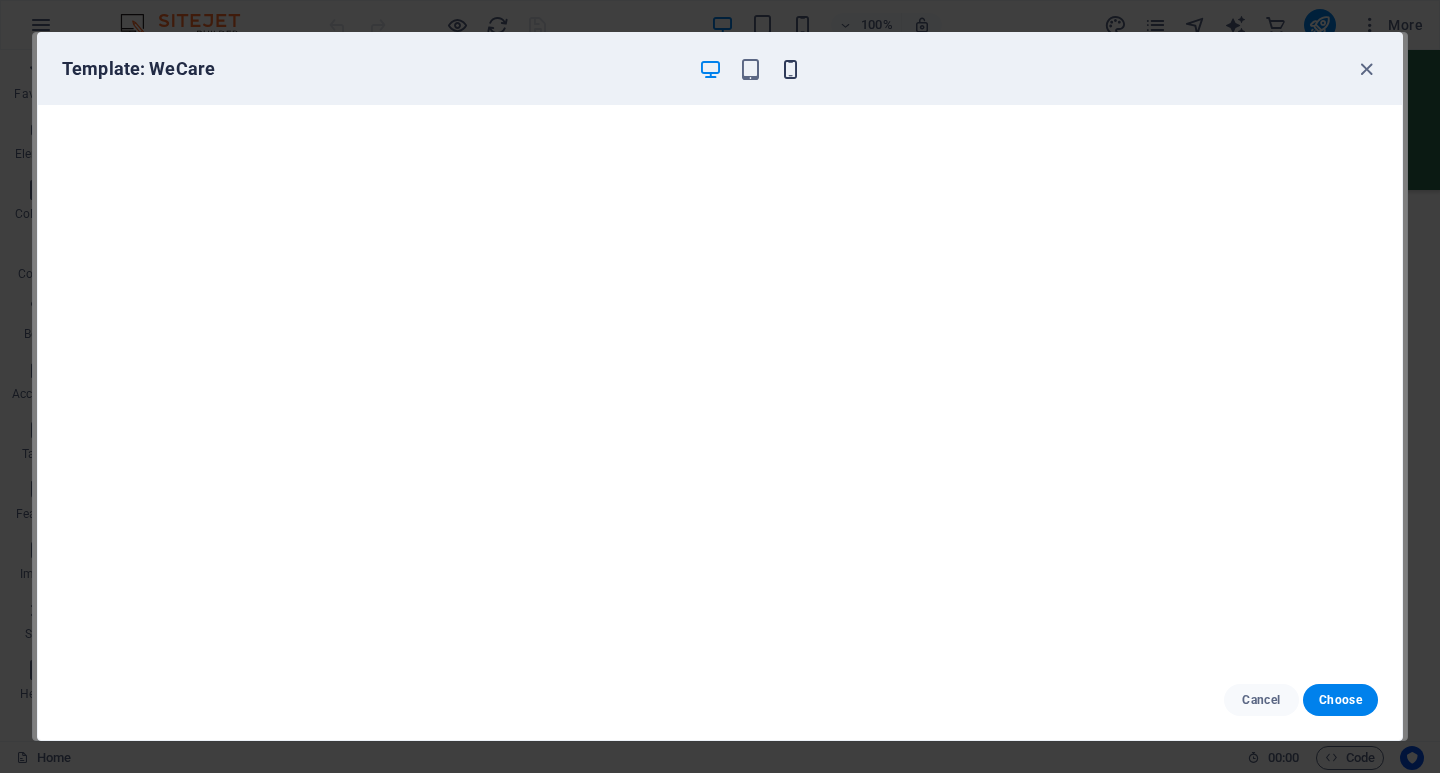 click at bounding box center (790, 69) 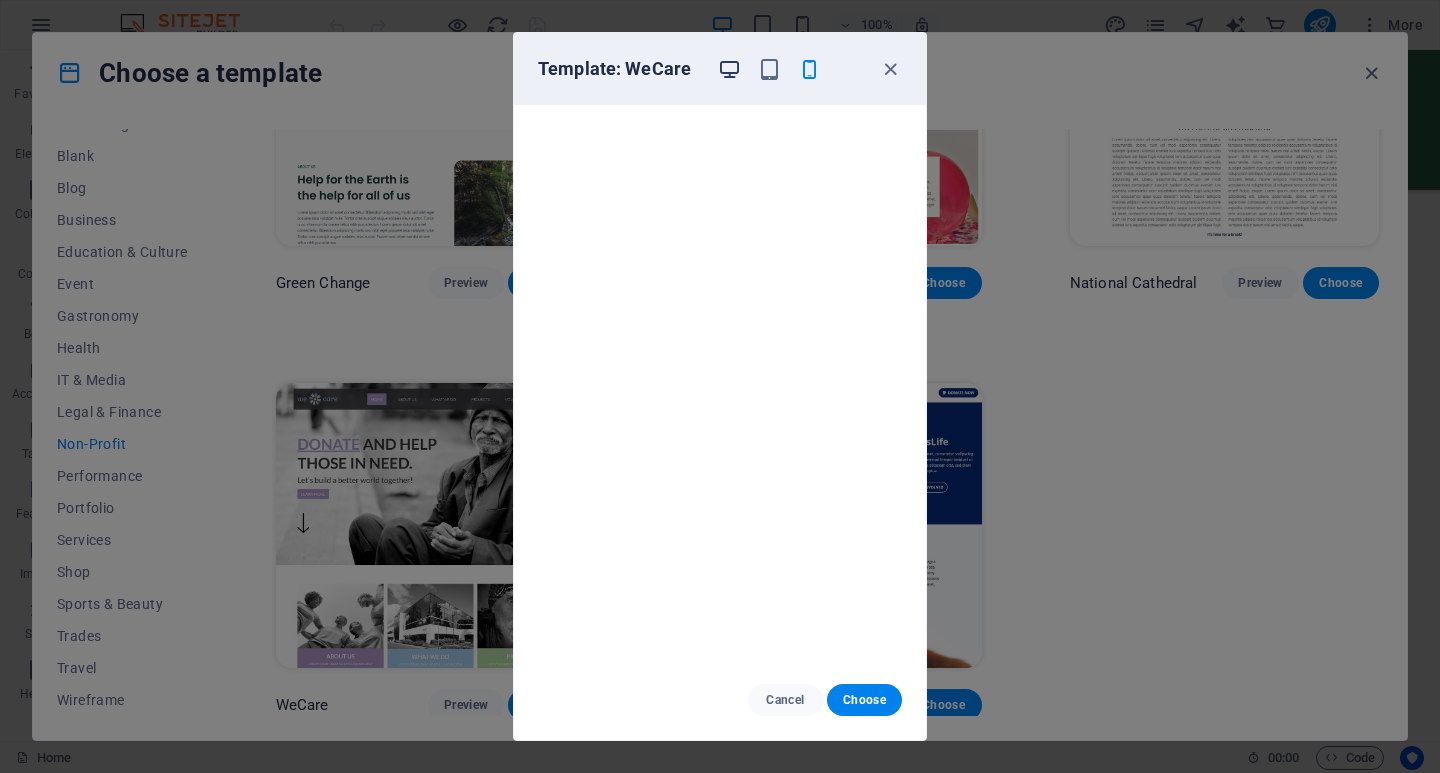 click at bounding box center (729, 69) 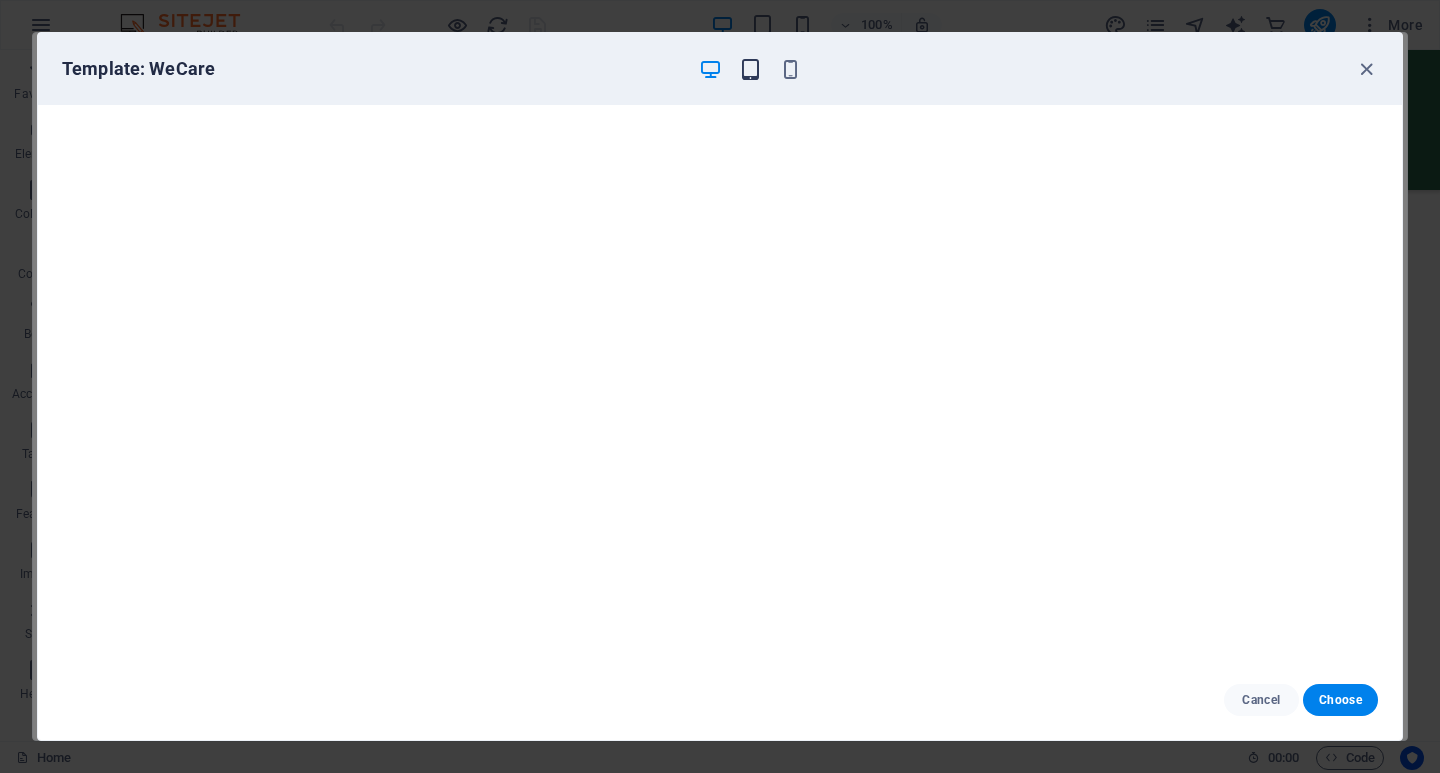 click at bounding box center [750, 69] 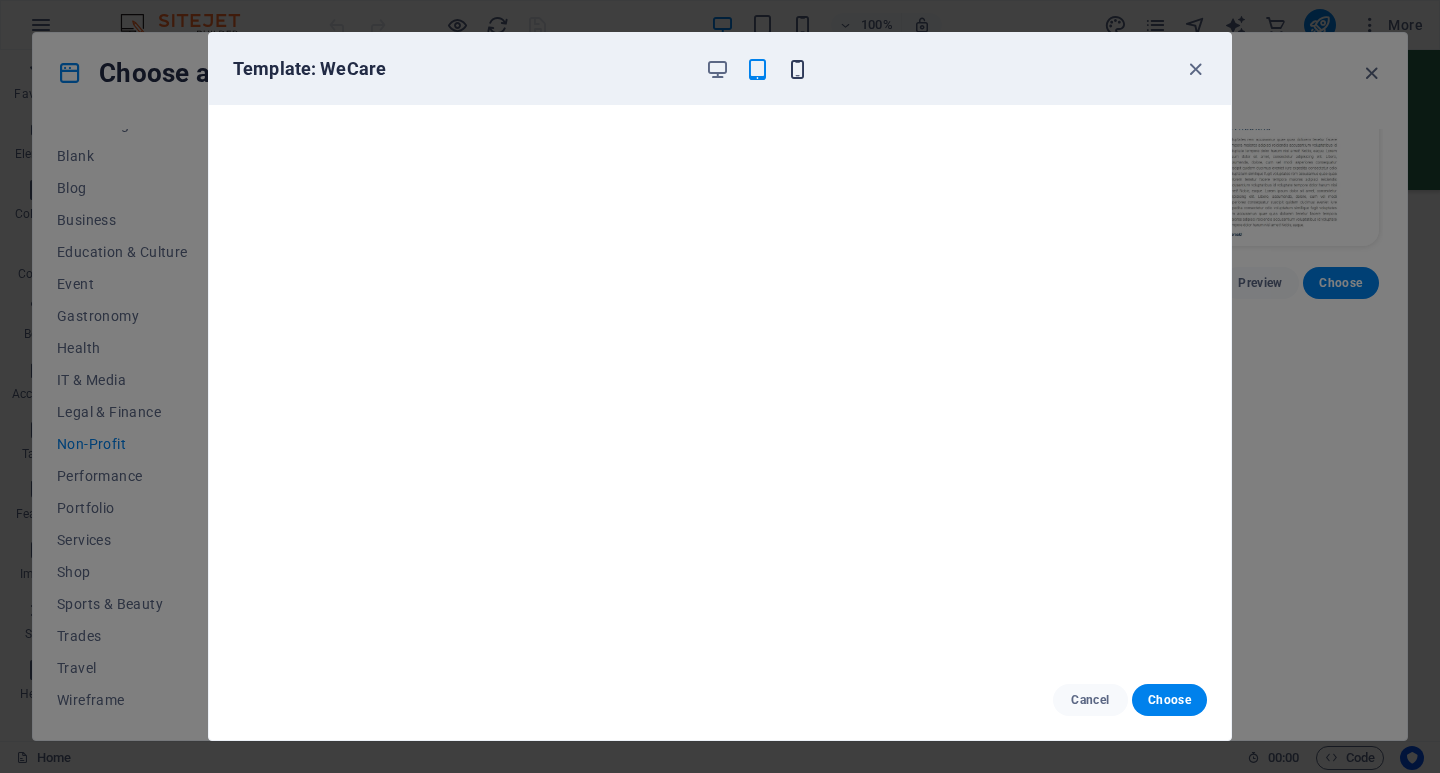 click at bounding box center [797, 69] 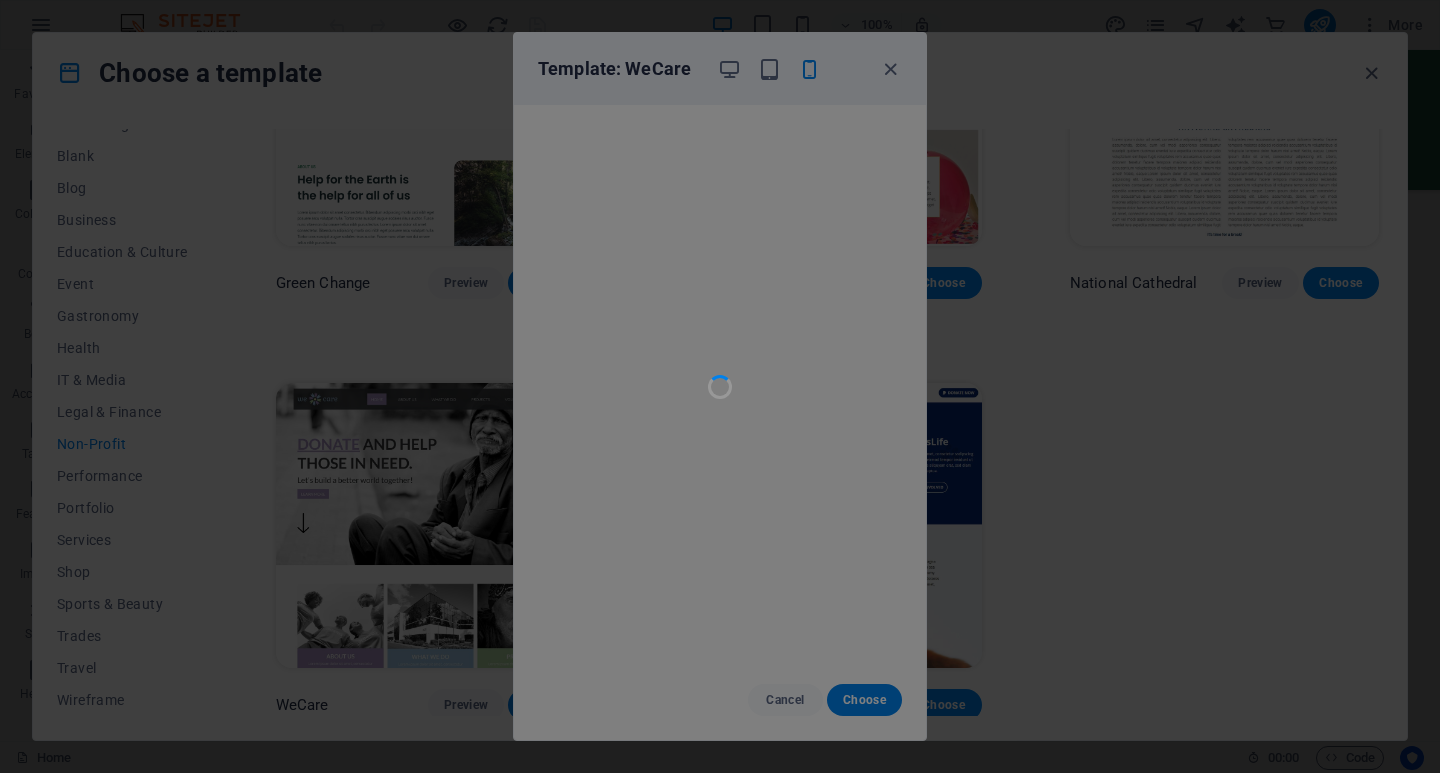click at bounding box center (720, 386) 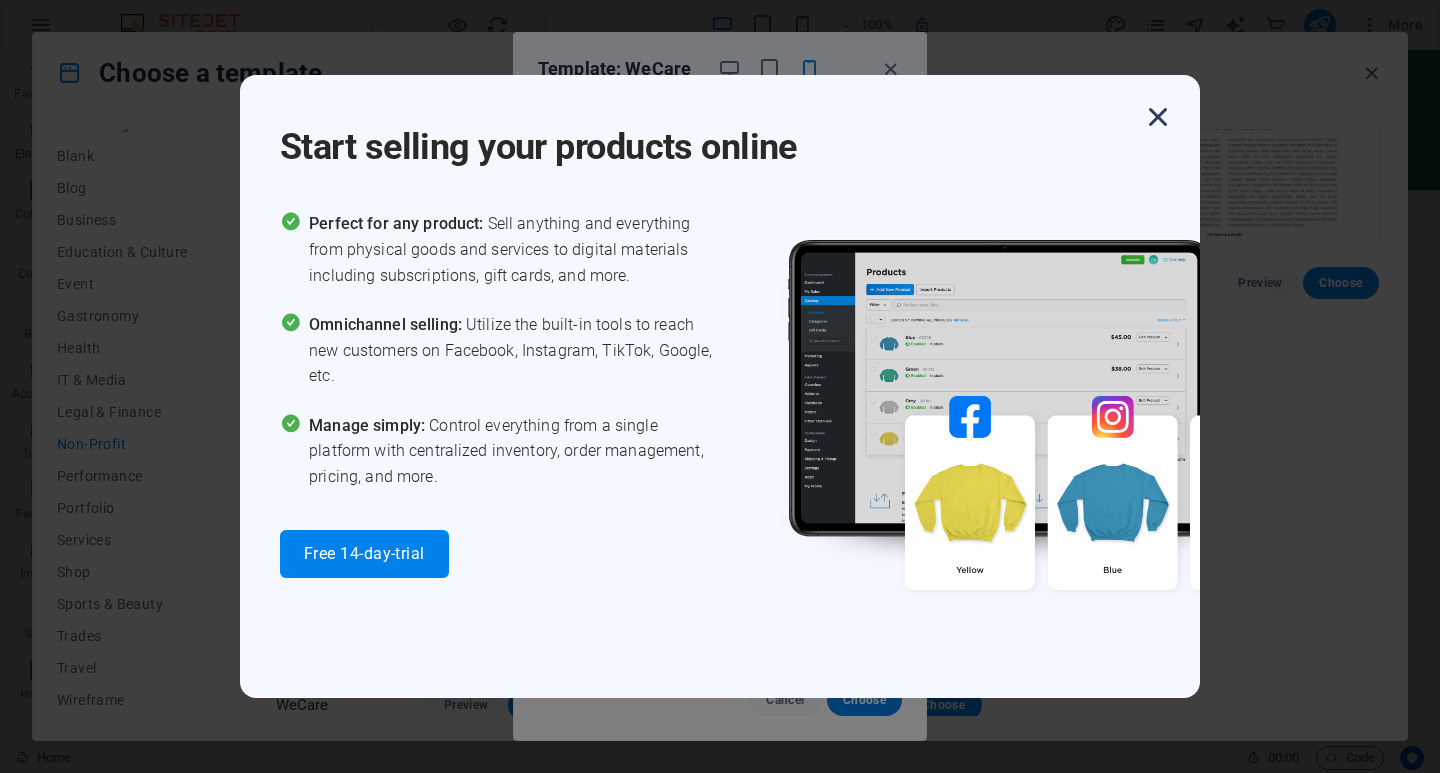 click at bounding box center [1158, 117] 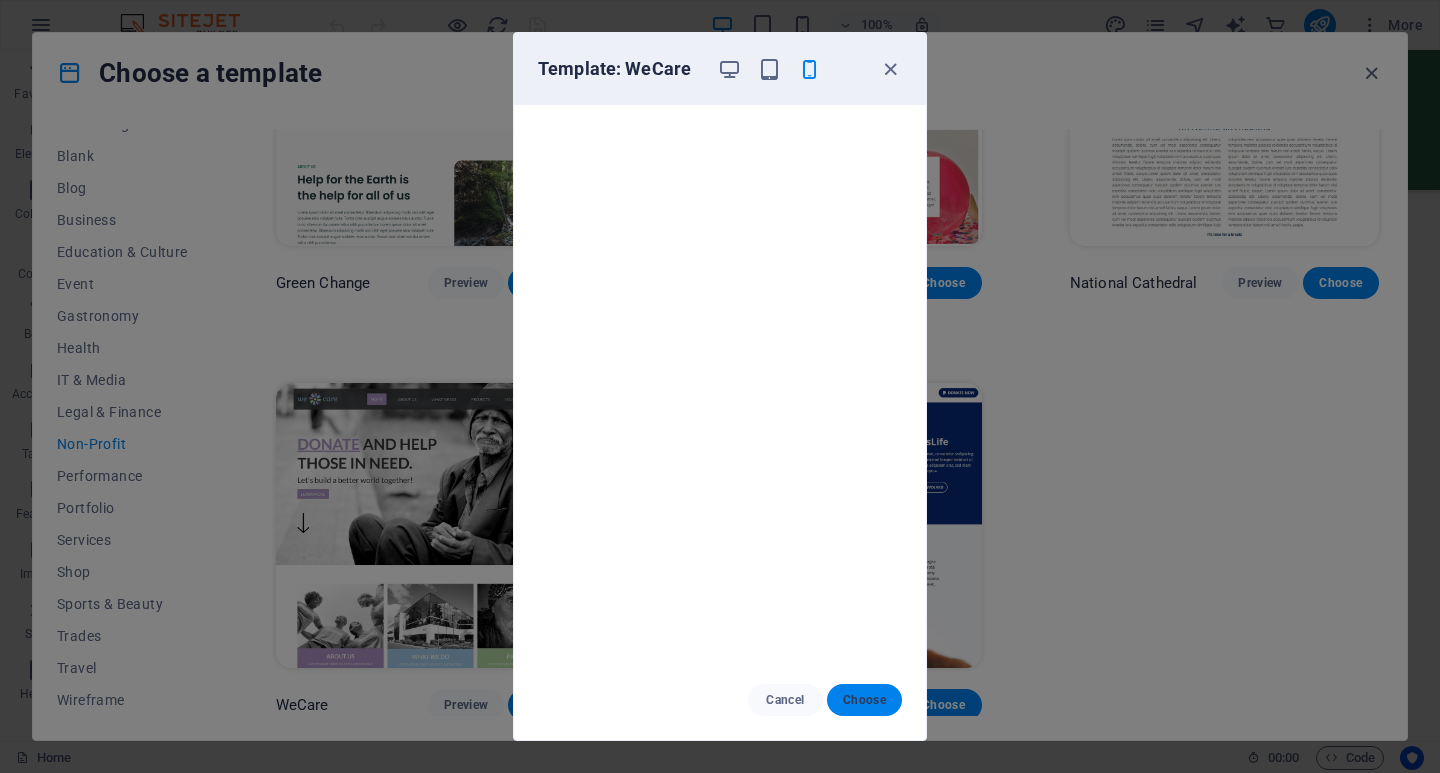 click on "Choose" at bounding box center [864, 700] 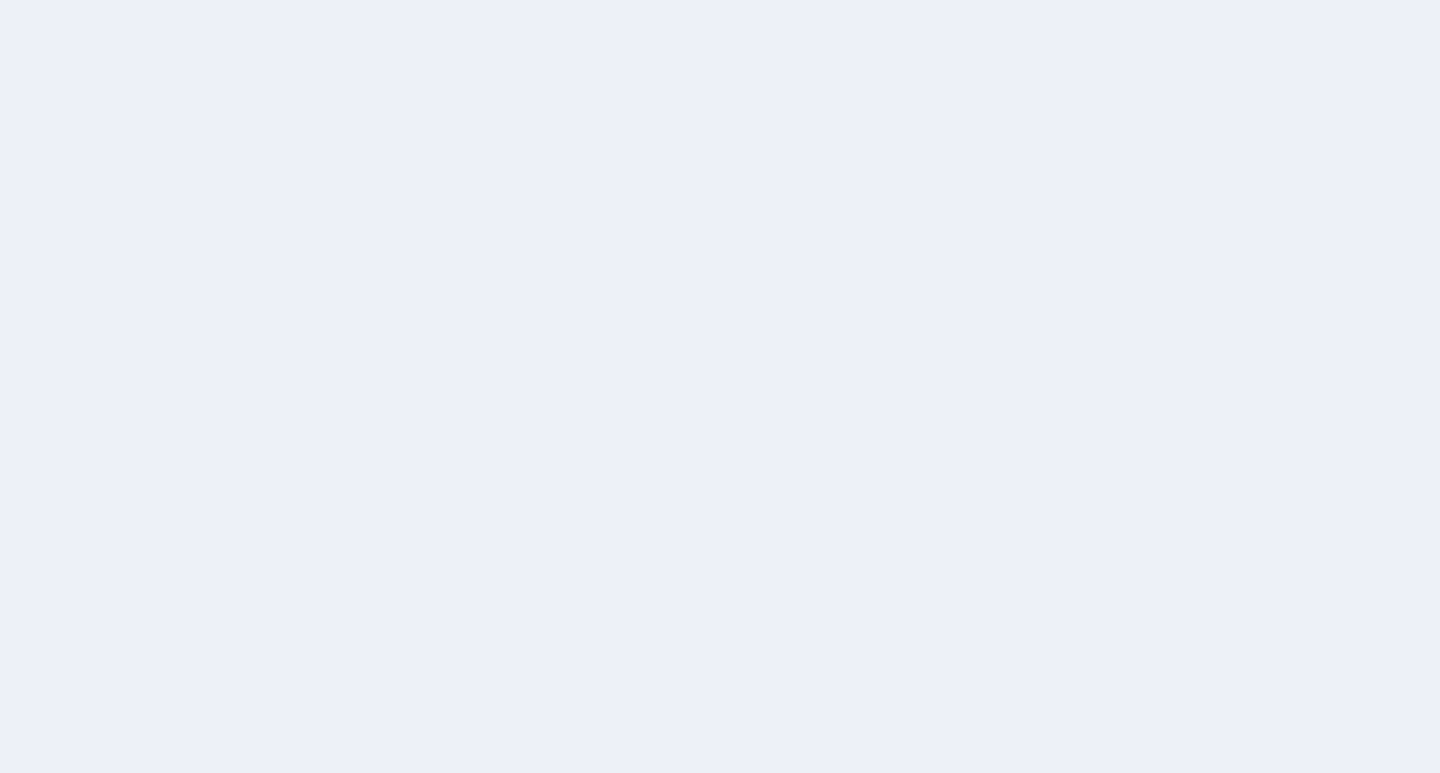 scroll, scrollTop: 0, scrollLeft: 0, axis: both 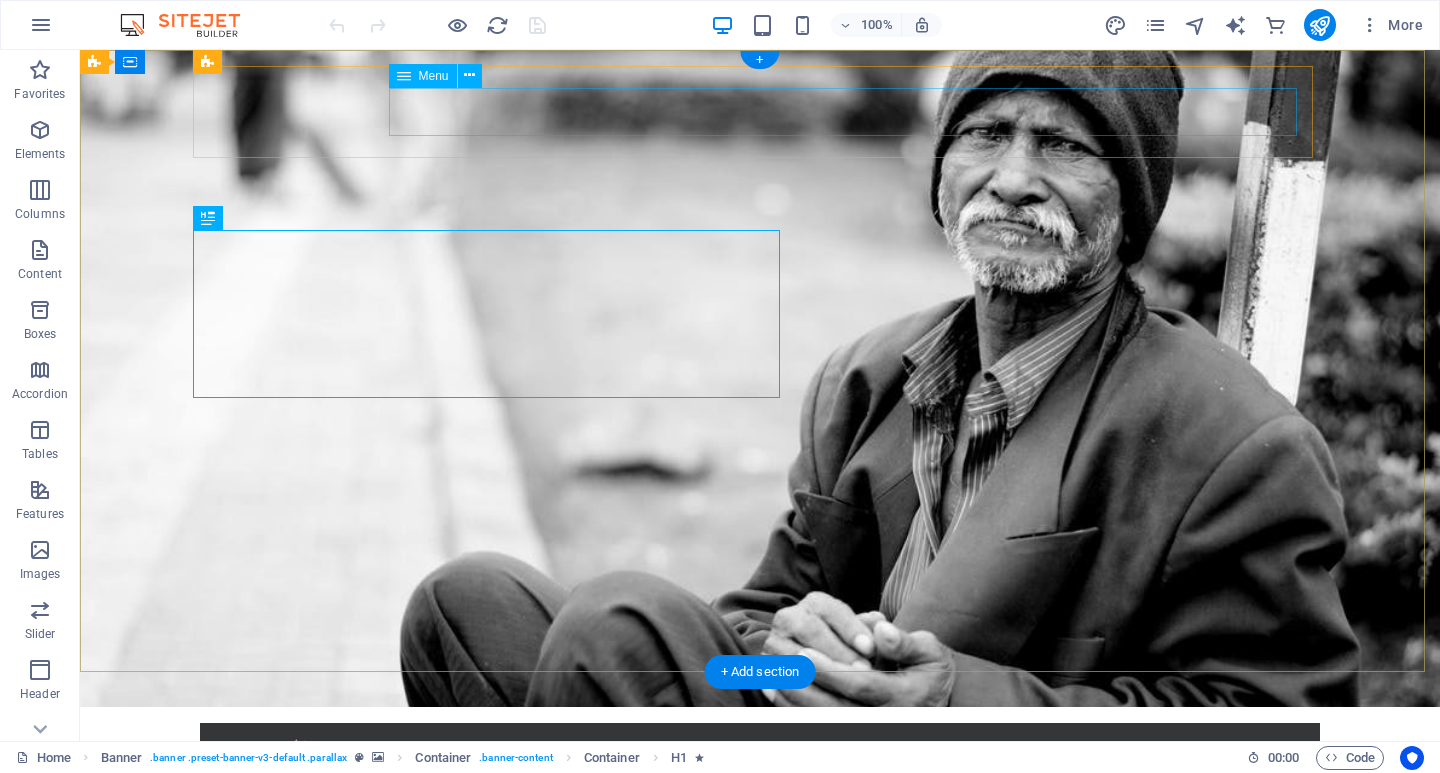 click on "Home About us What we do Projects Volunteers Donate" at bounding box center (760, 823) 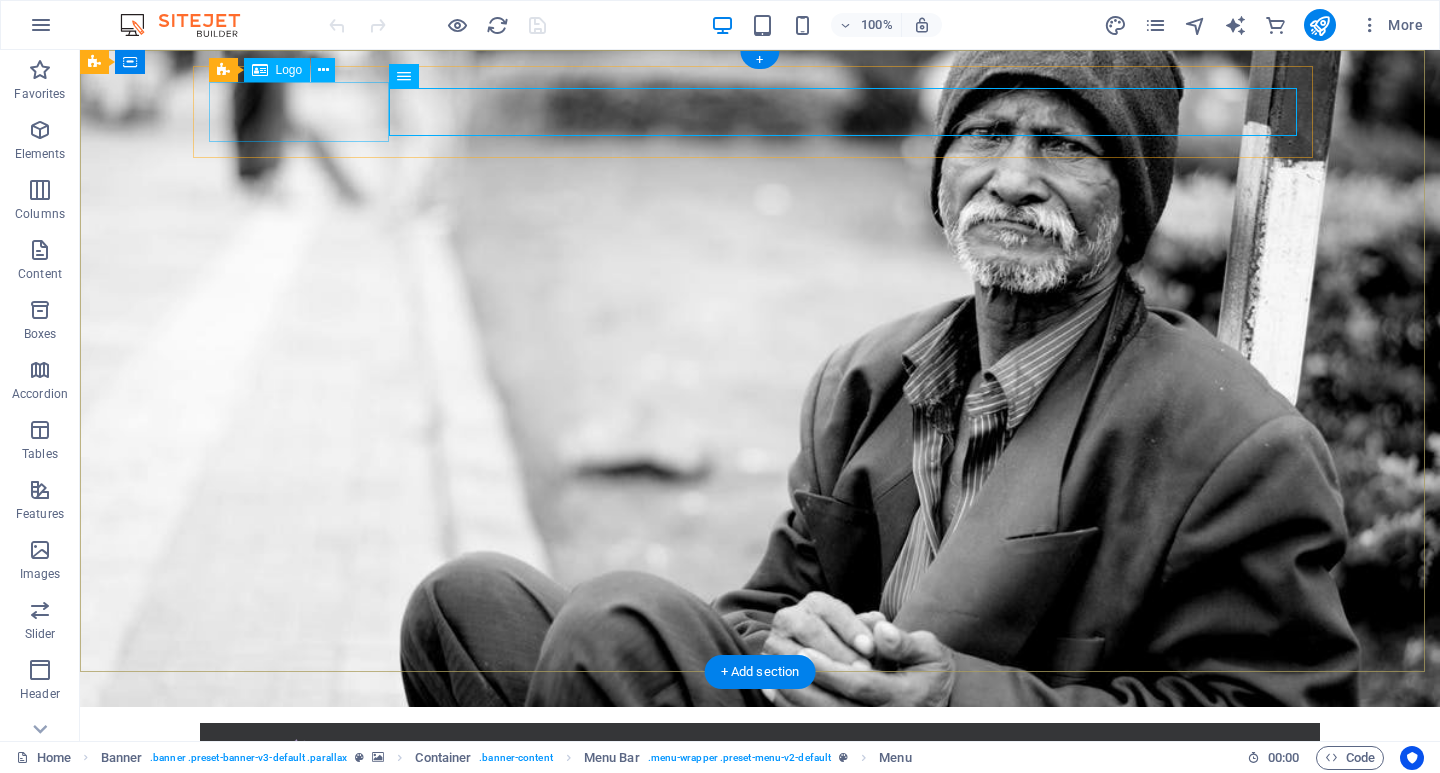 click at bounding box center (760, 769) 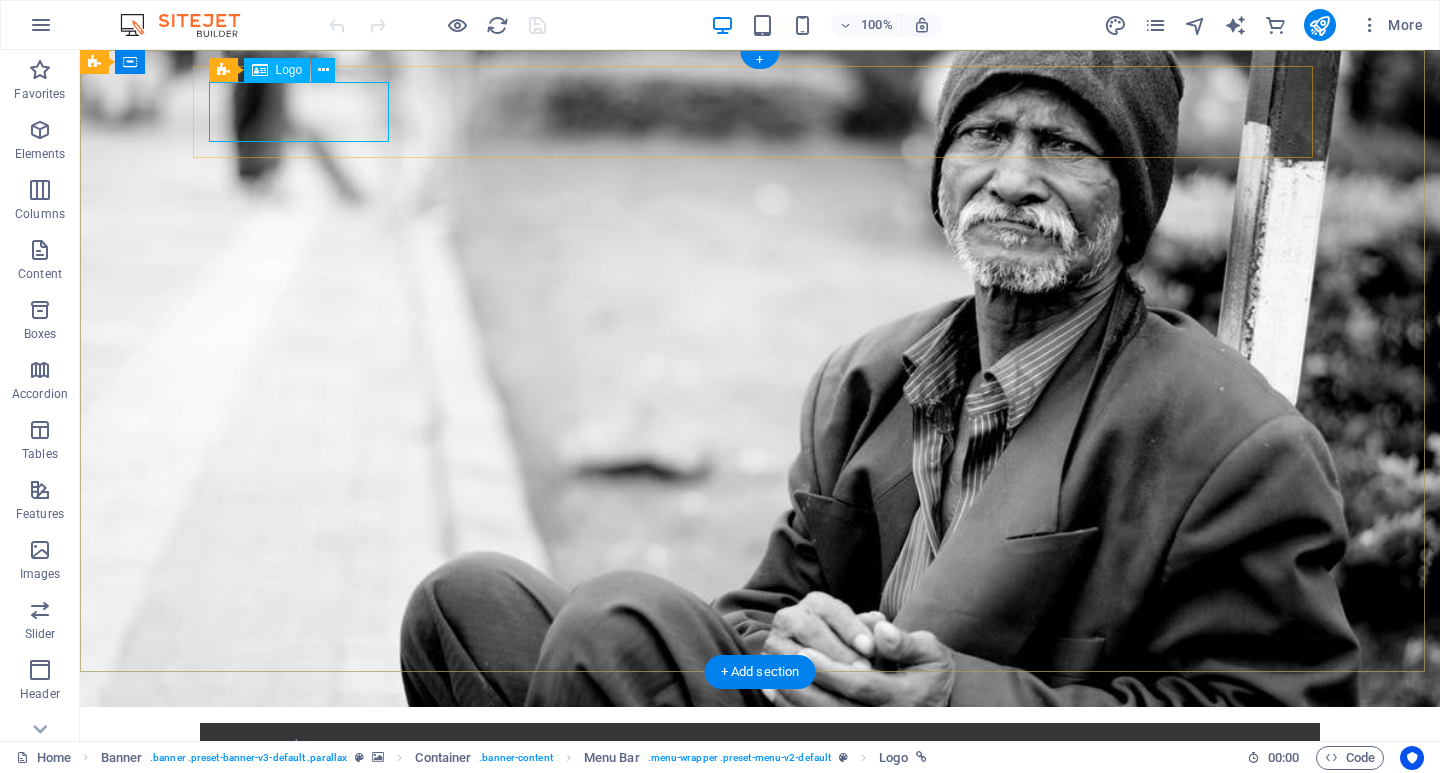 click at bounding box center (760, 769) 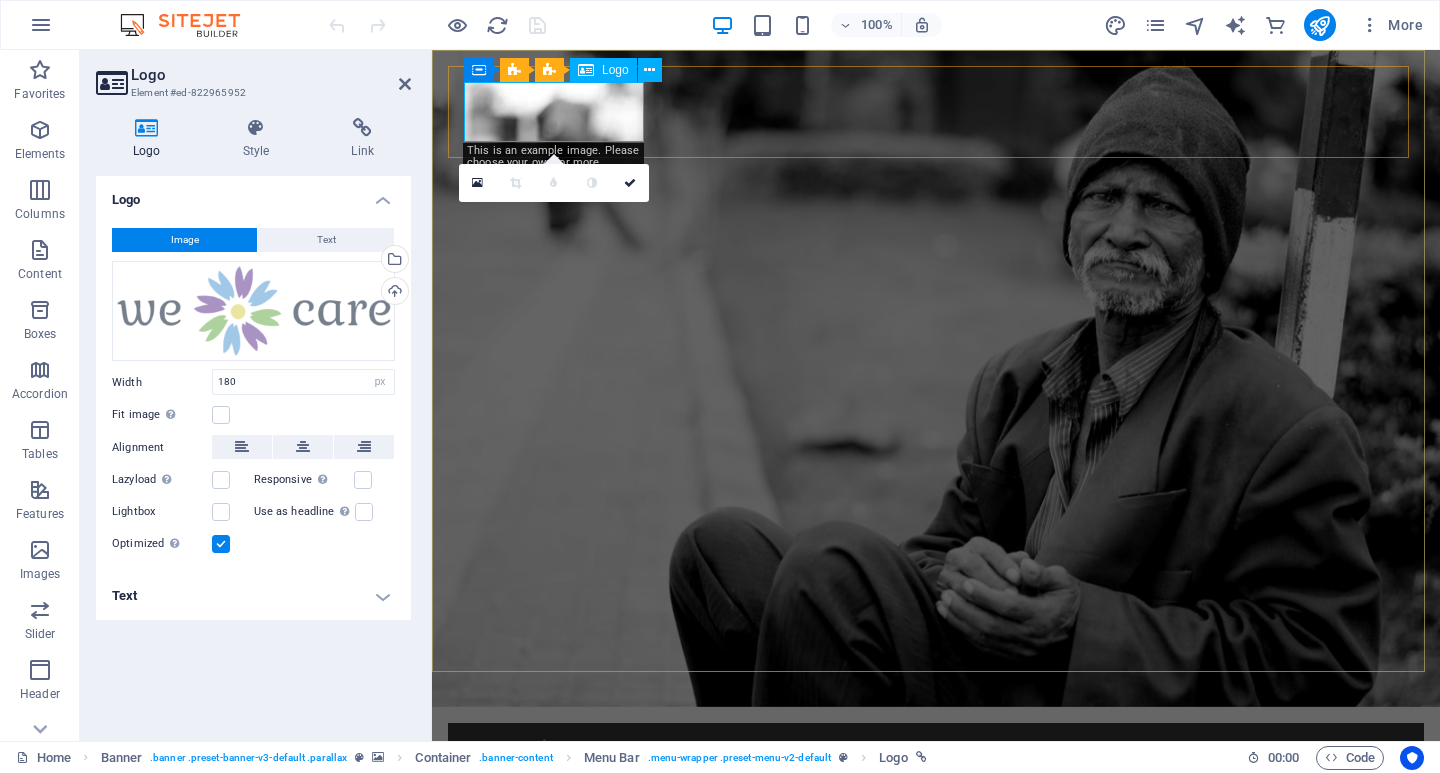 click at bounding box center (936, 769) 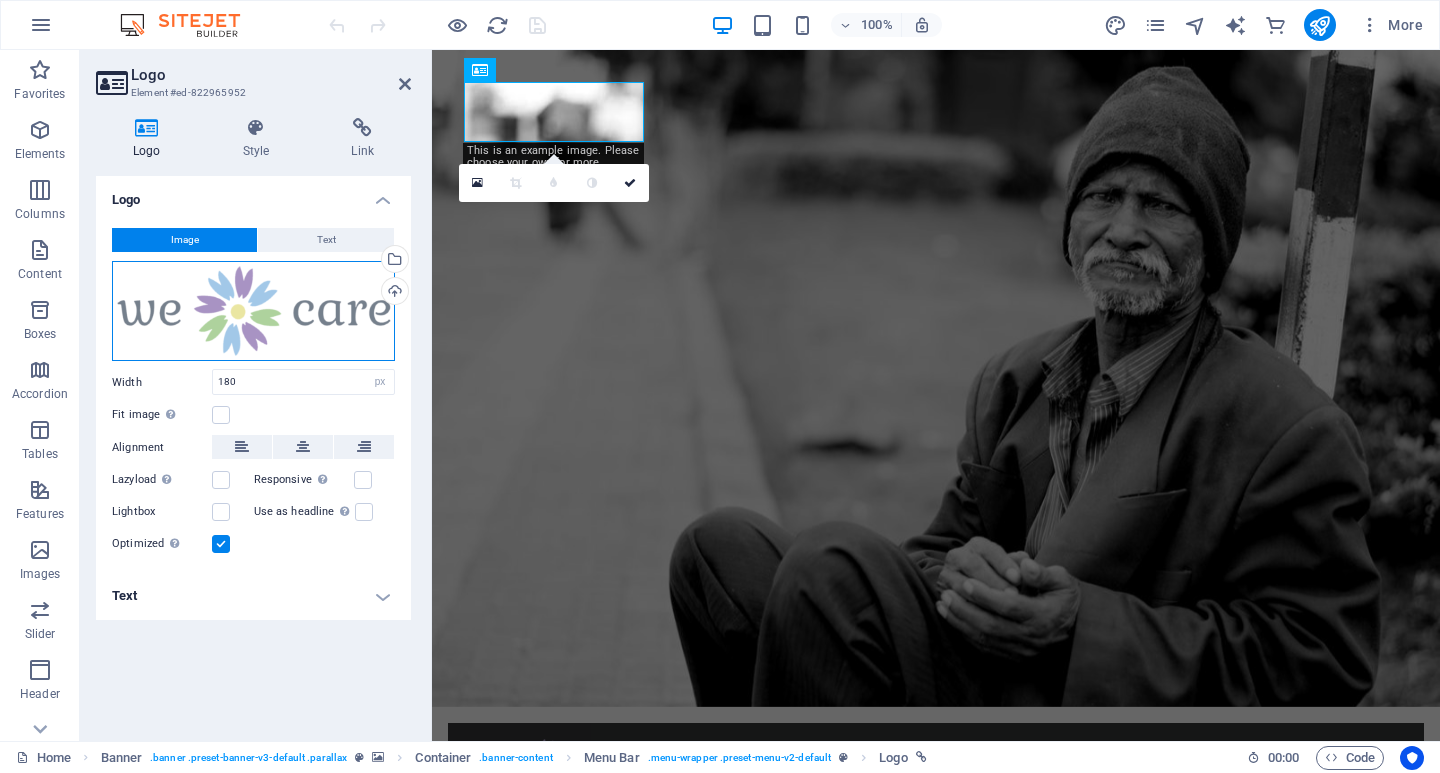 click on "Drag files here, click to choose files or select files from Files or our free stock photos & videos" at bounding box center [253, 311] 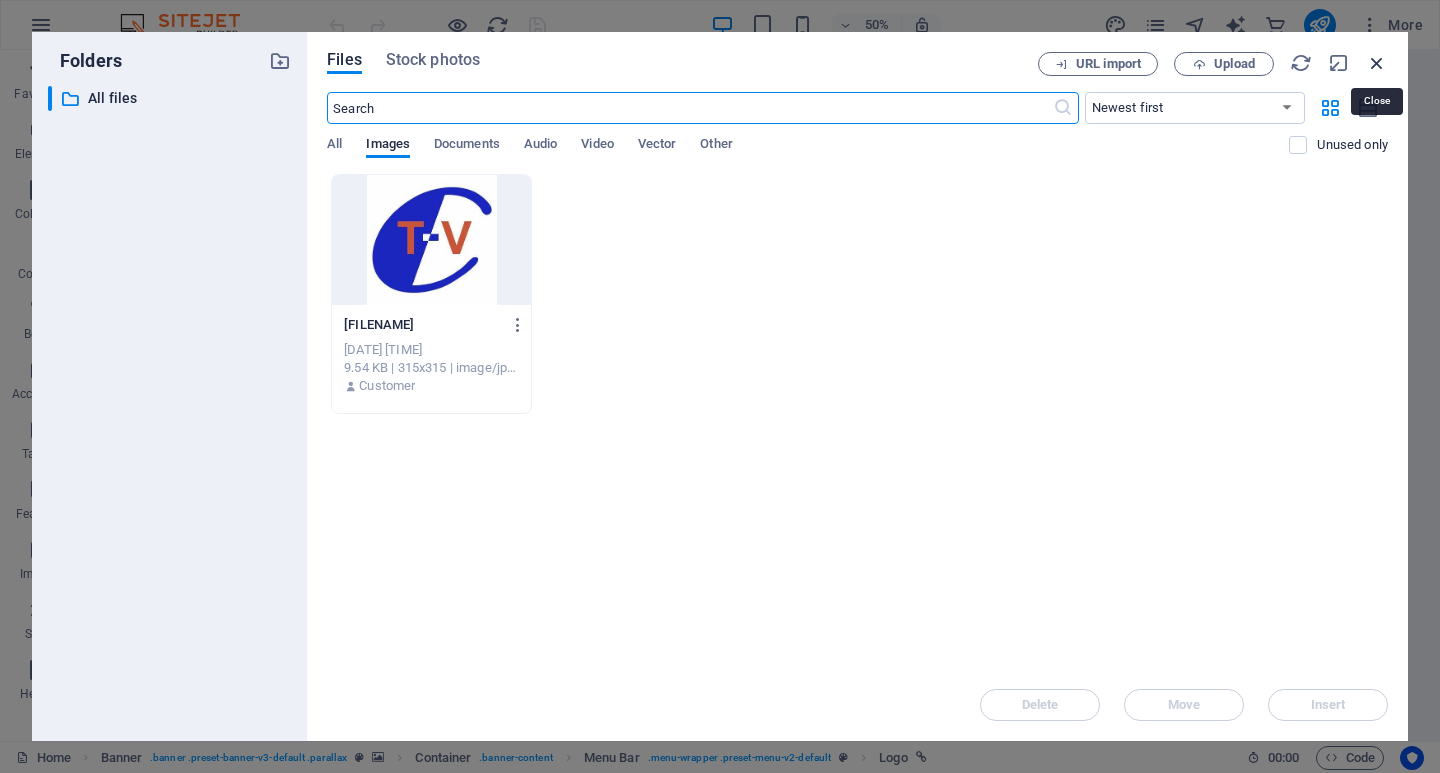 click at bounding box center (1377, 63) 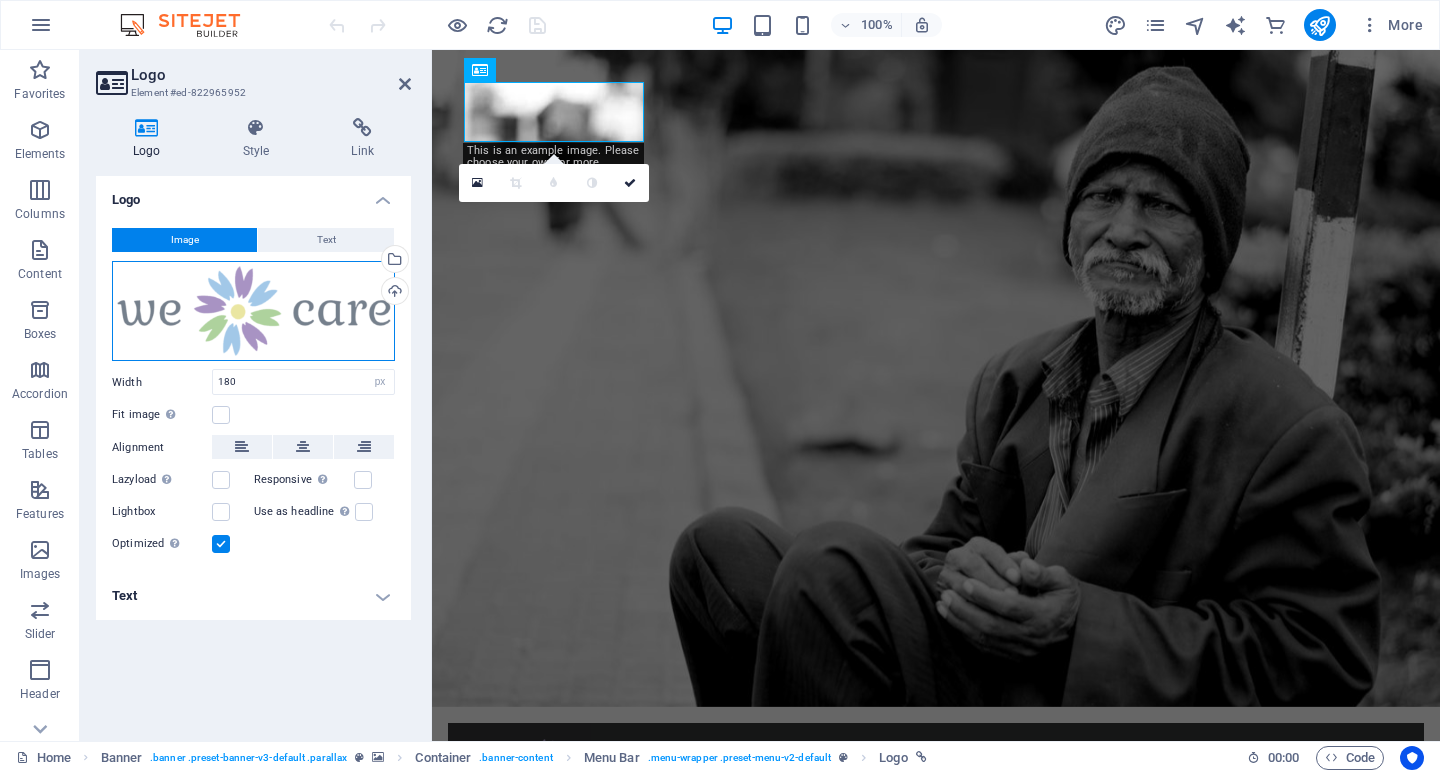 click on "Drag files here, click to choose files or select files from Files or our free stock photos & videos" at bounding box center (253, 311) 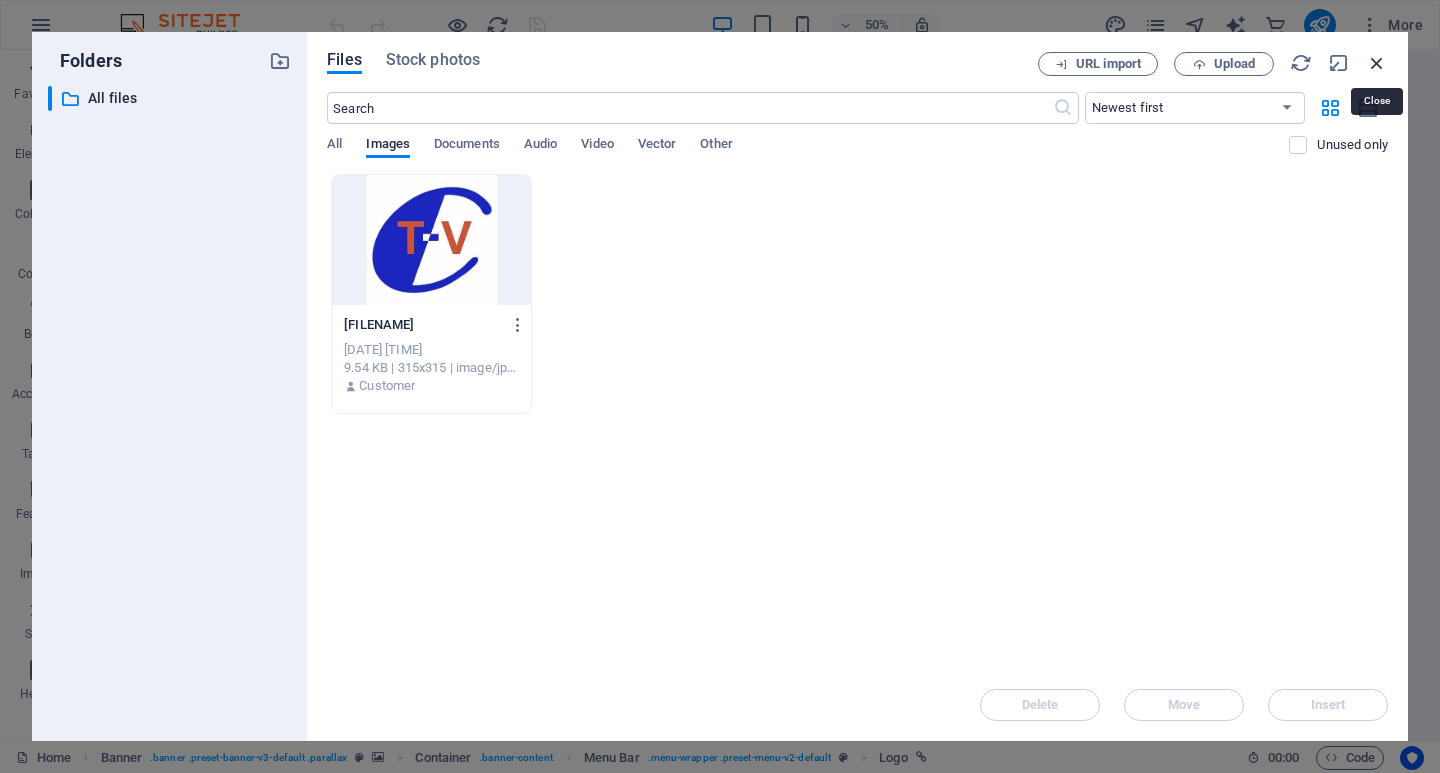 click at bounding box center [1377, 63] 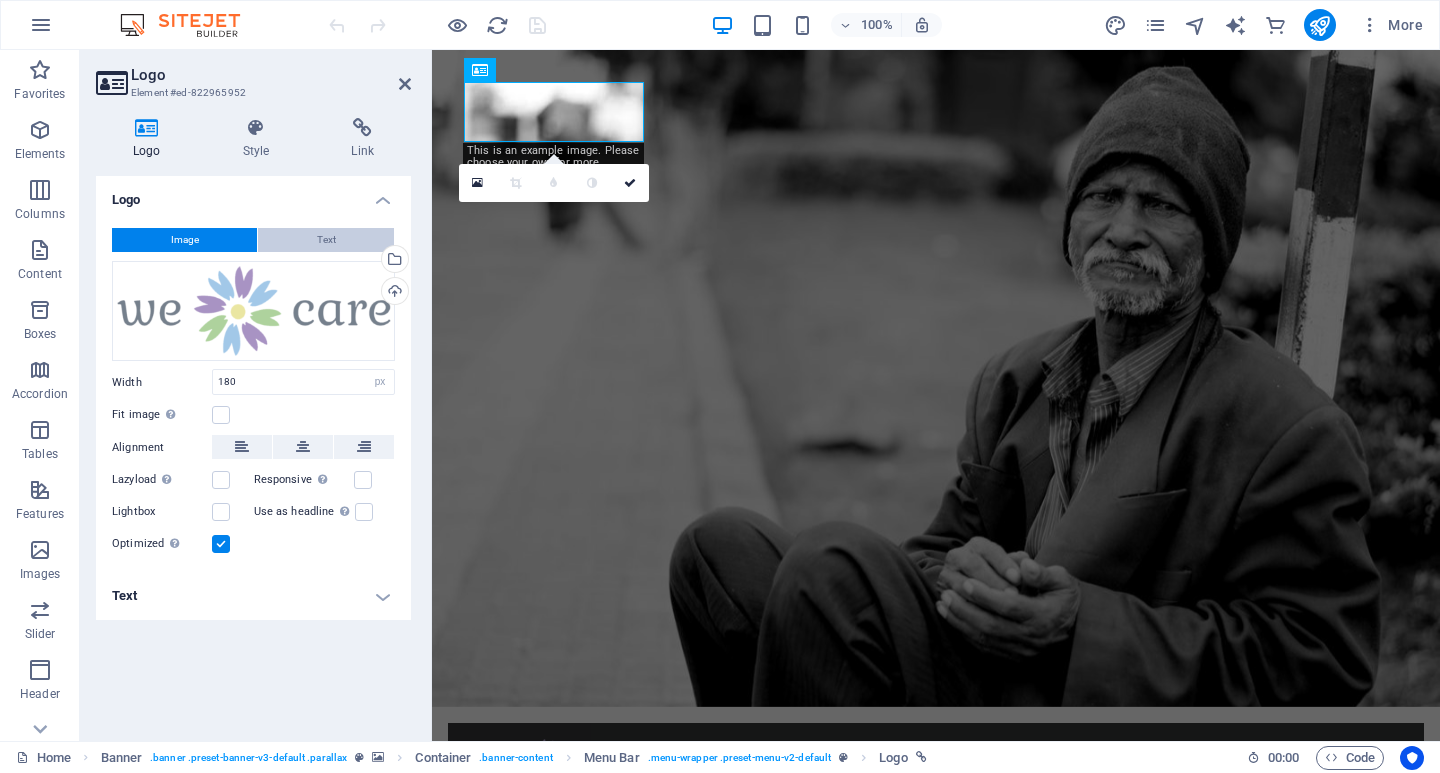 click on "Text" at bounding box center [326, 240] 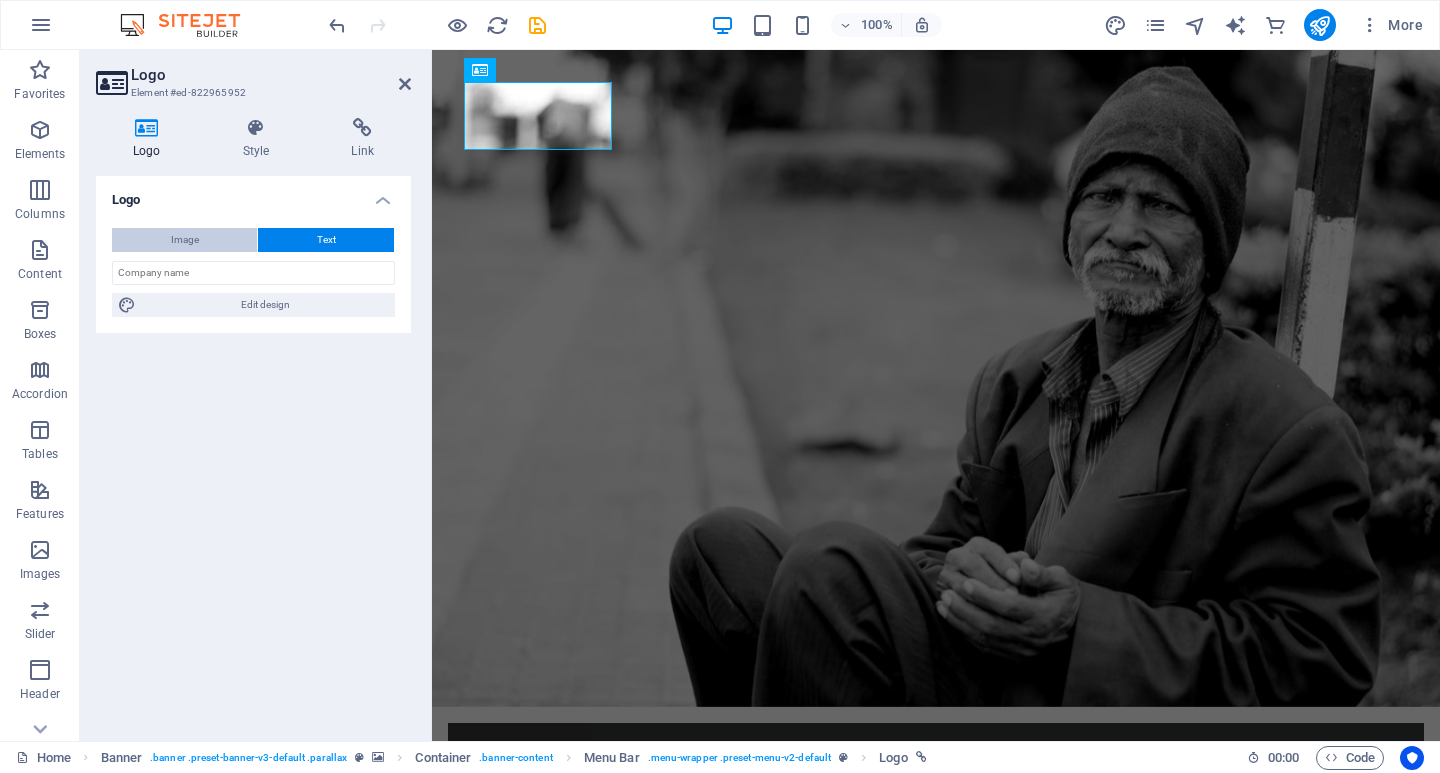 click on "Image" at bounding box center [185, 240] 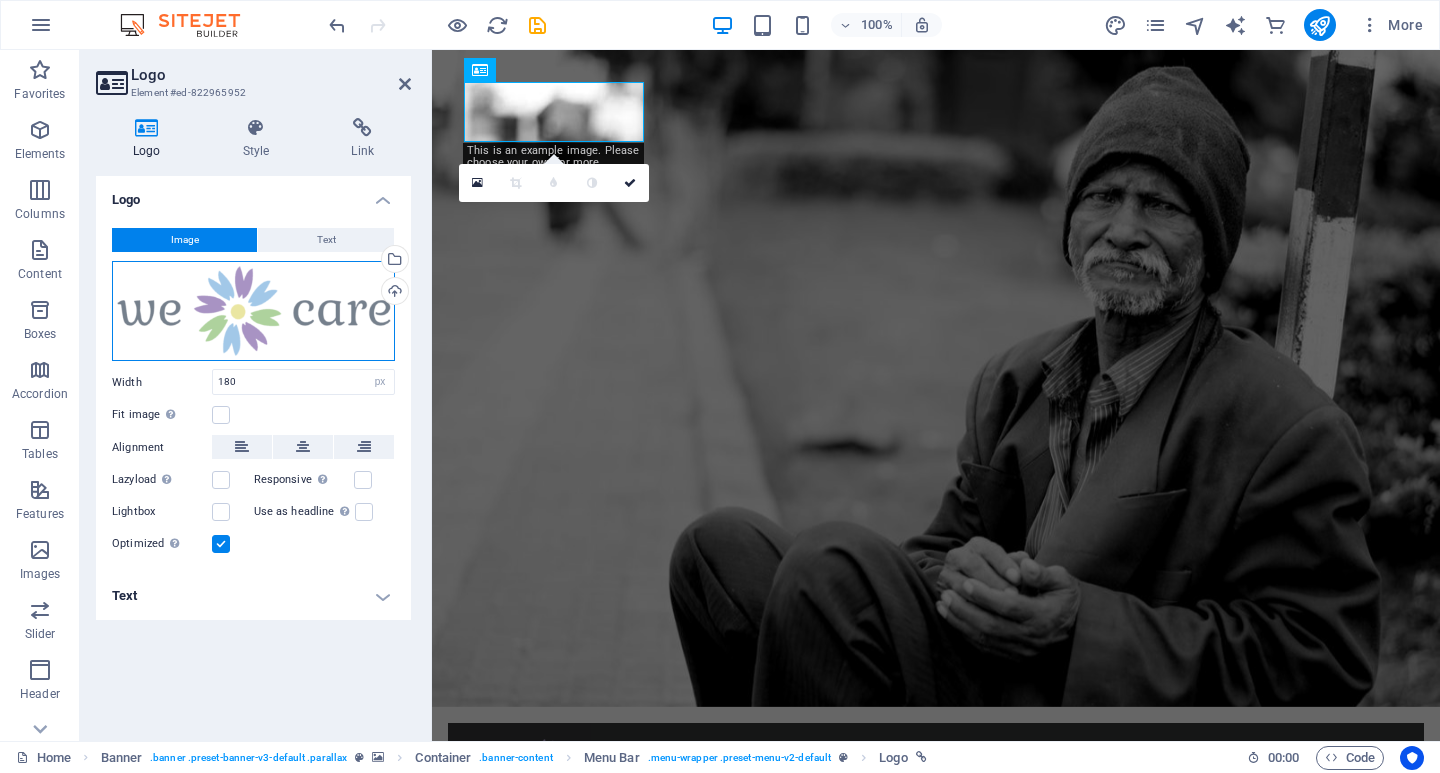 click on "Drag files here, click to choose files or select files from Files or our free stock photos & videos" at bounding box center (253, 311) 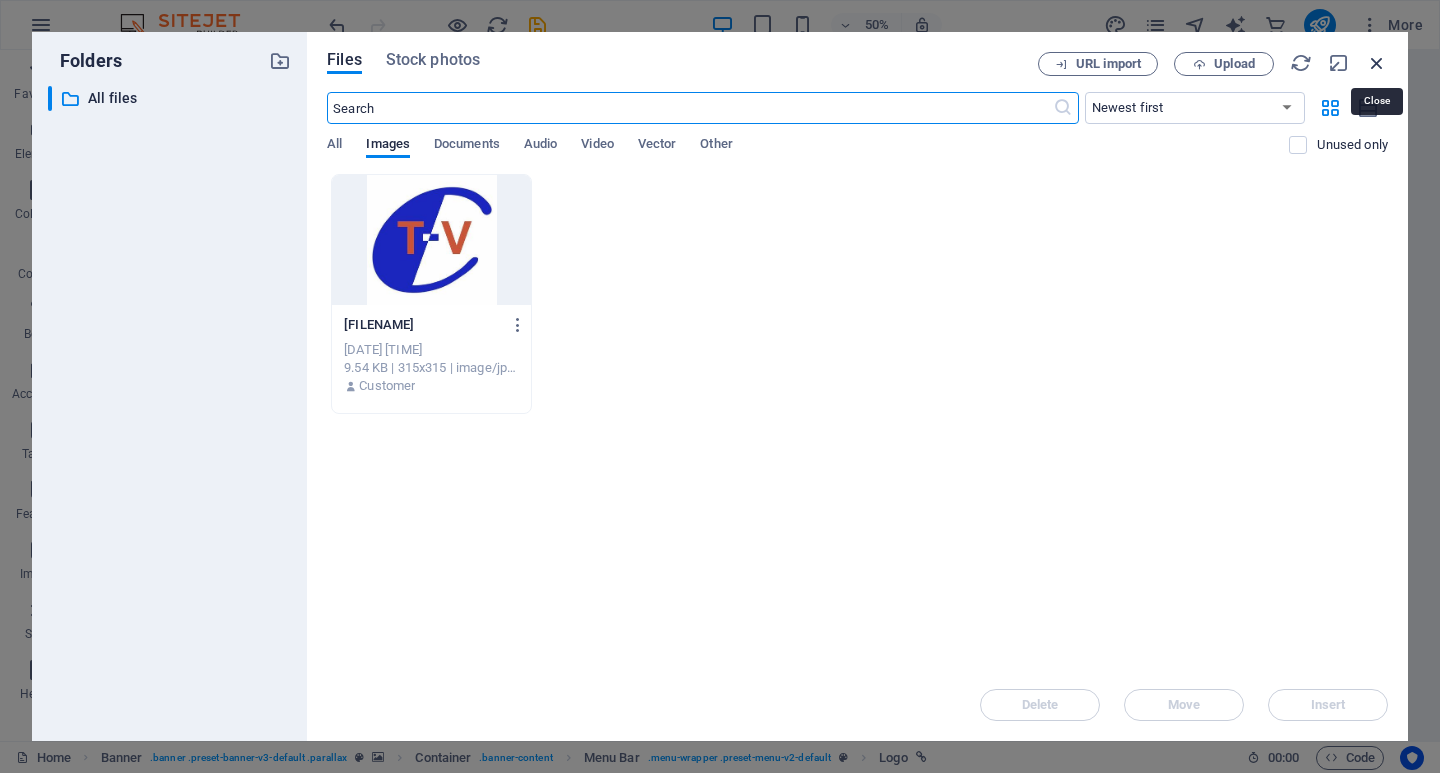 click at bounding box center [1377, 63] 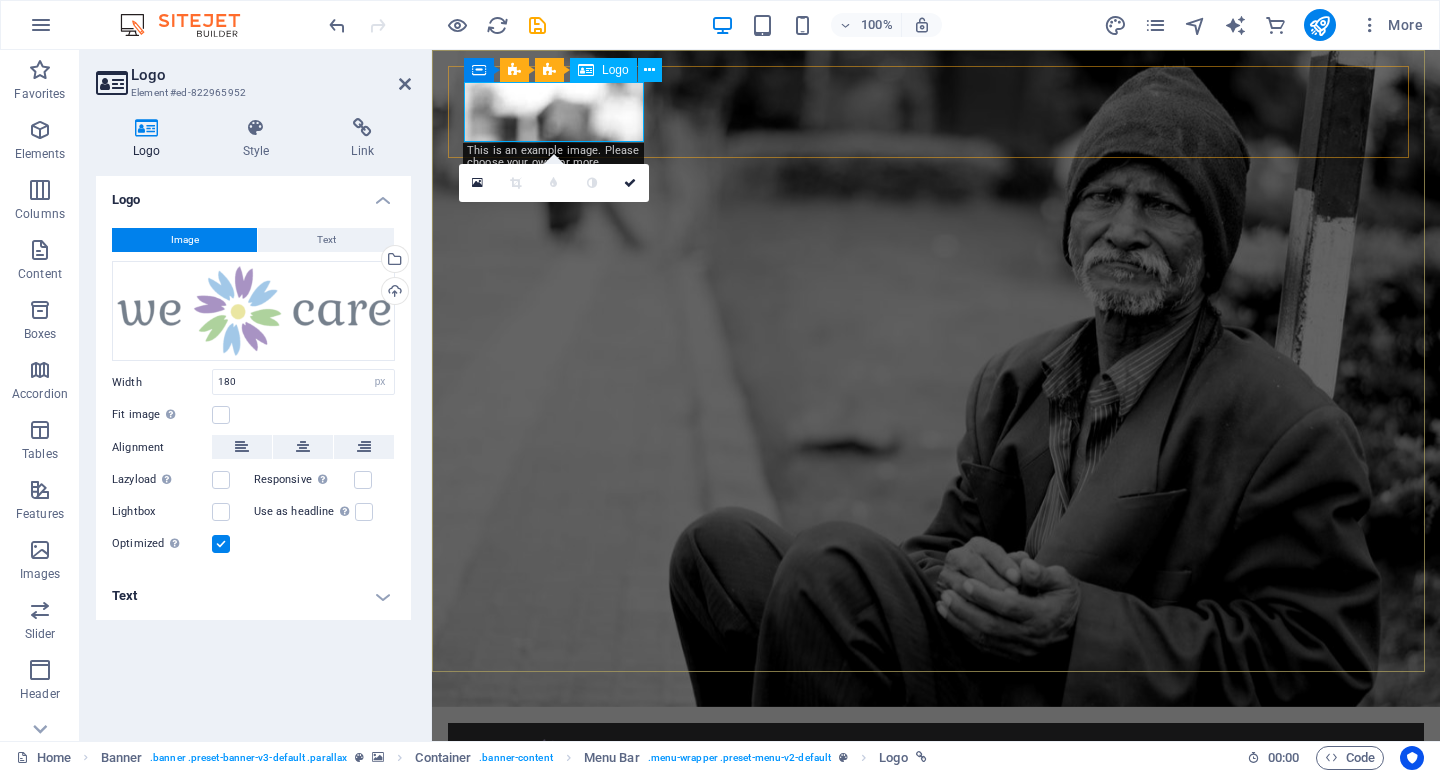click at bounding box center (936, 769) 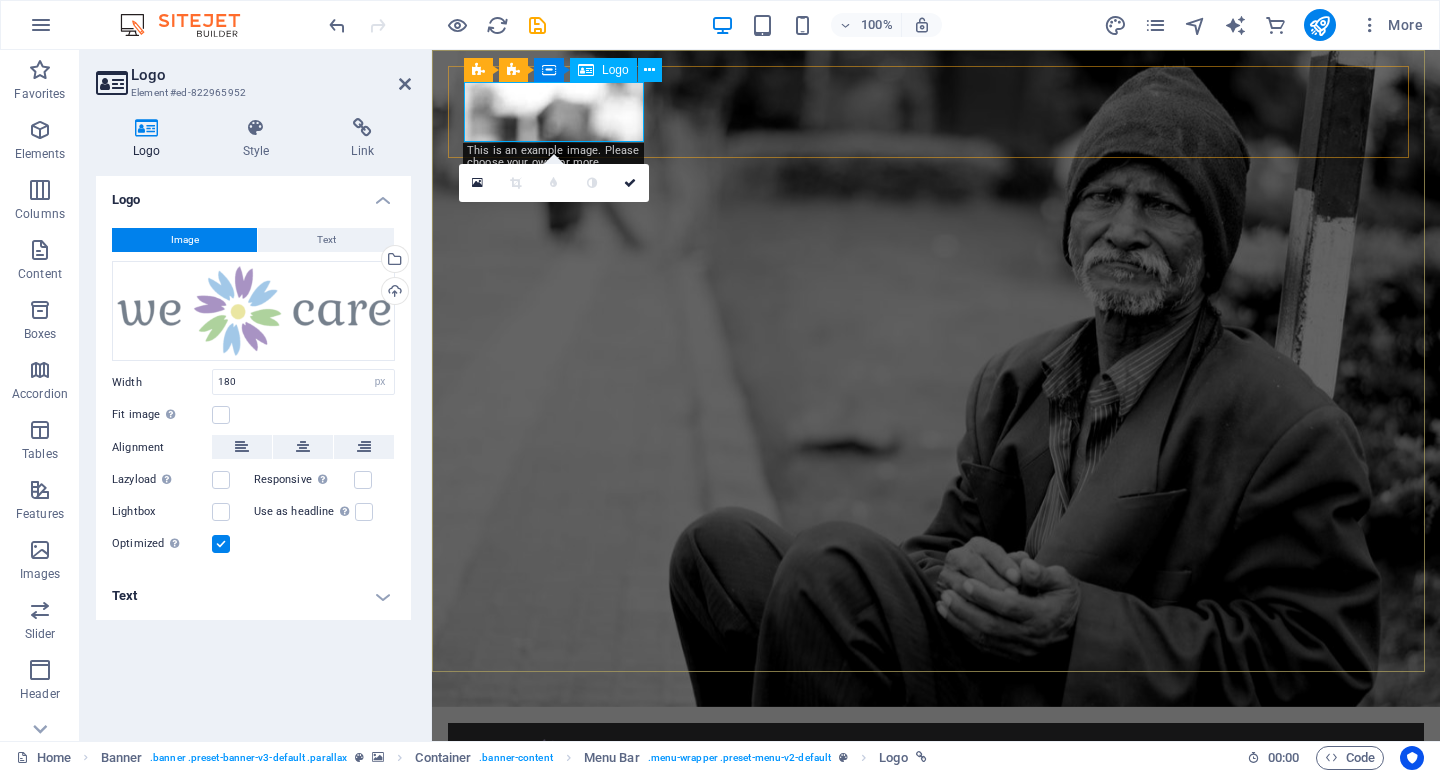 click at bounding box center (936, 769) 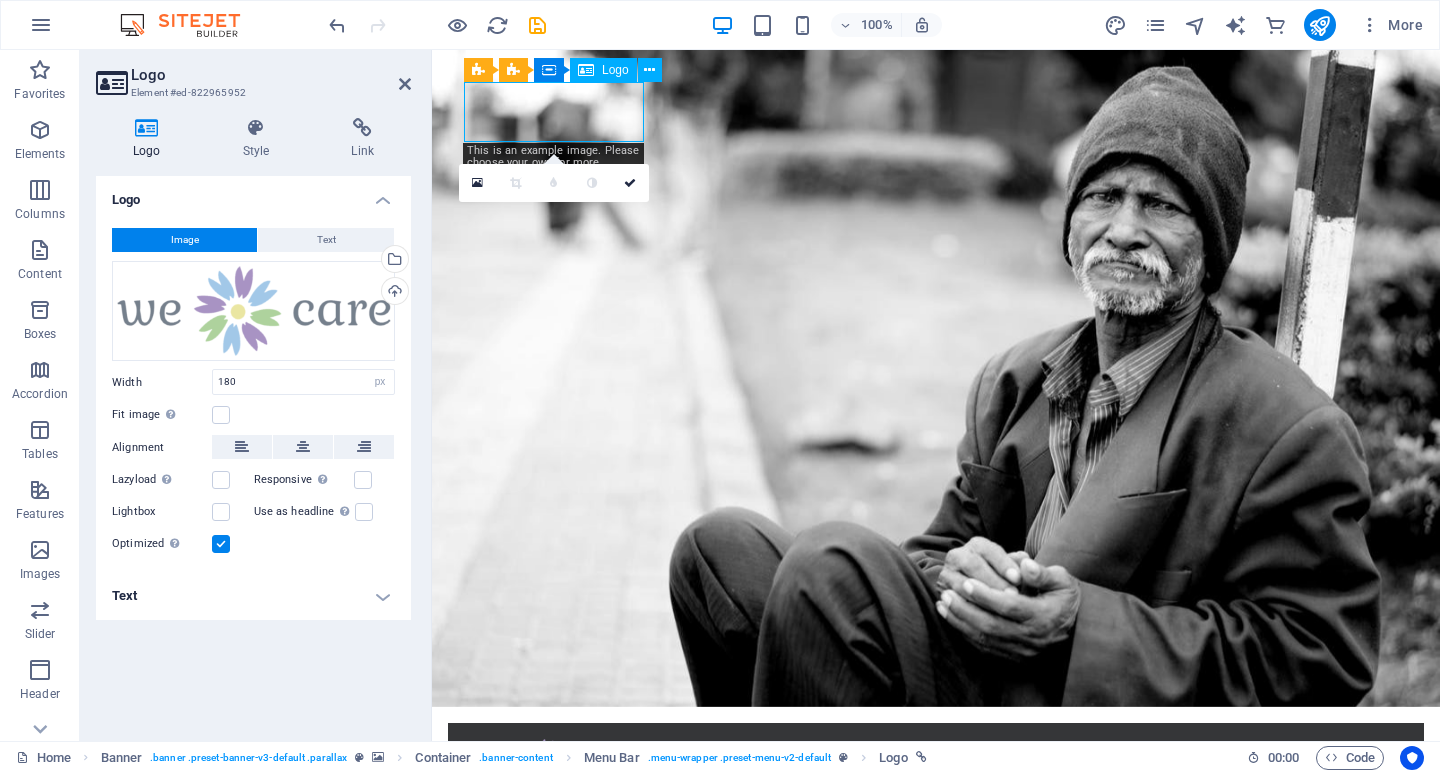 drag, startPoint x: 501, startPoint y: 113, endPoint x: 517, endPoint y: 109, distance: 16.492422 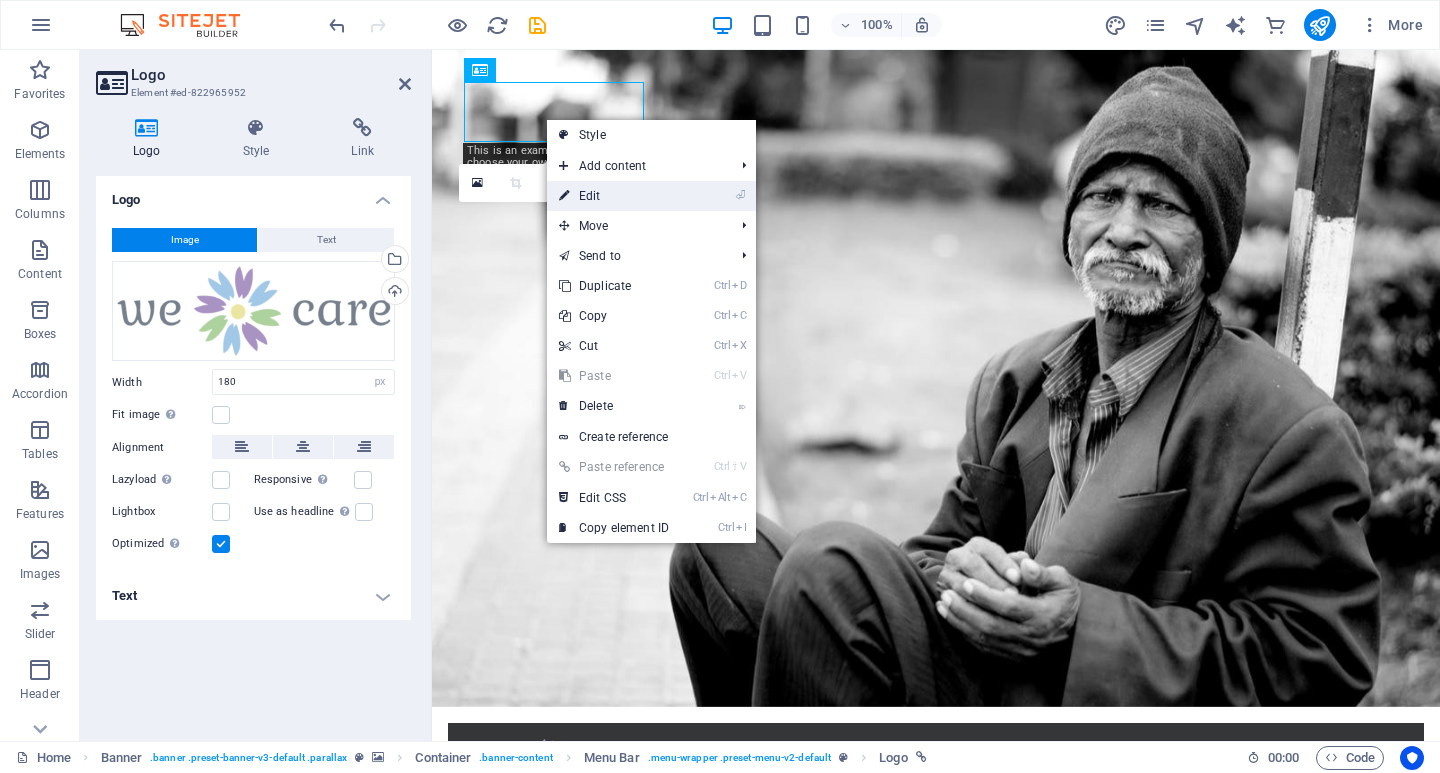 click on "⏎  Edit" at bounding box center [614, 196] 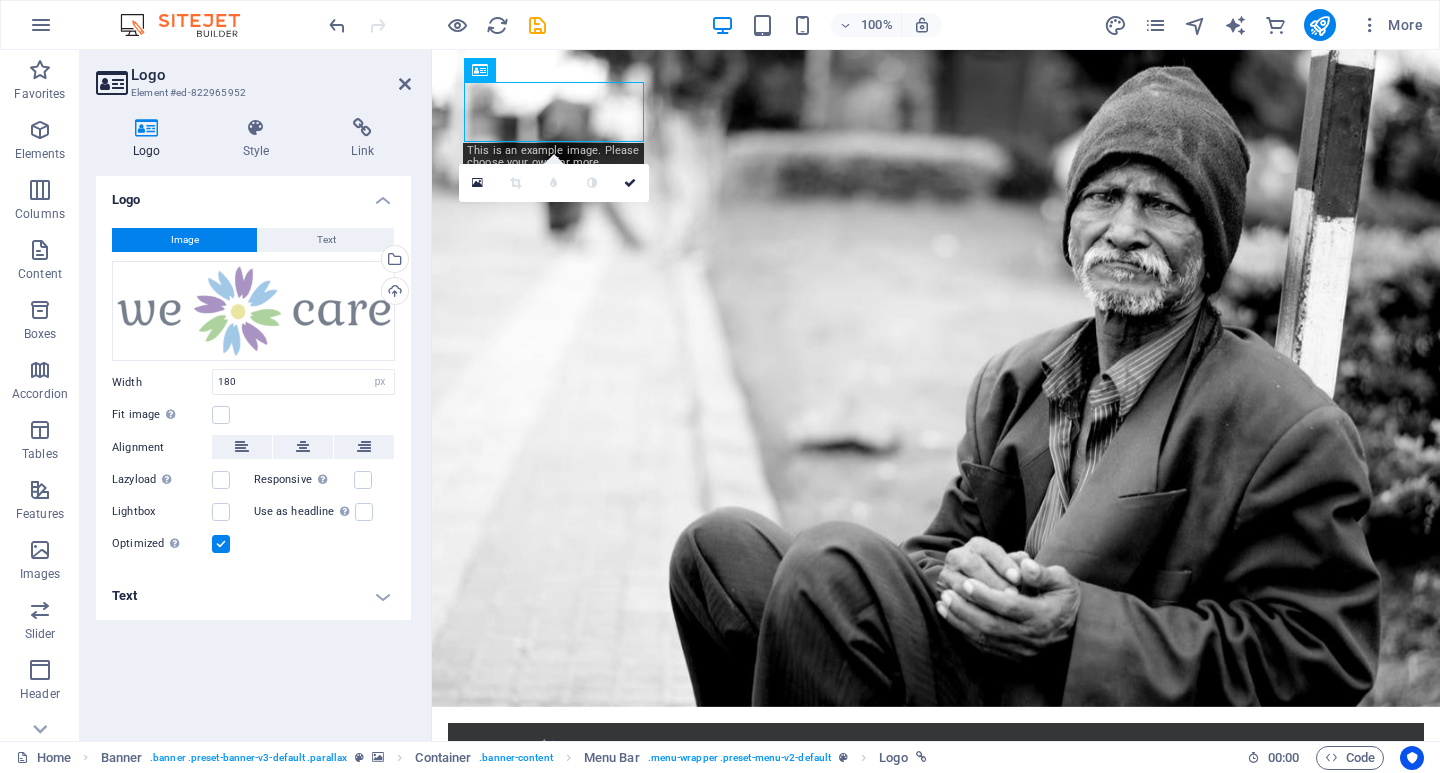 click on "Text" at bounding box center (253, 596) 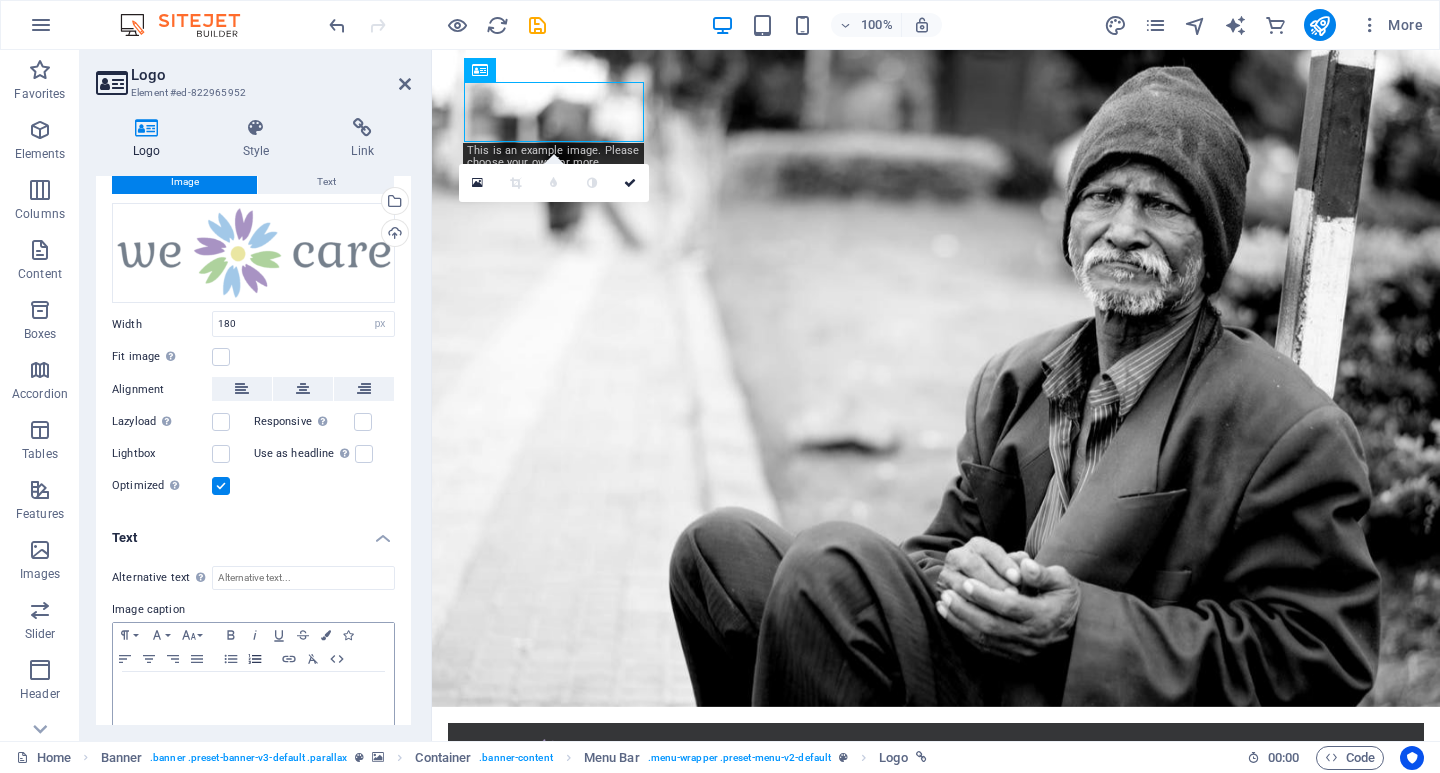 scroll, scrollTop: 82, scrollLeft: 0, axis: vertical 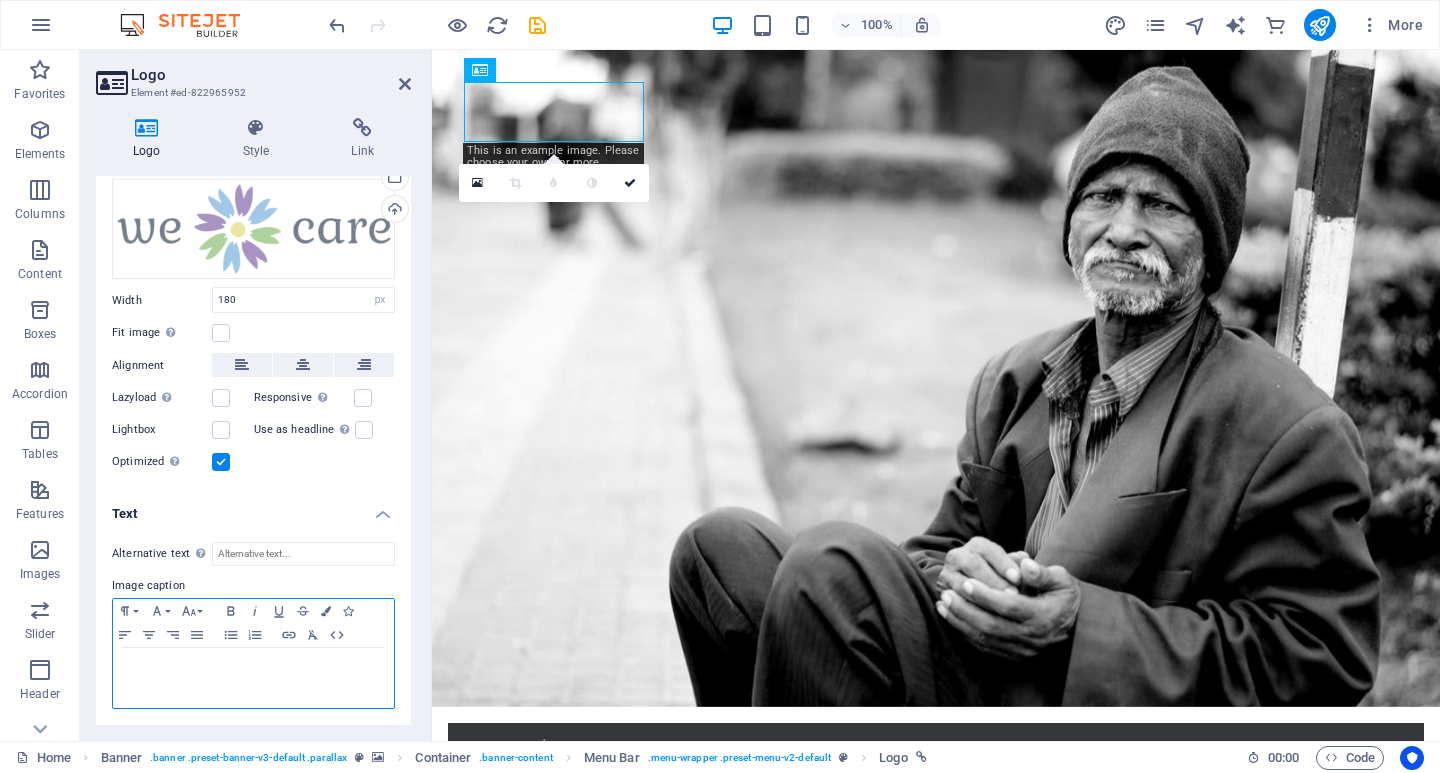 click at bounding box center [253, 678] 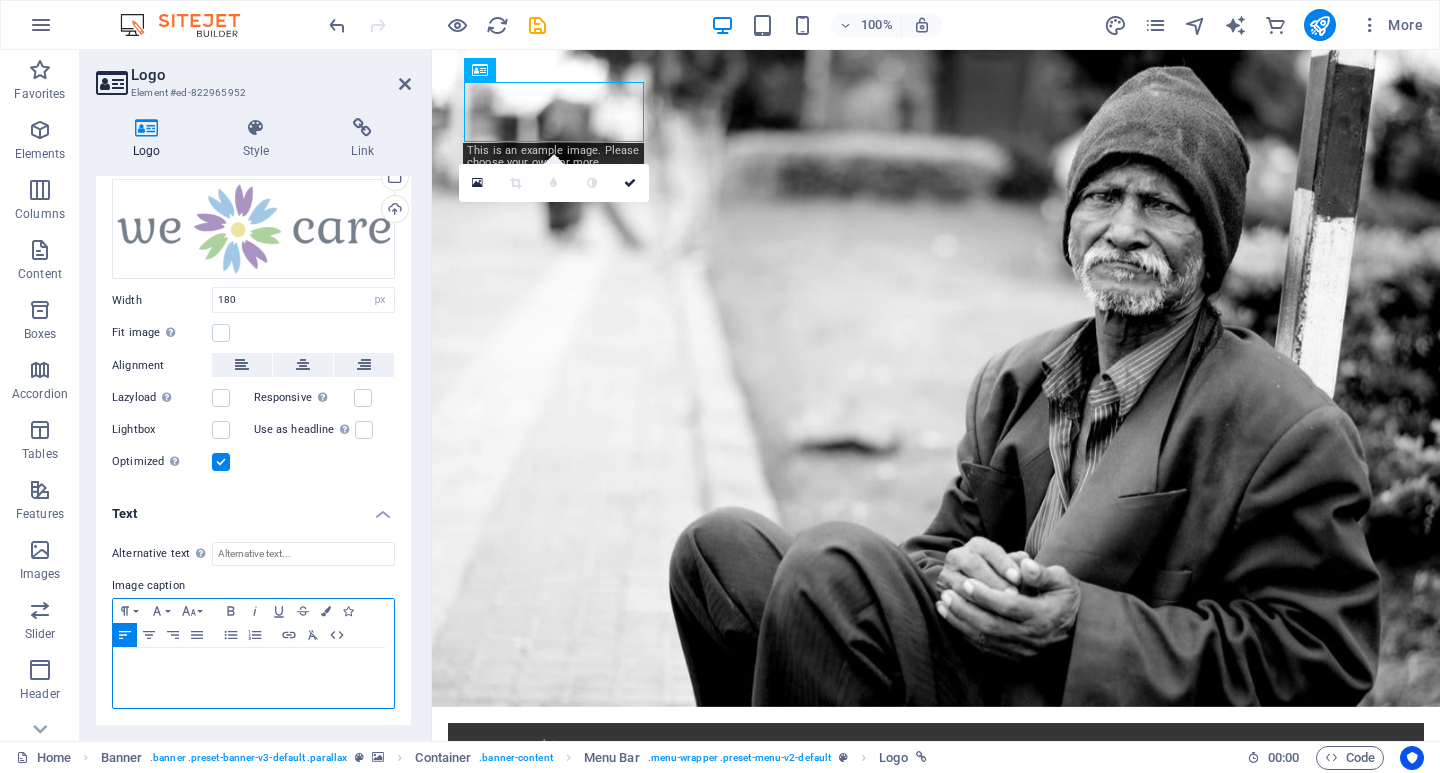 click at bounding box center (253, 678) 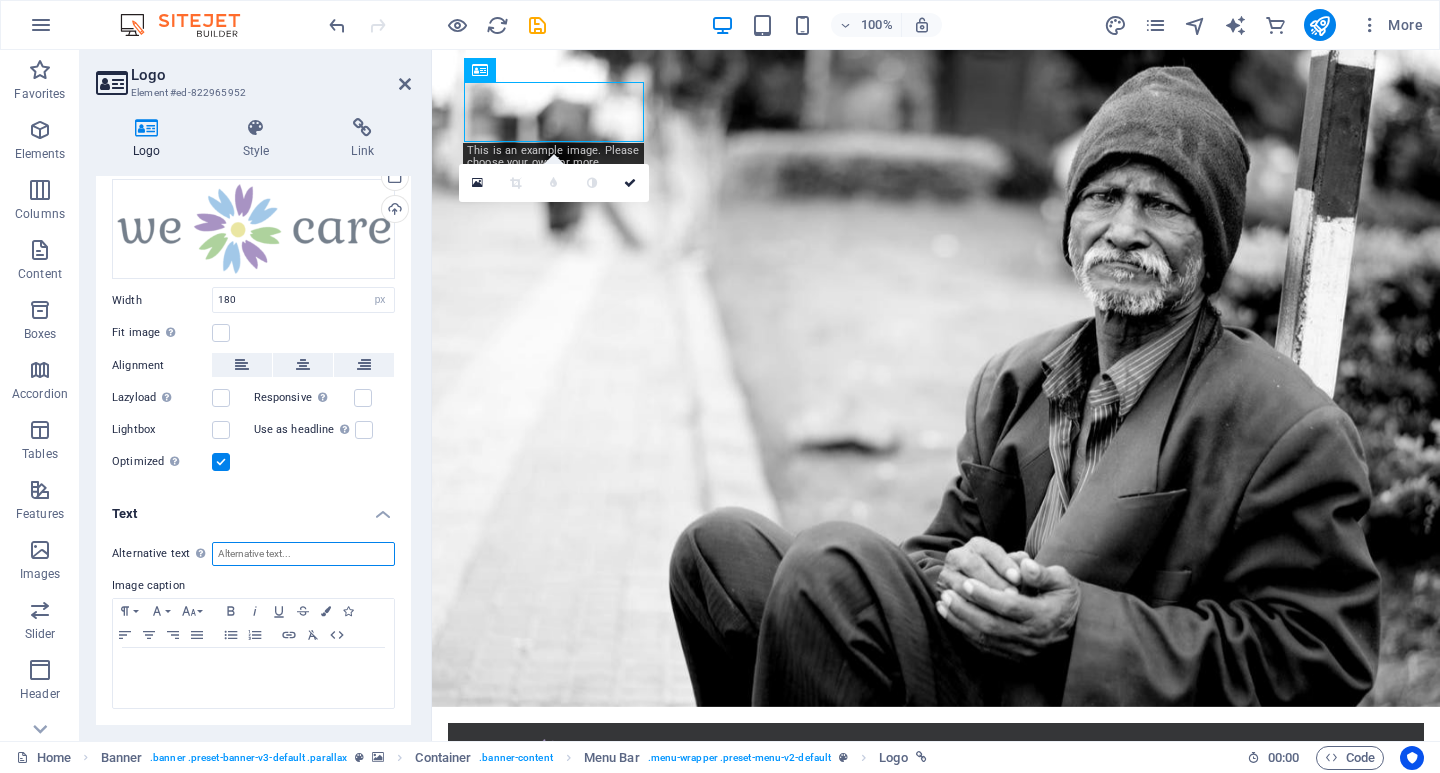 click on "Alternative text The alternative text is used by devices that cannot display images (e.g. image search engines) and should be added to every image to improve website accessibility." at bounding box center (303, 554) 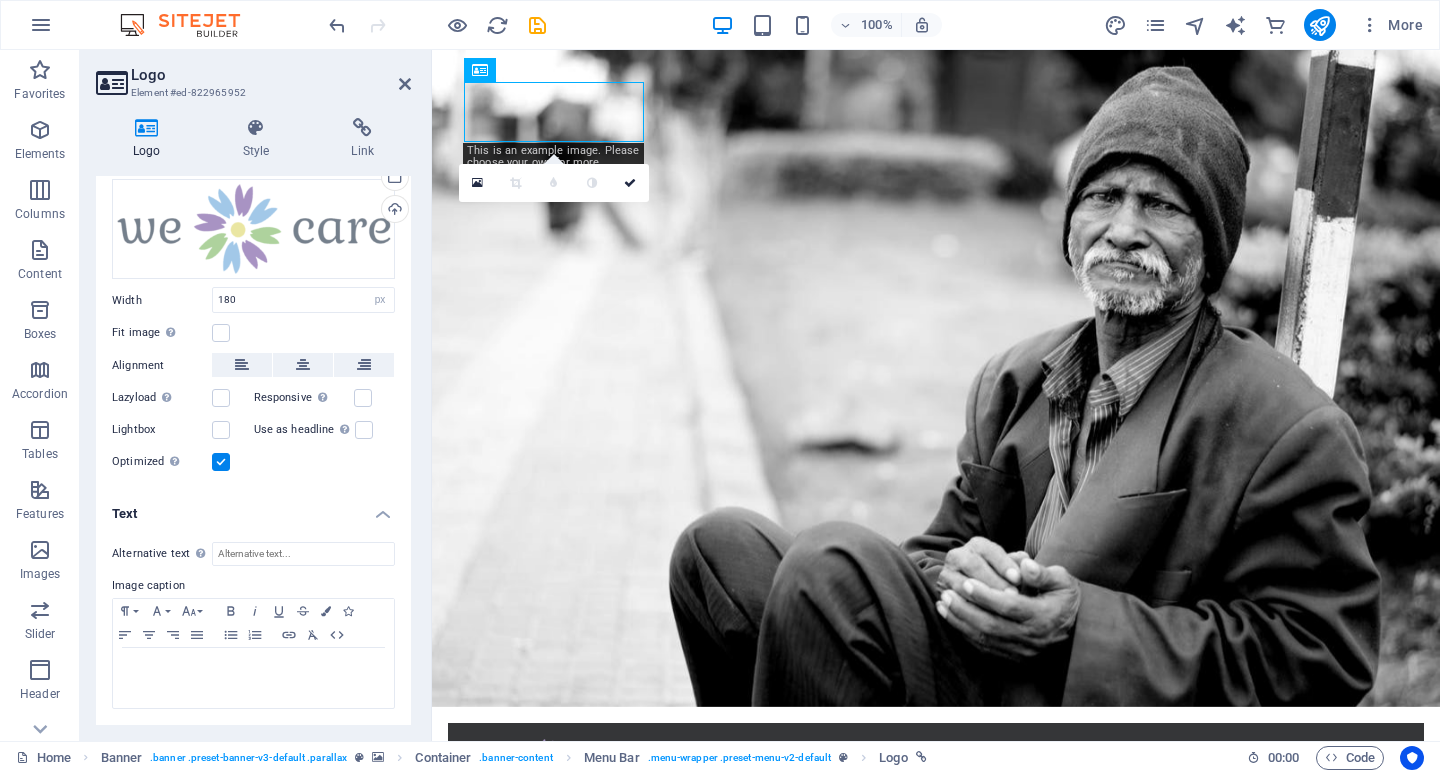click on "Image caption" at bounding box center [253, 586] 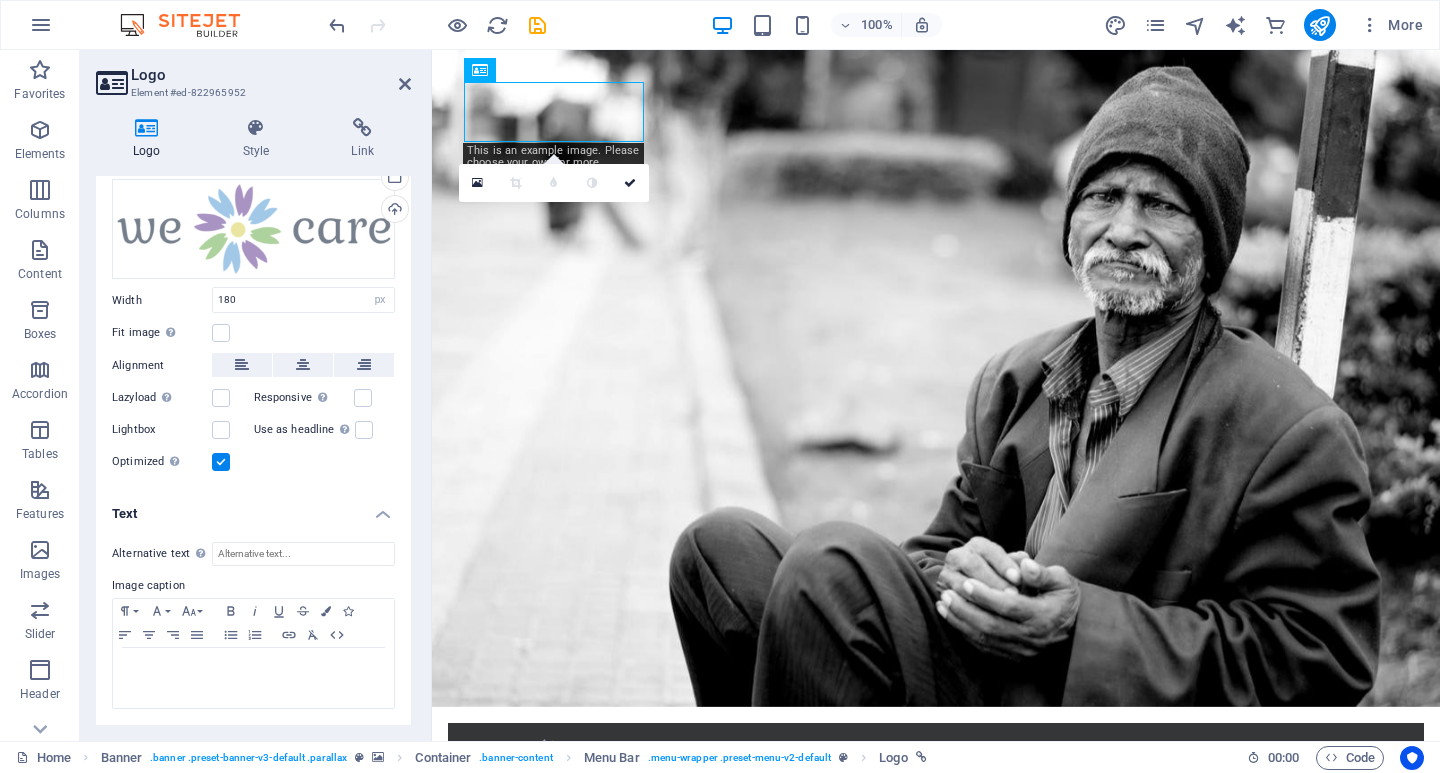click on "Alternative text The alternative text is used by devices that cannot display images (e.g. image search engines) and should be added to every image to improve website accessibility." at bounding box center (162, 554) 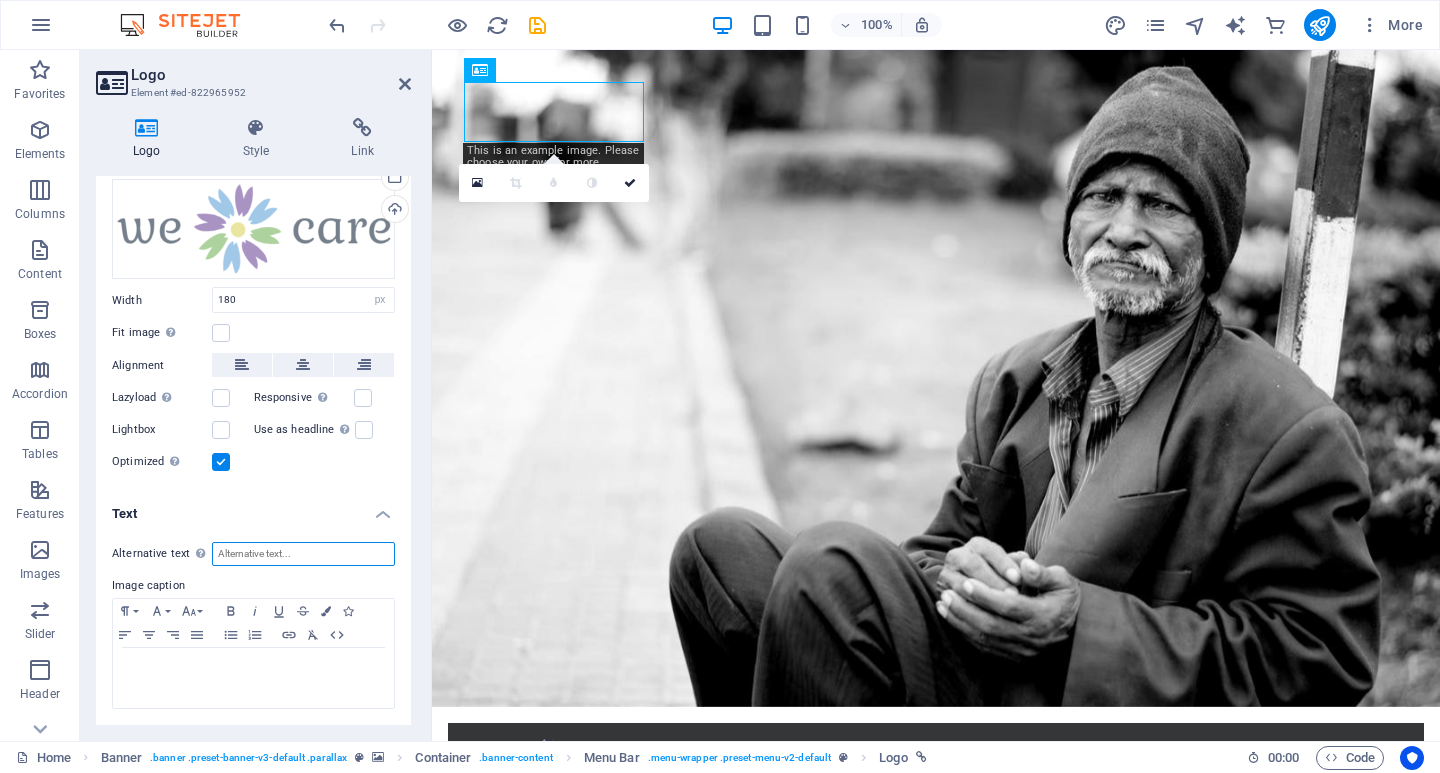 click on "Alternative text The alternative text is used by devices that cannot display images (e.g. image search engines) and should be added to every image to improve website accessibility." at bounding box center (303, 554) 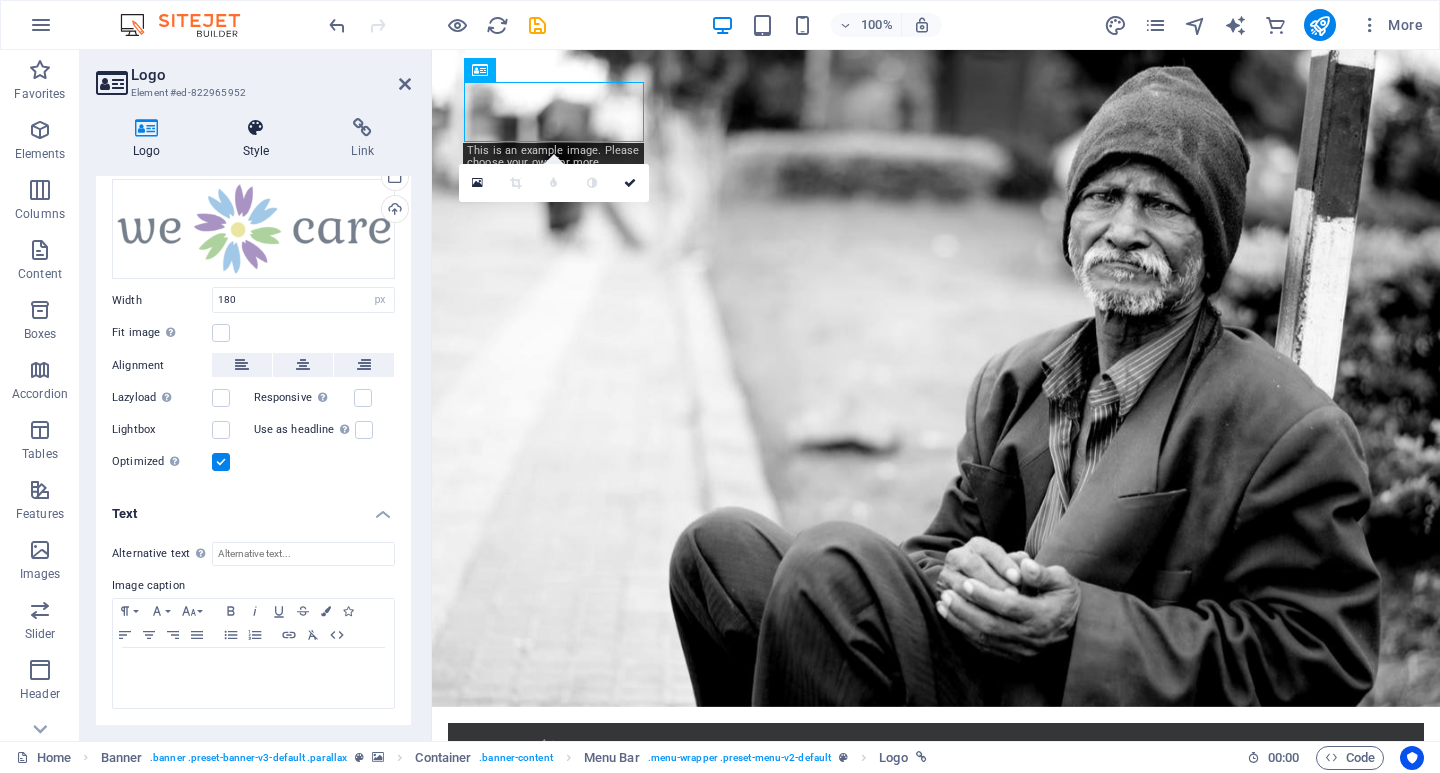 click at bounding box center (256, 128) 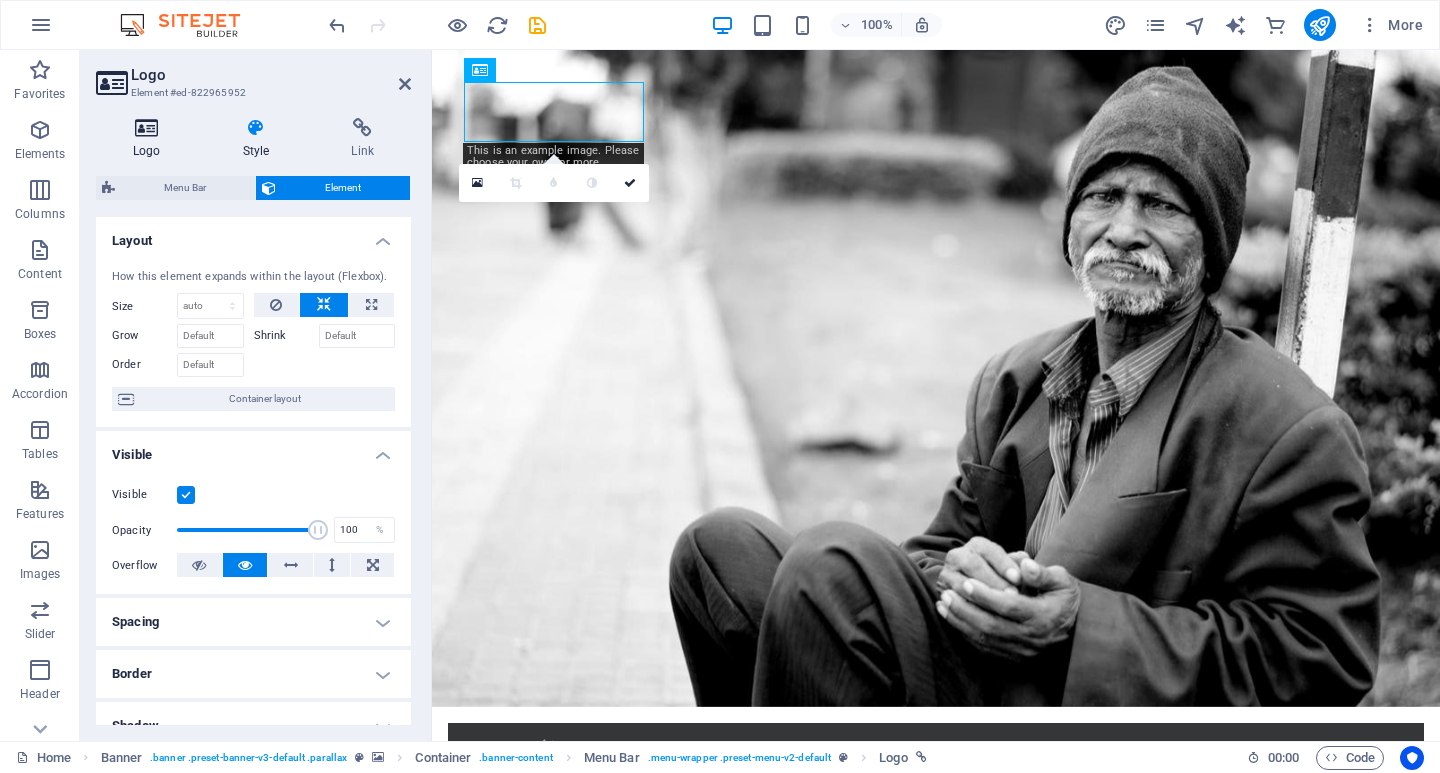 click at bounding box center [147, 128] 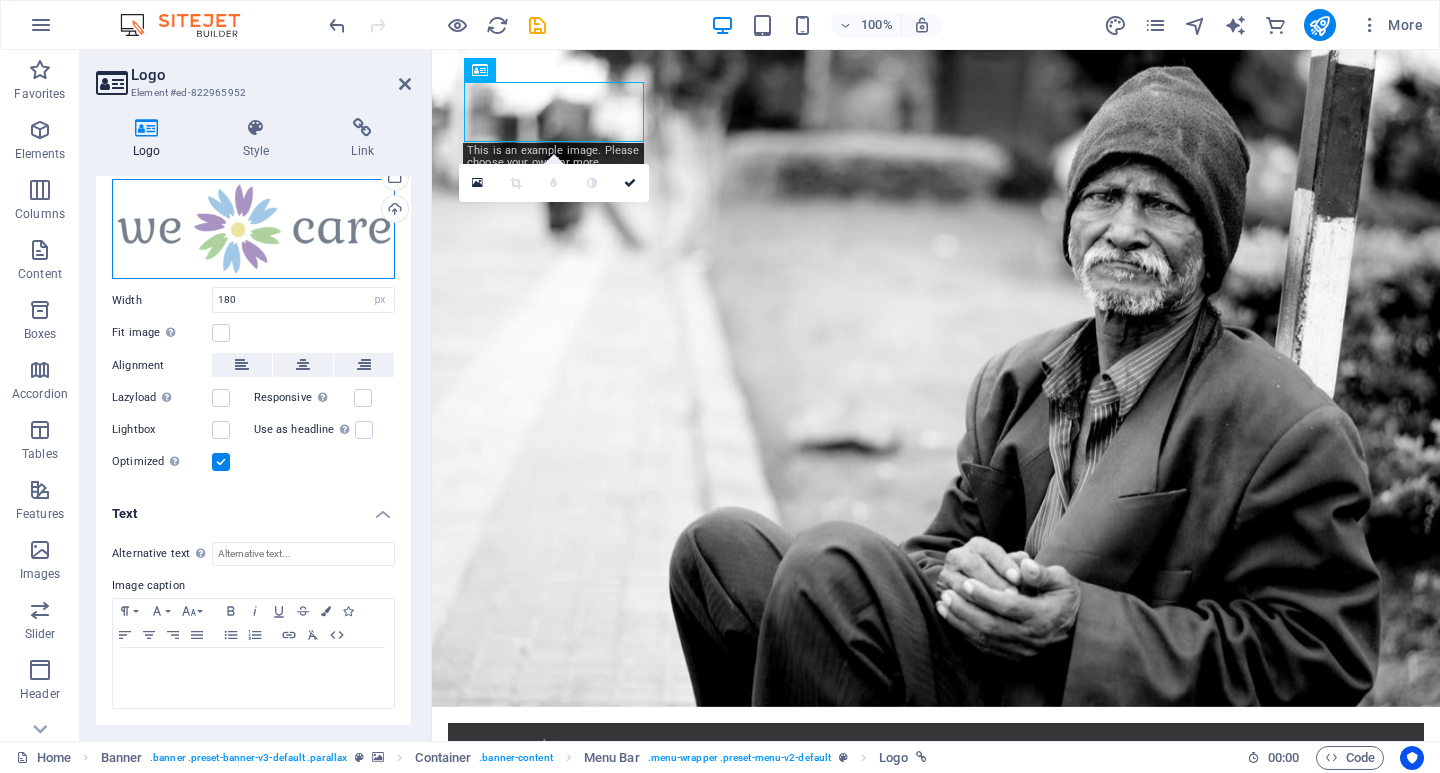 drag, startPoint x: 235, startPoint y: 224, endPoint x: 217, endPoint y: 230, distance: 18.973665 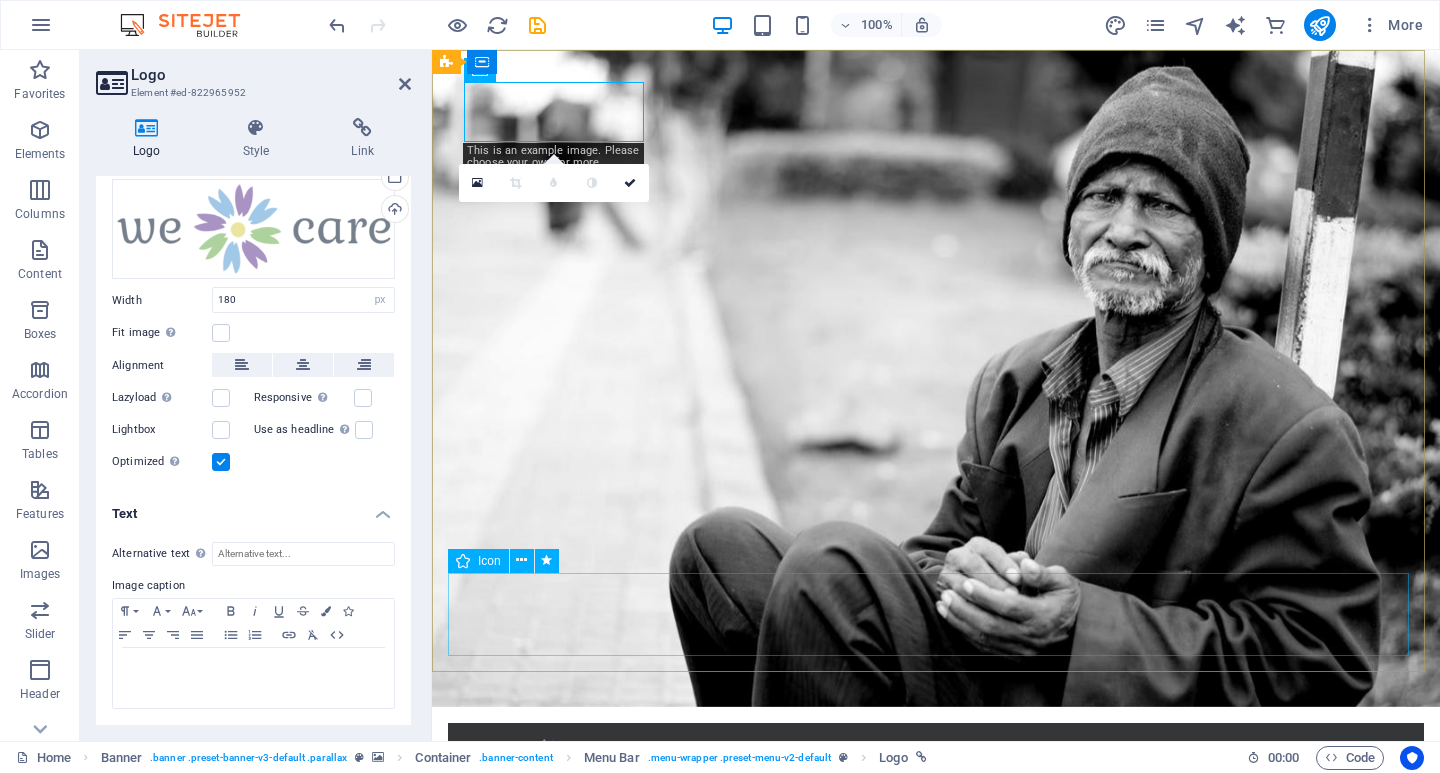 drag, startPoint x: 649, startPoint y: 280, endPoint x: 581, endPoint y: 599, distance: 326.16714 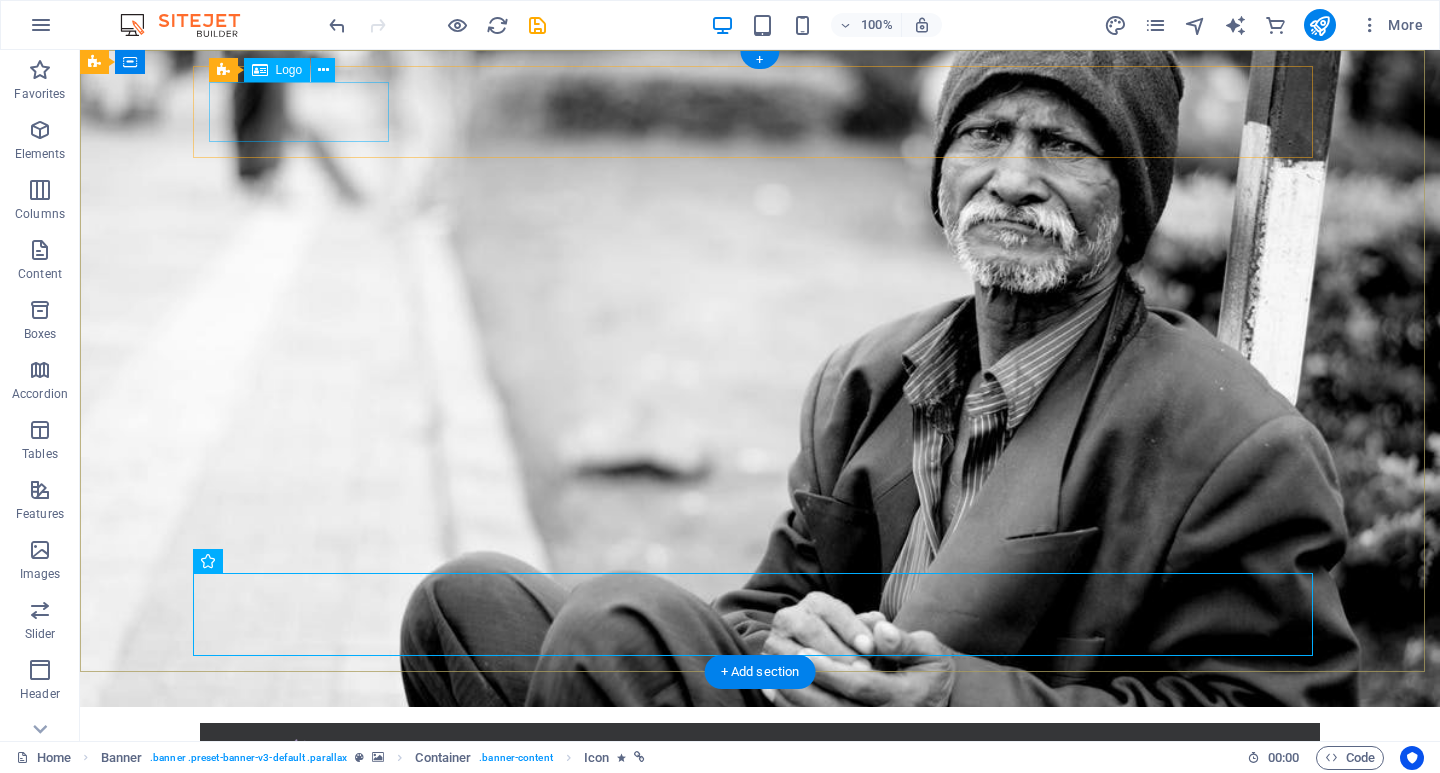 click at bounding box center [760, 769] 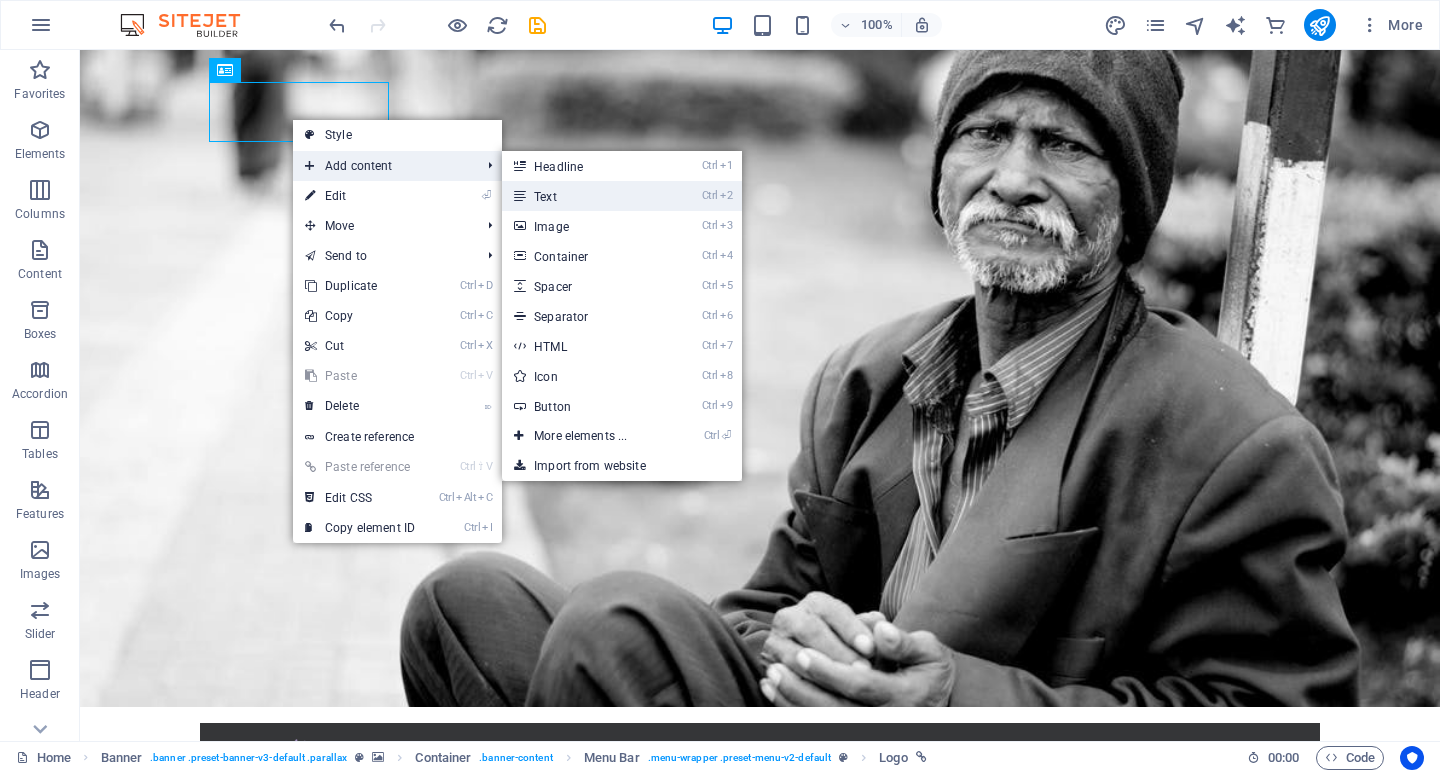 click on "Ctrl 2  Text" at bounding box center [584, 196] 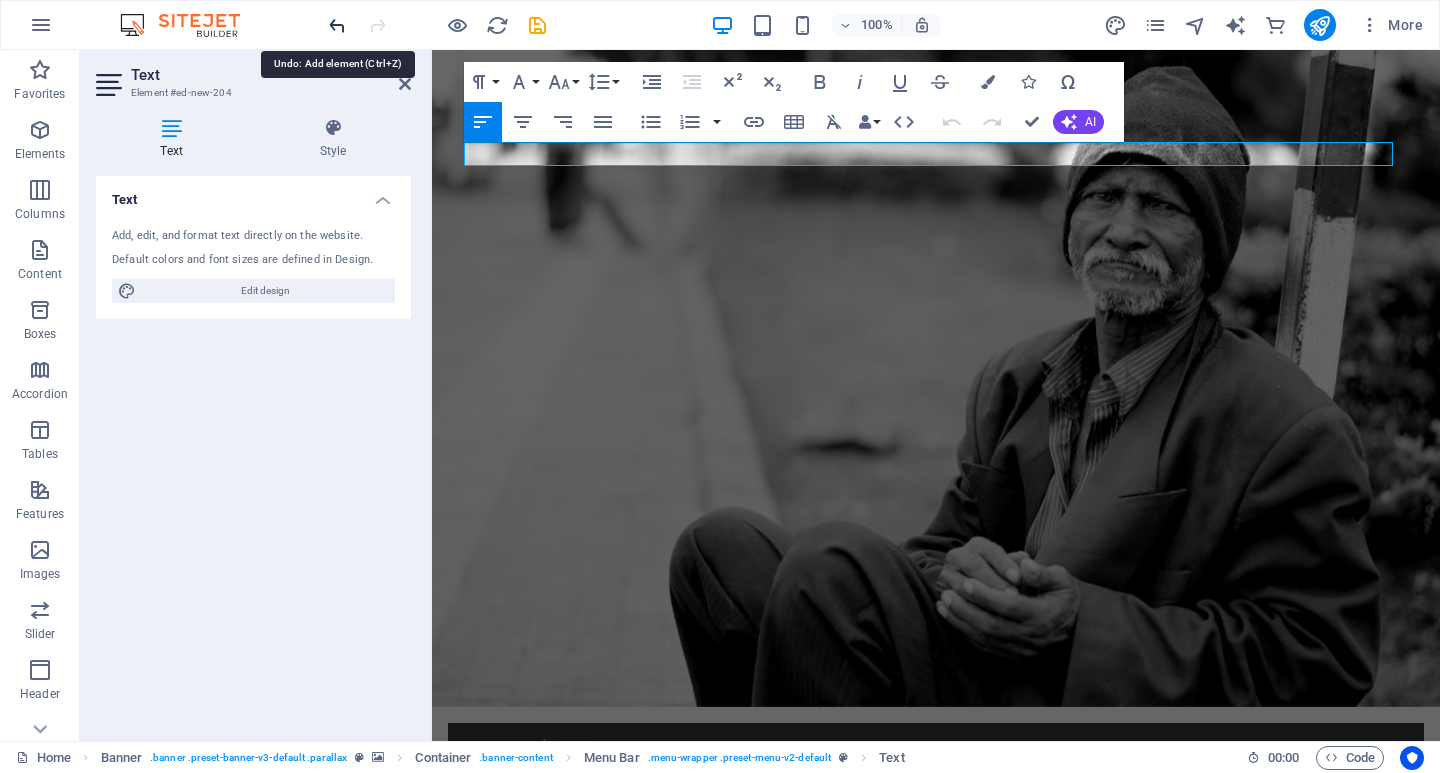 click at bounding box center [337, 25] 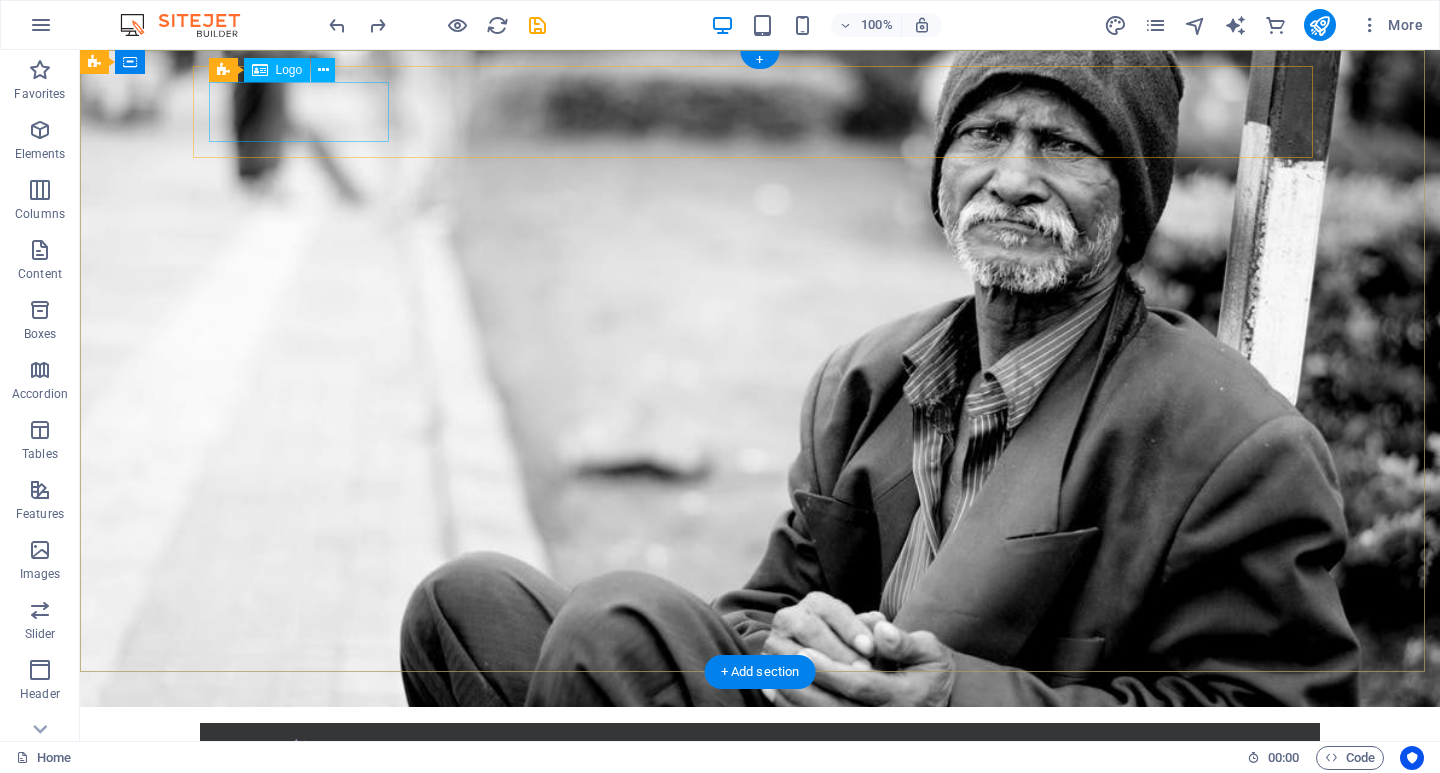 click at bounding box center [760, 769] 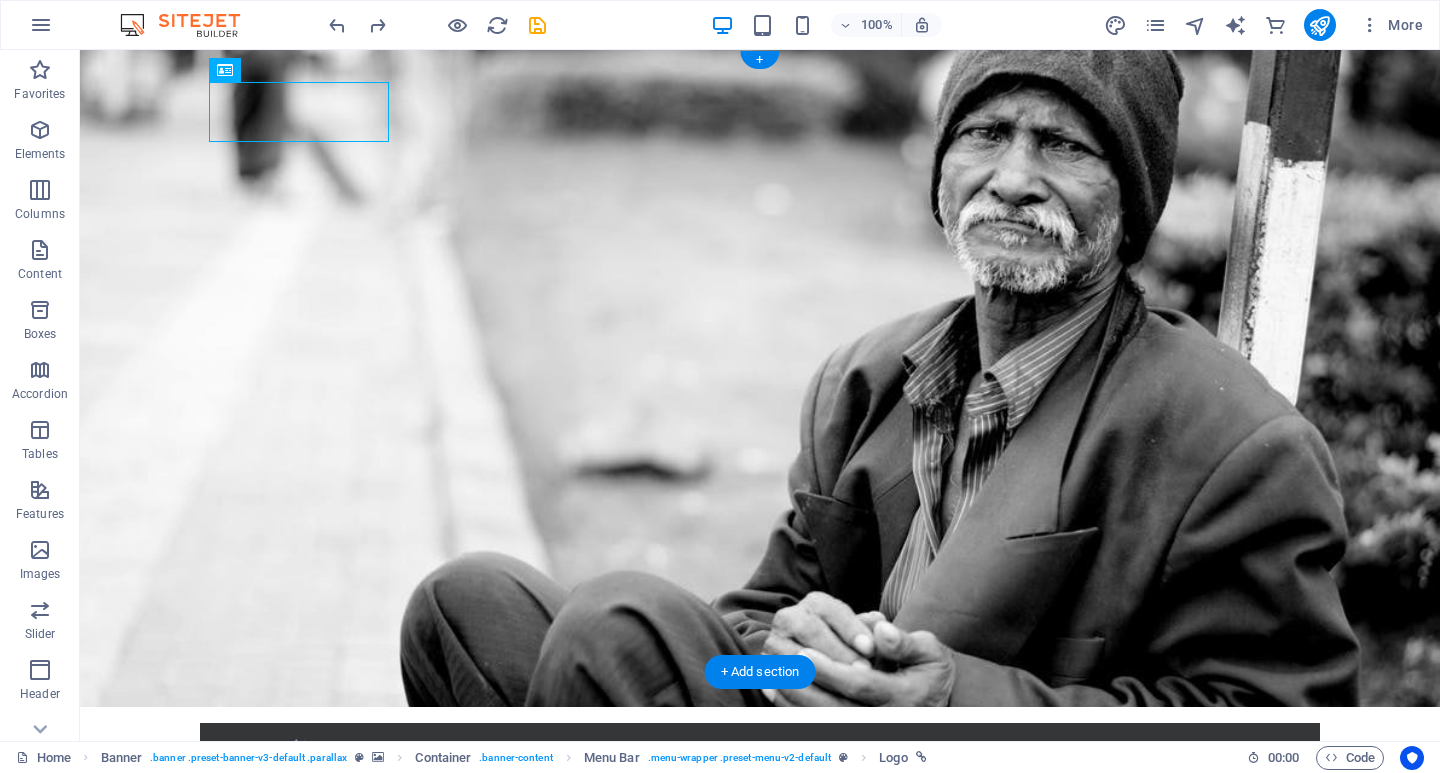 drag, startPoint x: 357, startPoint y: 121, endPoint x: 282, endPoint y: 106, distance: 76.48529 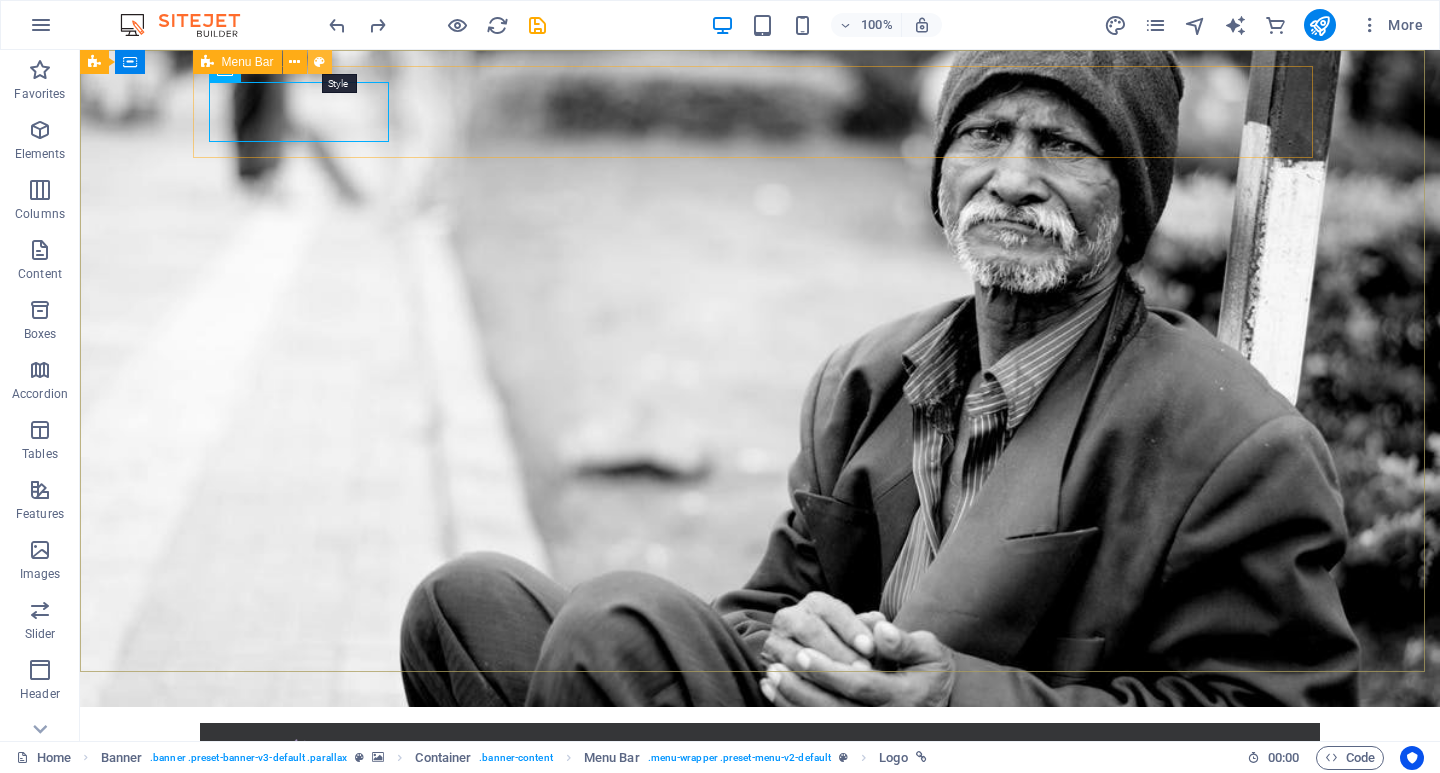 click at bounding box center (319, 62) 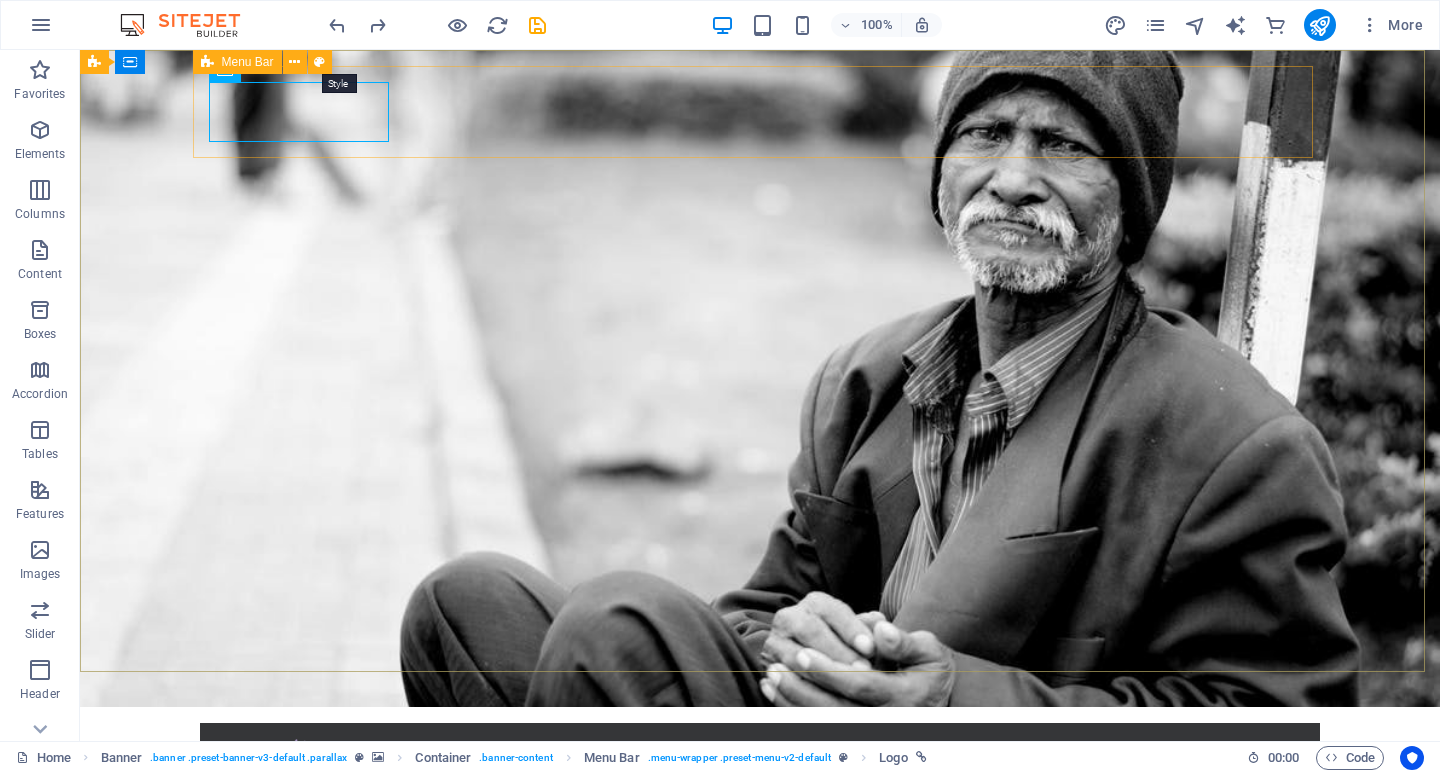 select on "rem" 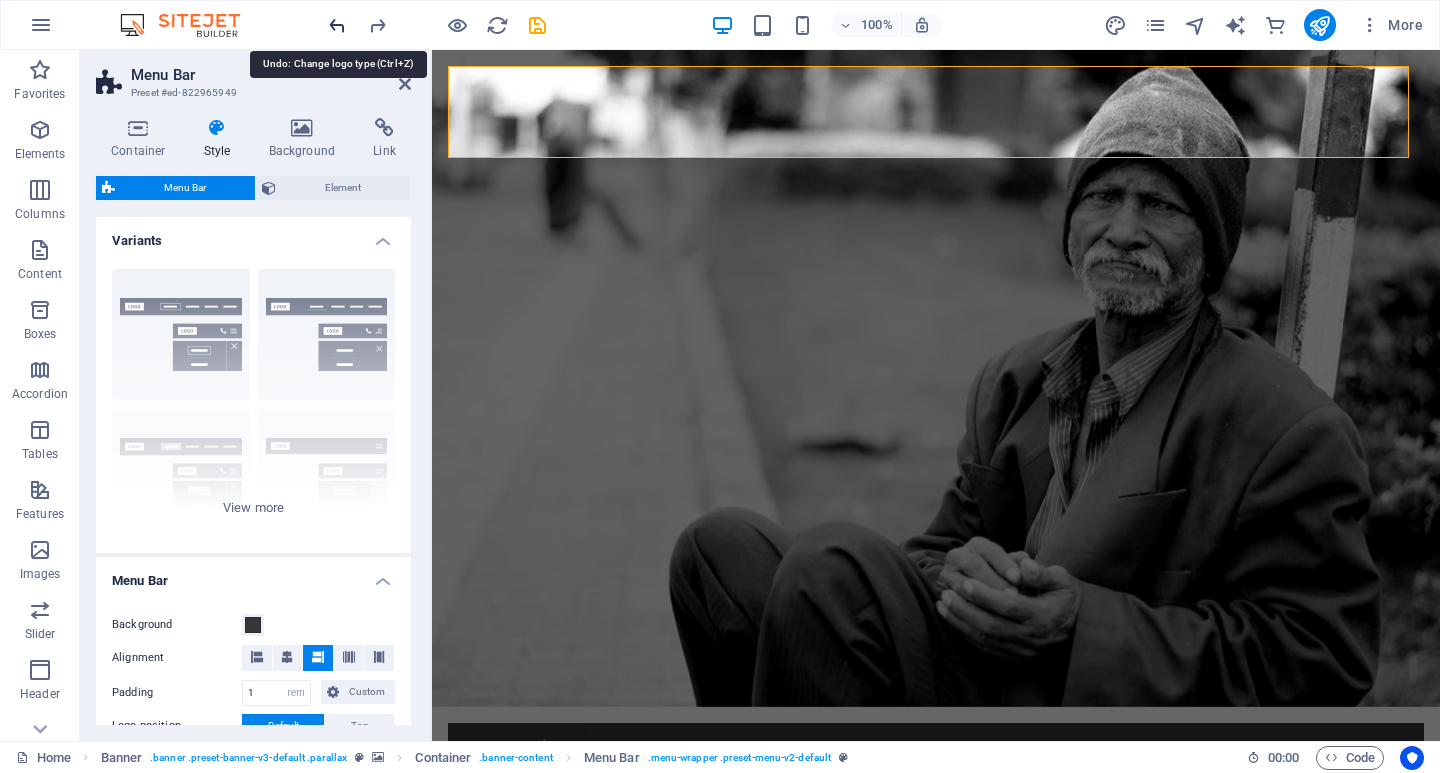 click at bounding box center [337, 25] 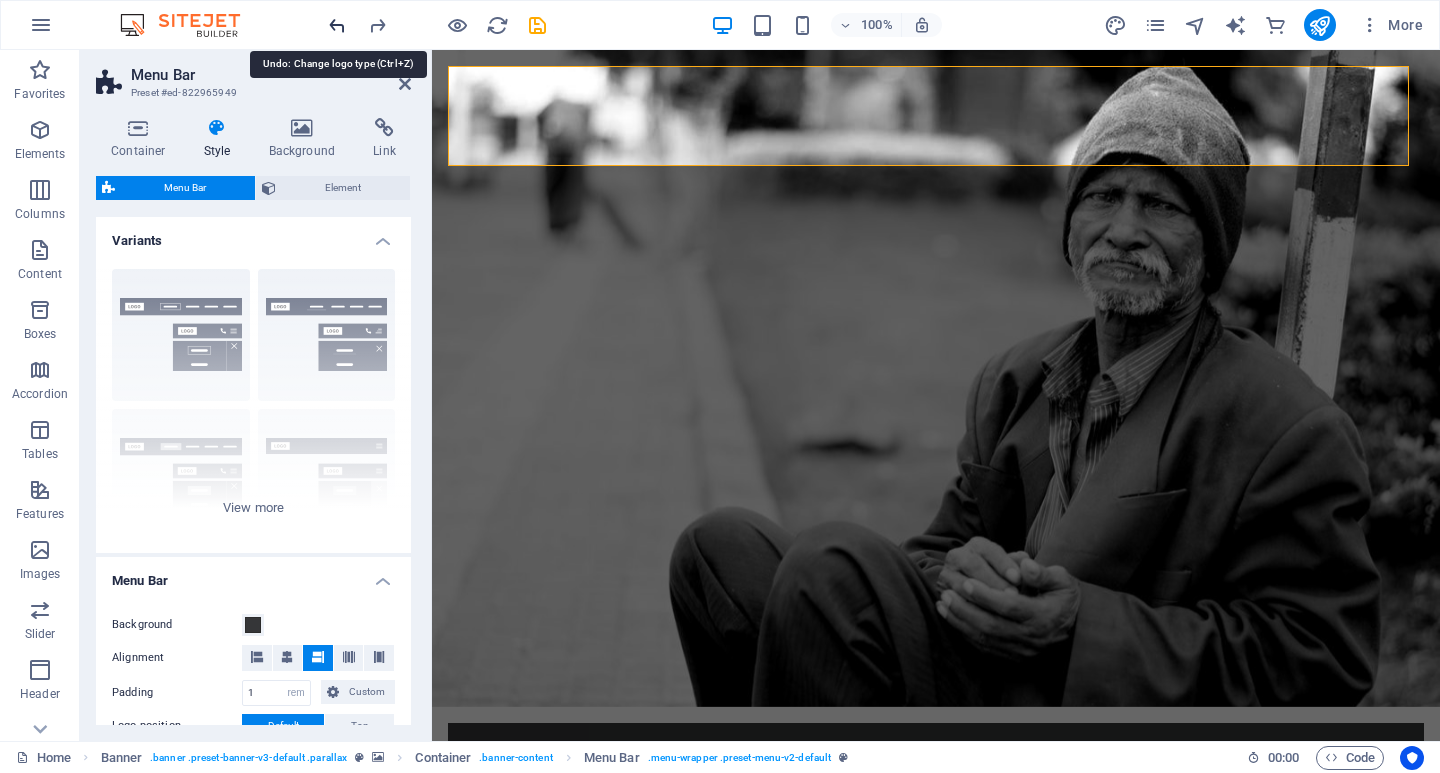 click at bounding box center [337, 25] 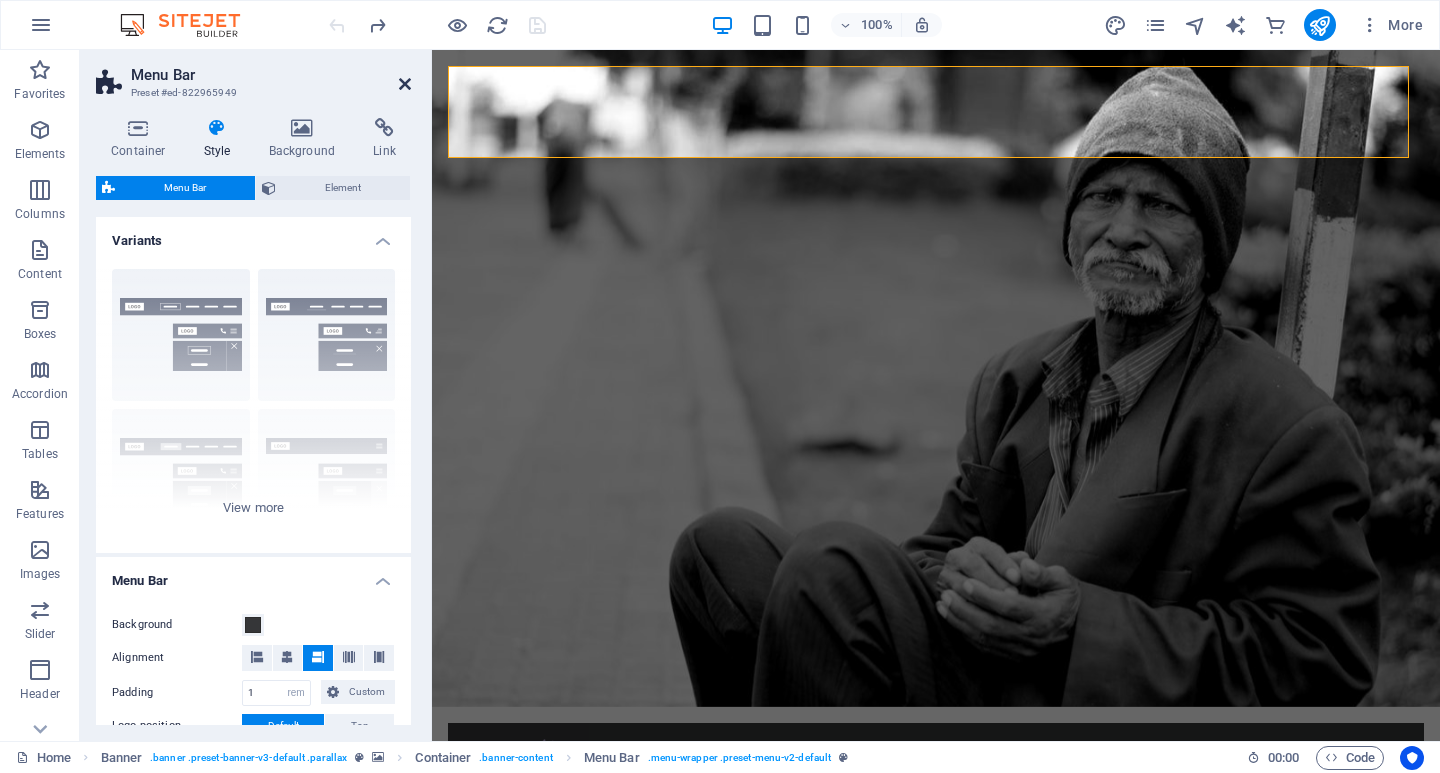 click at bounding box center (405, 84) 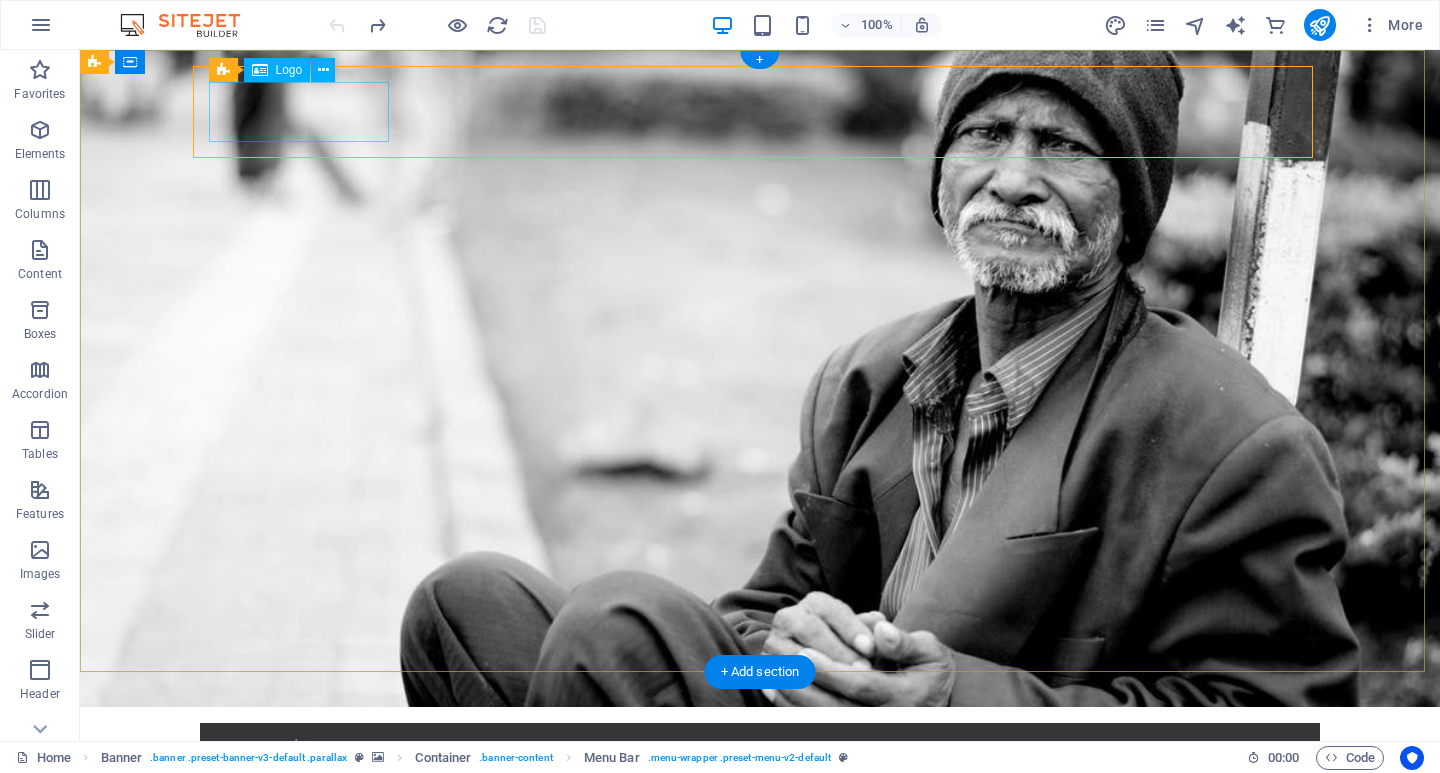 click at bounding box center (760, 769) 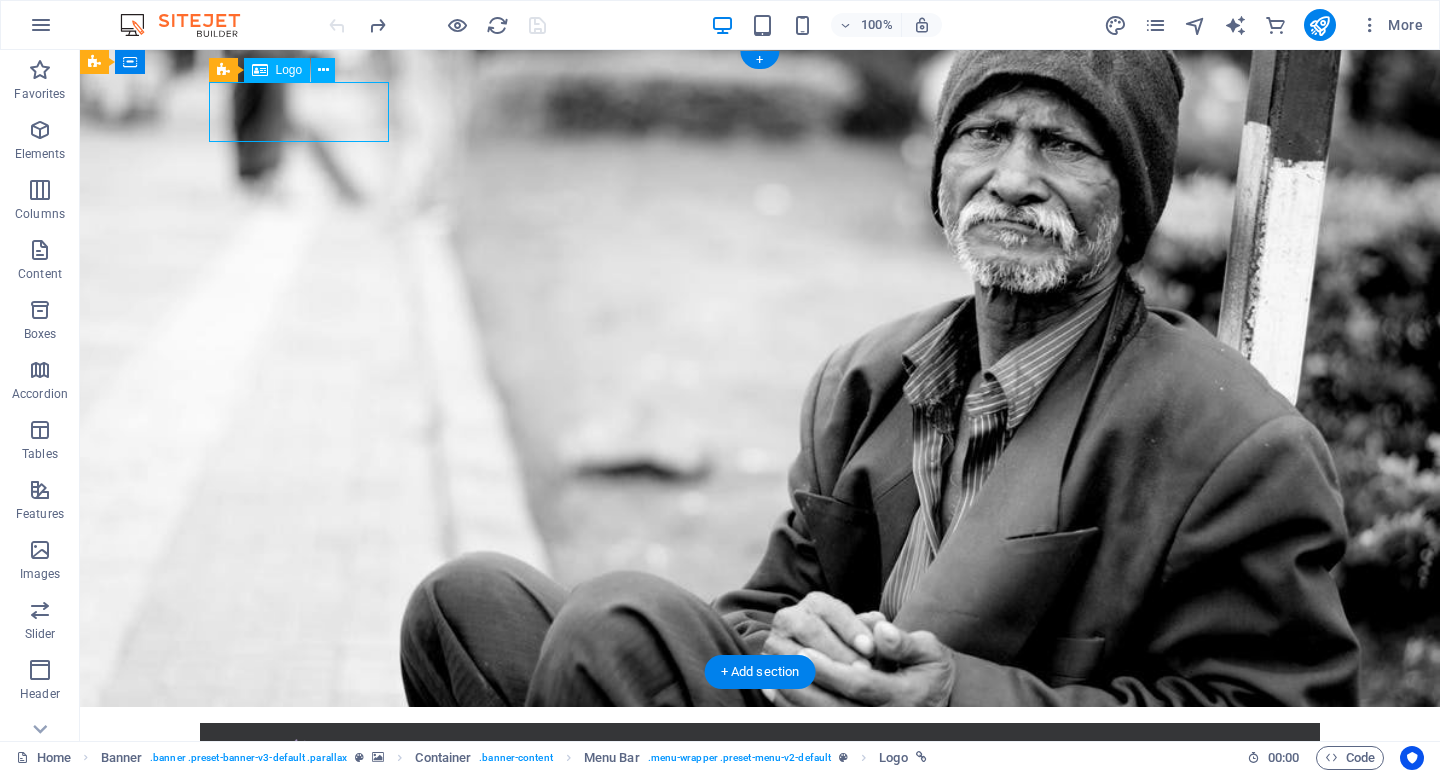 click at bounding box center [760, 769] 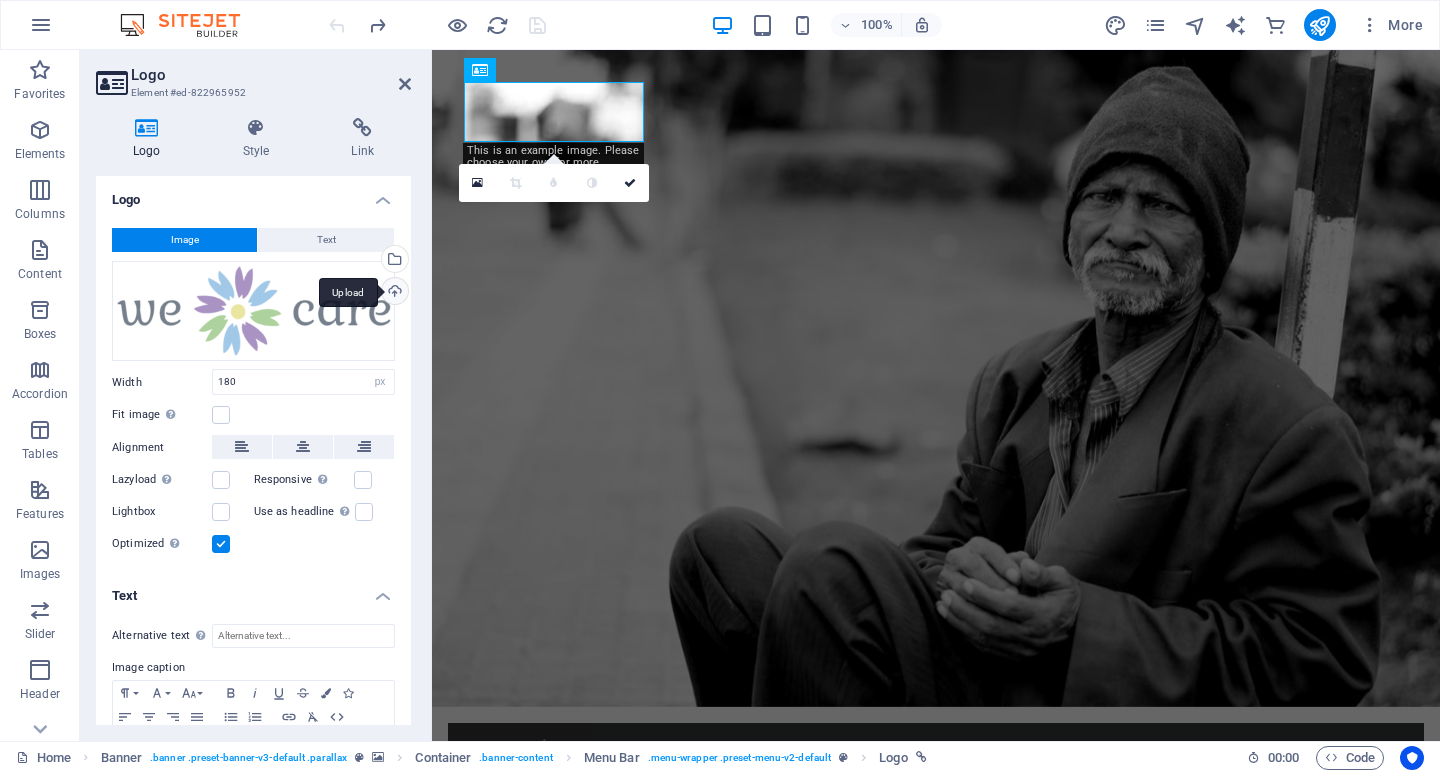 click on "Upload" at bounding box center [393, 293] 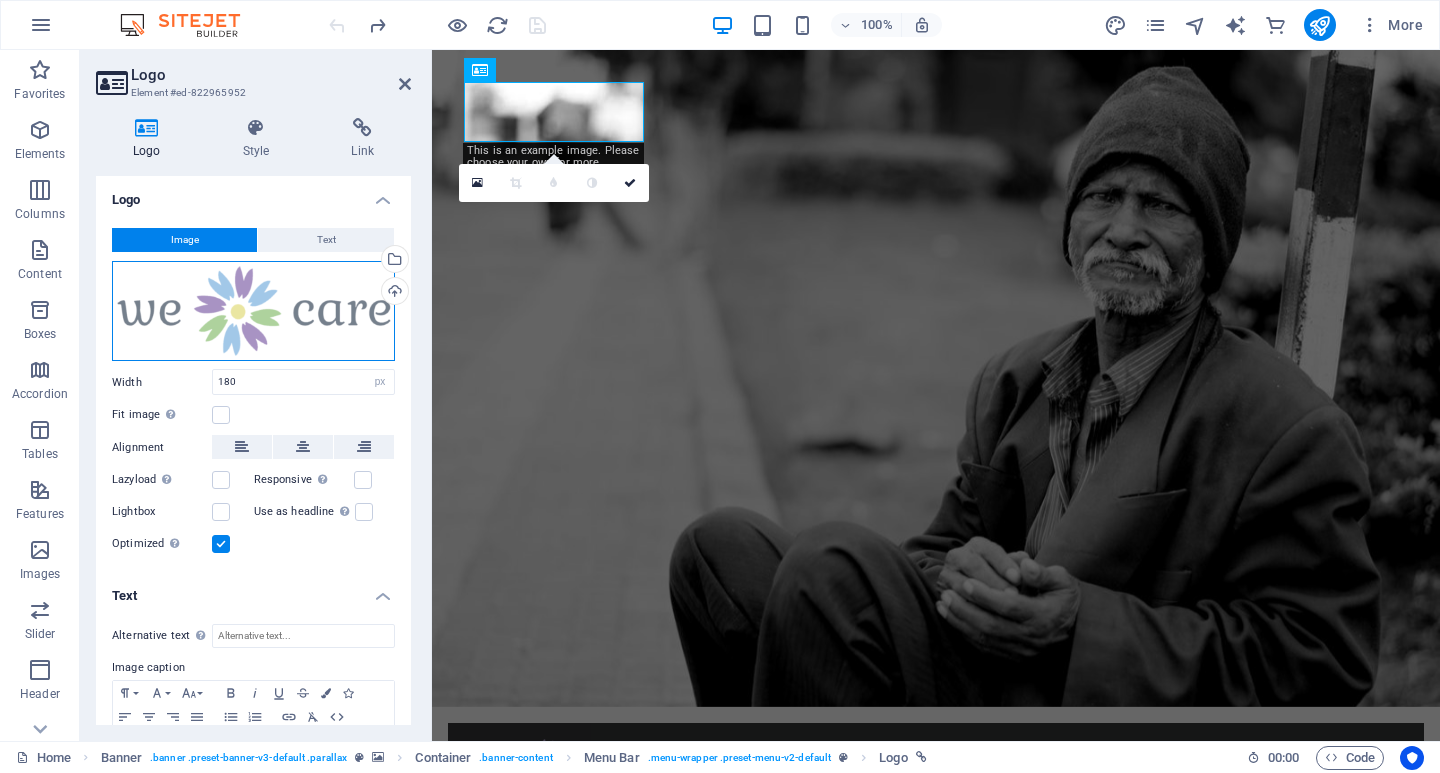 click on "Drag files here, click to choose files or select files from Files or our free stock photos & videos" at bounding box center (253, 311) 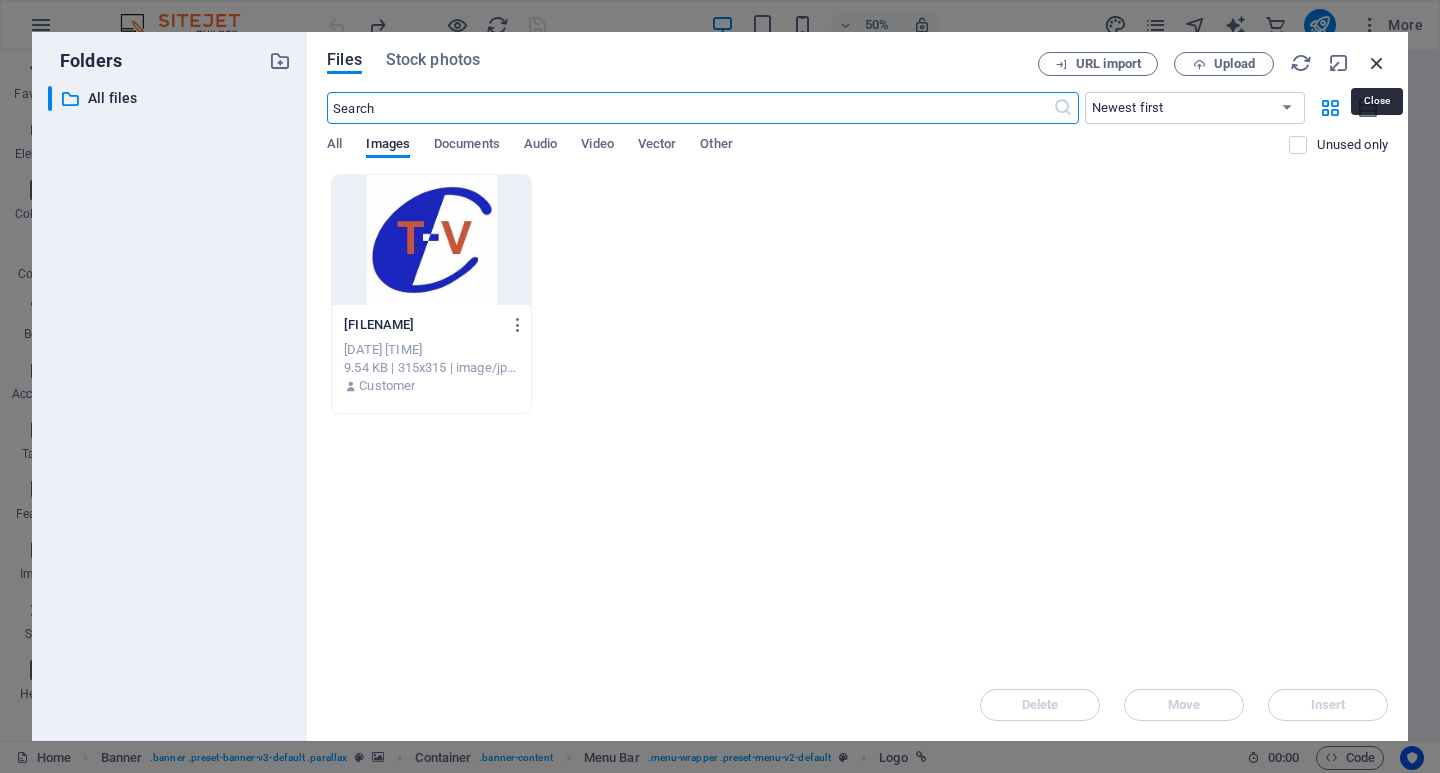 click at bounding box center (1377, 63) 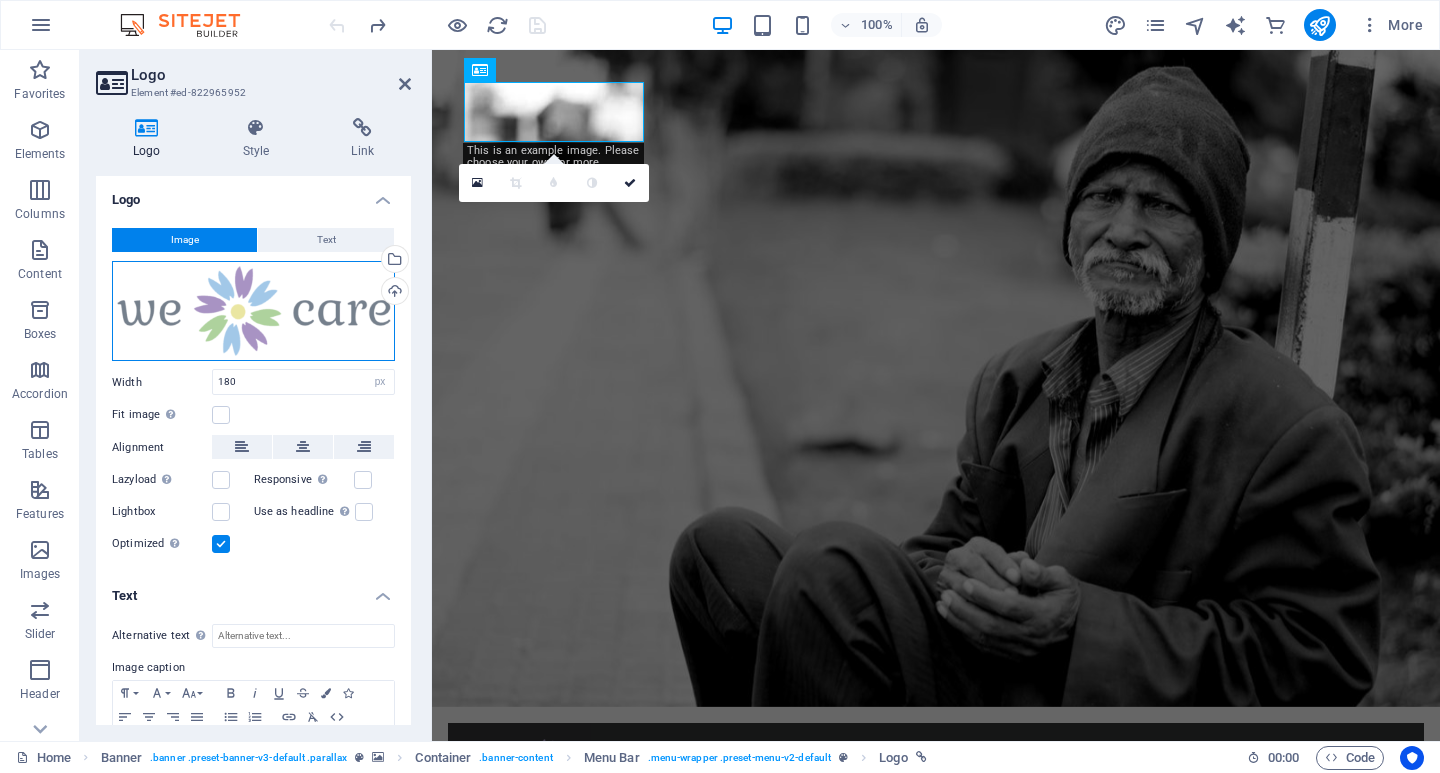 drag, startPoint x: 216, startPoint y: 308, endPoint x: 160, endPoint y: 319, distance: 57.070133 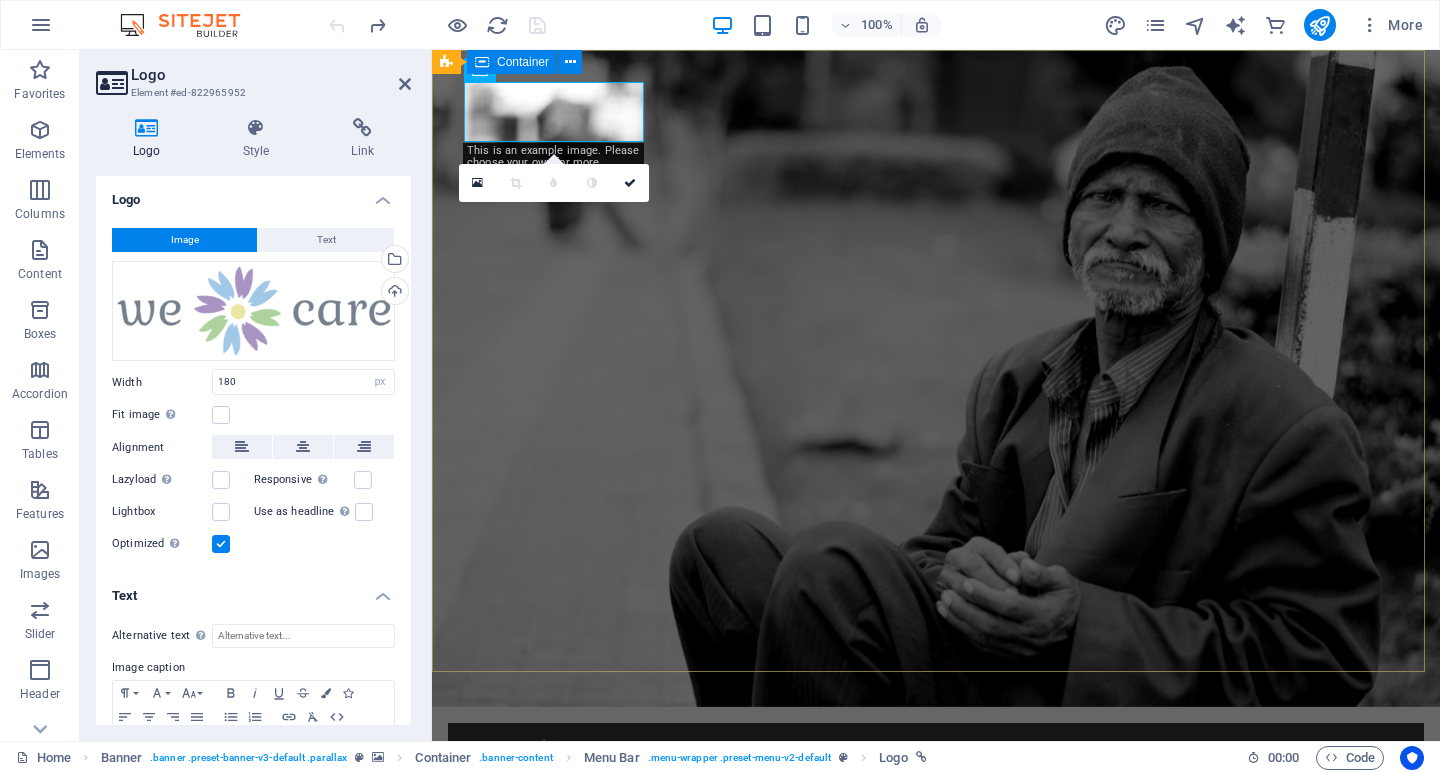 click on "Home About us What we do Projects Volunteers Donate Donate   and Help those in need. Let's build a better world together! Learn more" at bounding box center [936, 961] 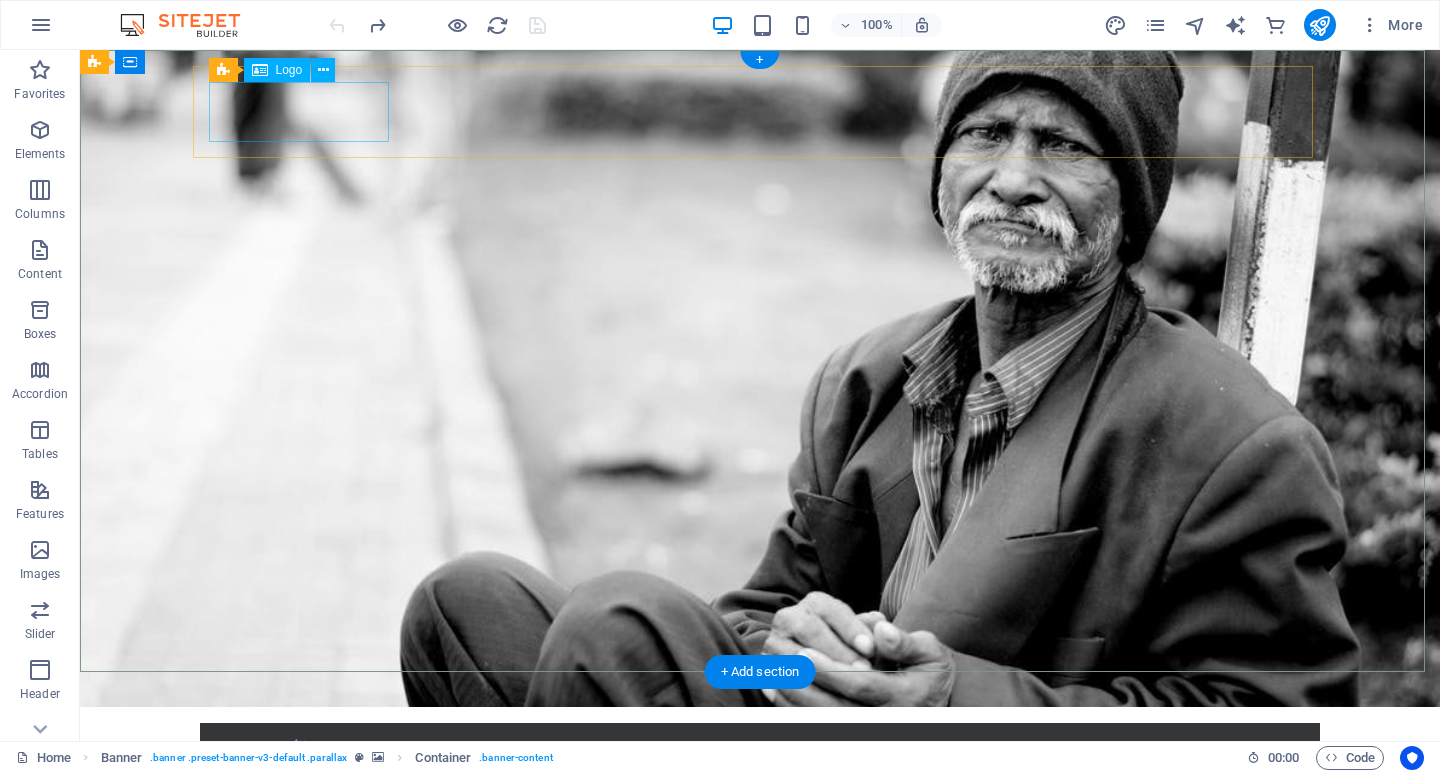 click at bounding box center (760, 769) 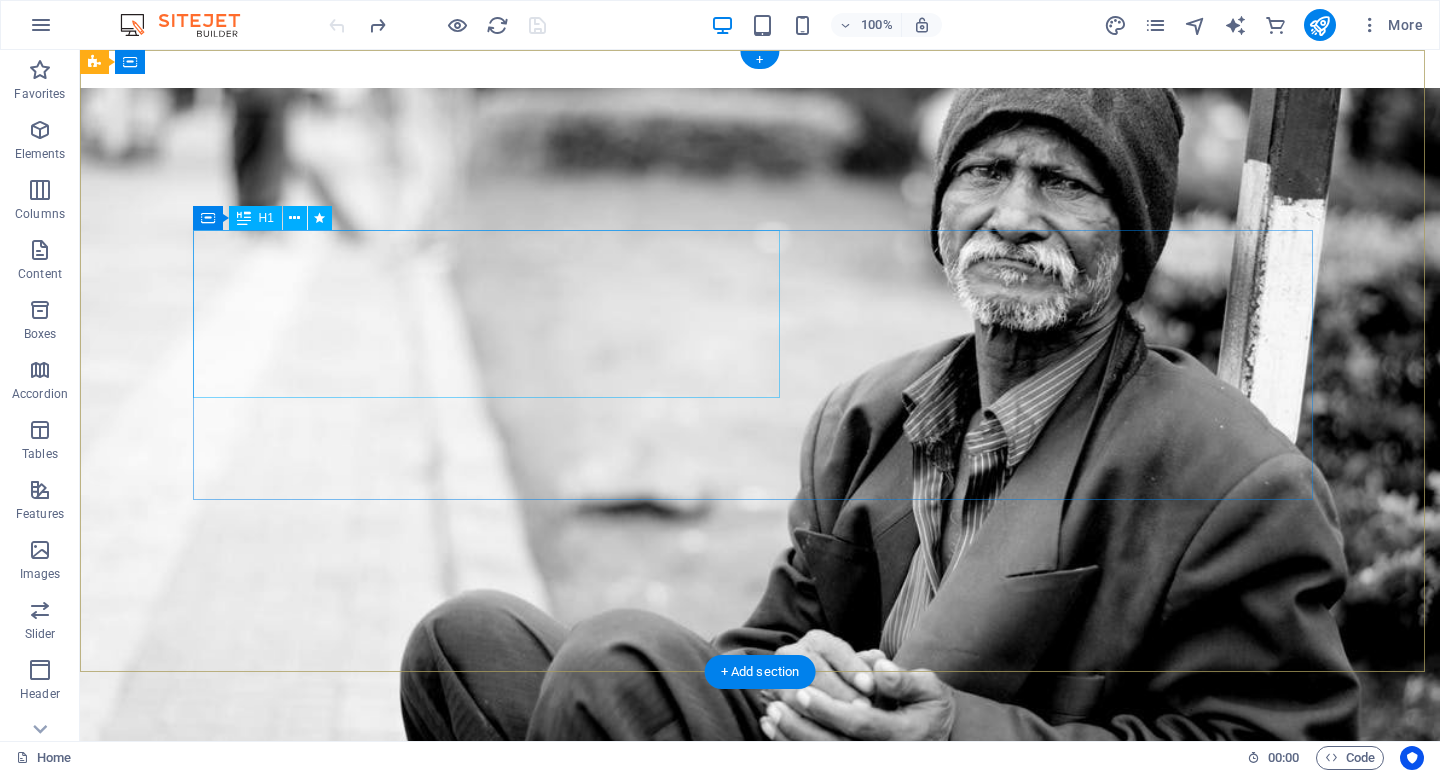 scroll, scrollTop: 0, scrollLeft: 0, axis: both 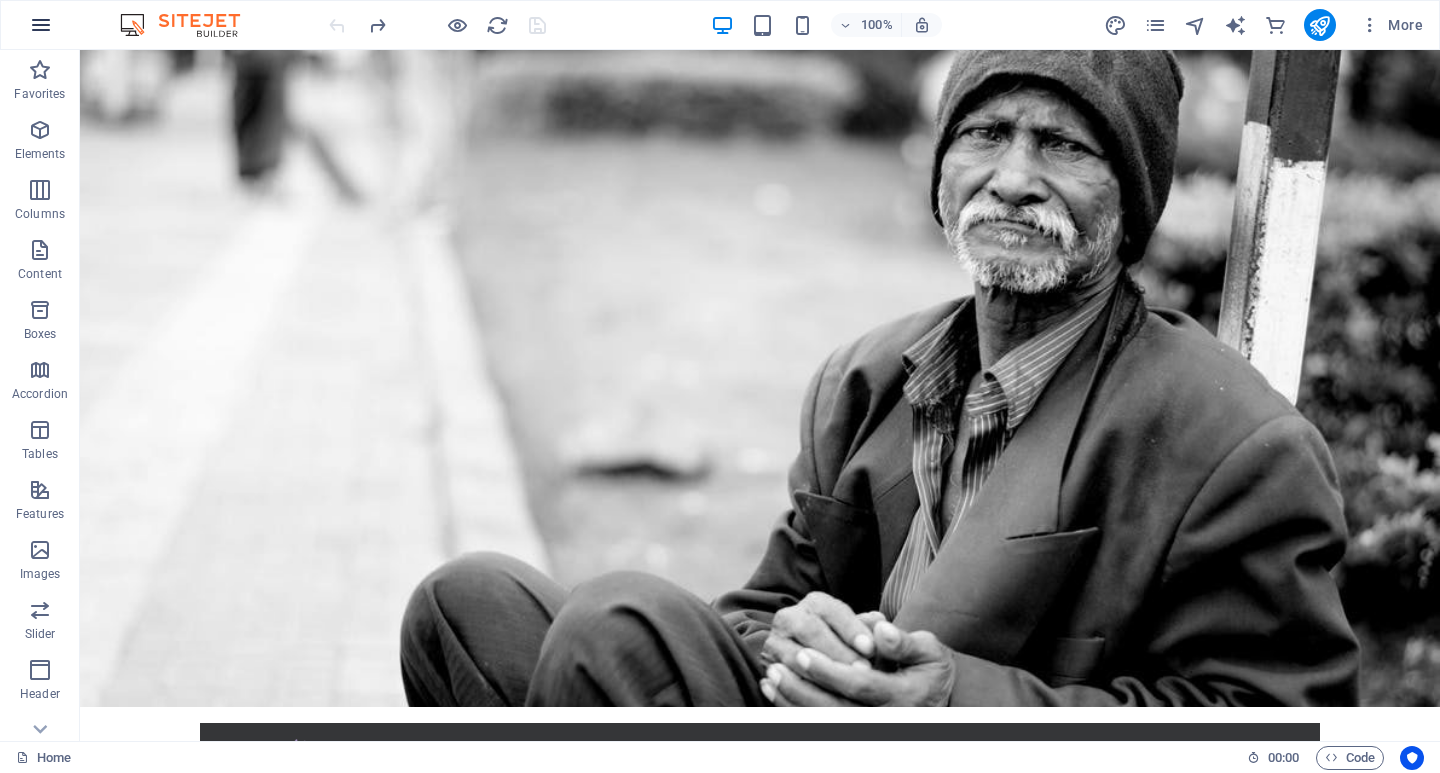 click at bounding box center (41, 25) 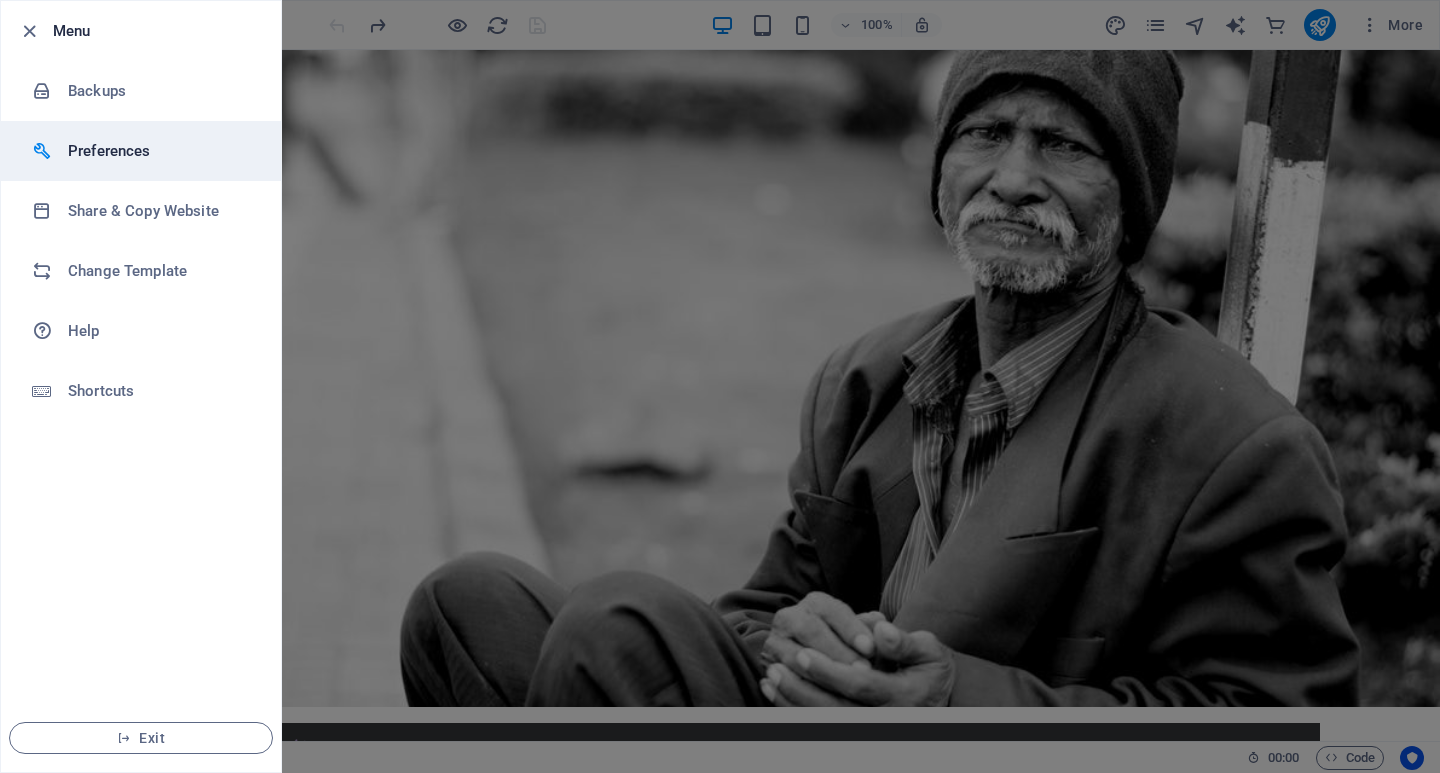 click on "Preferences" at bounding box center (160, 151) 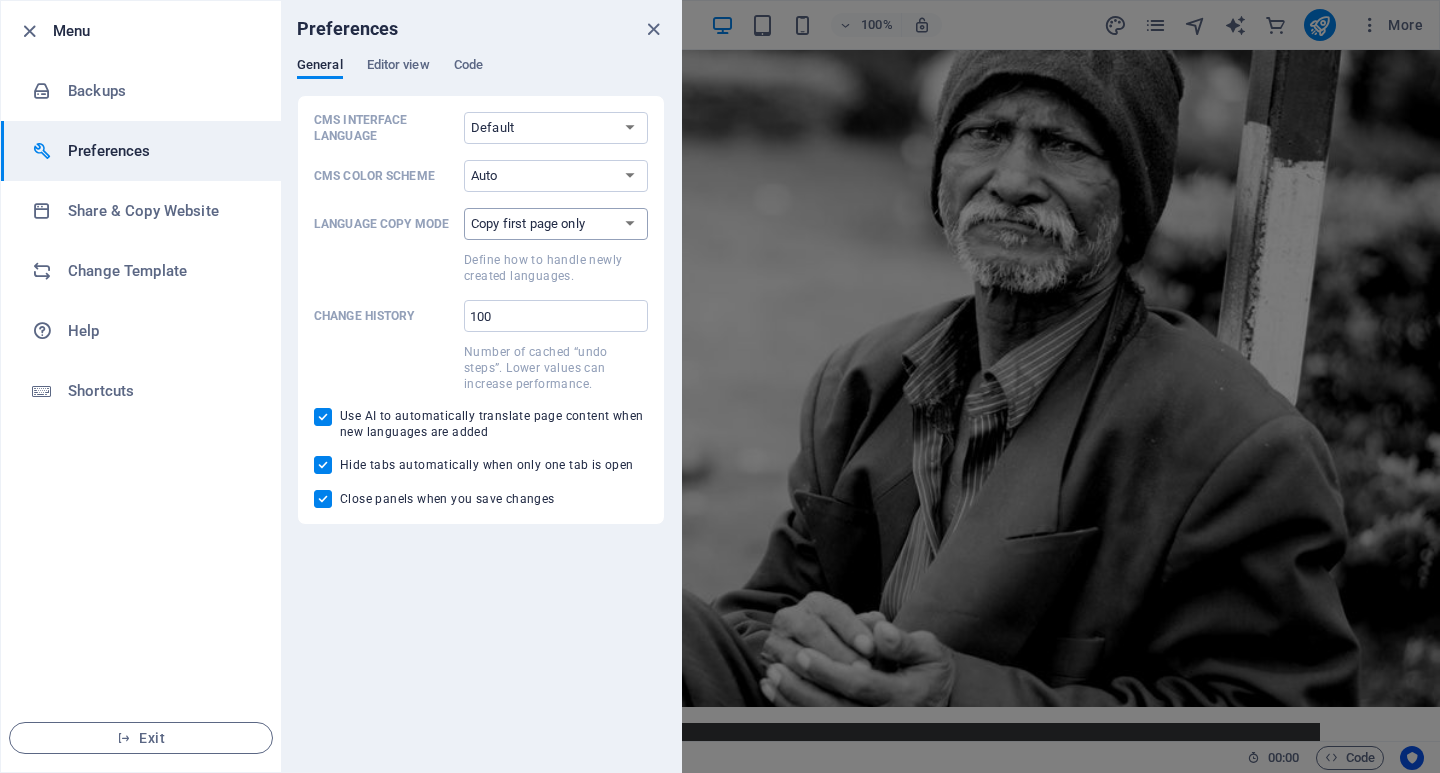 click on "Copy first page only Copy all pages" at bounding box center [556, 224] 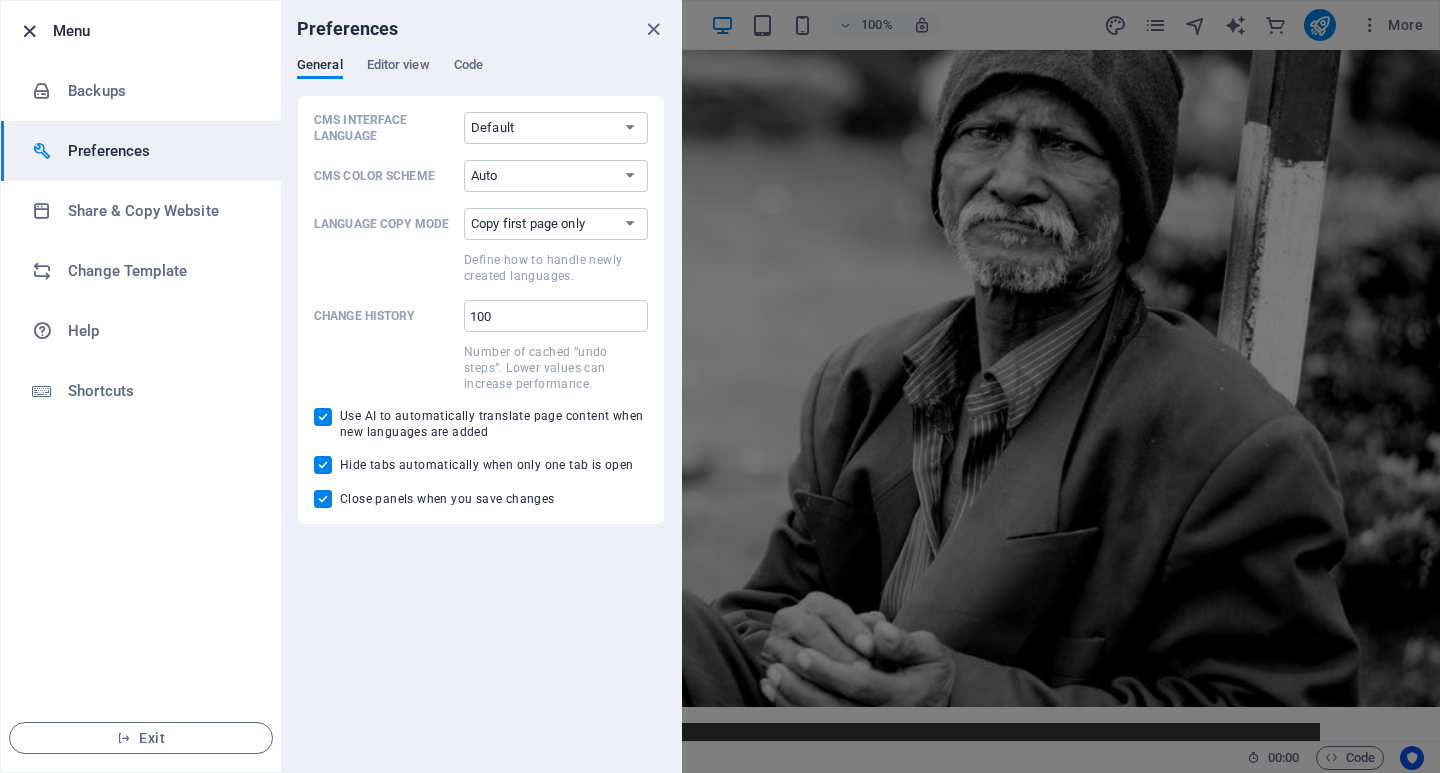 click at bounding box center (29, 31) 